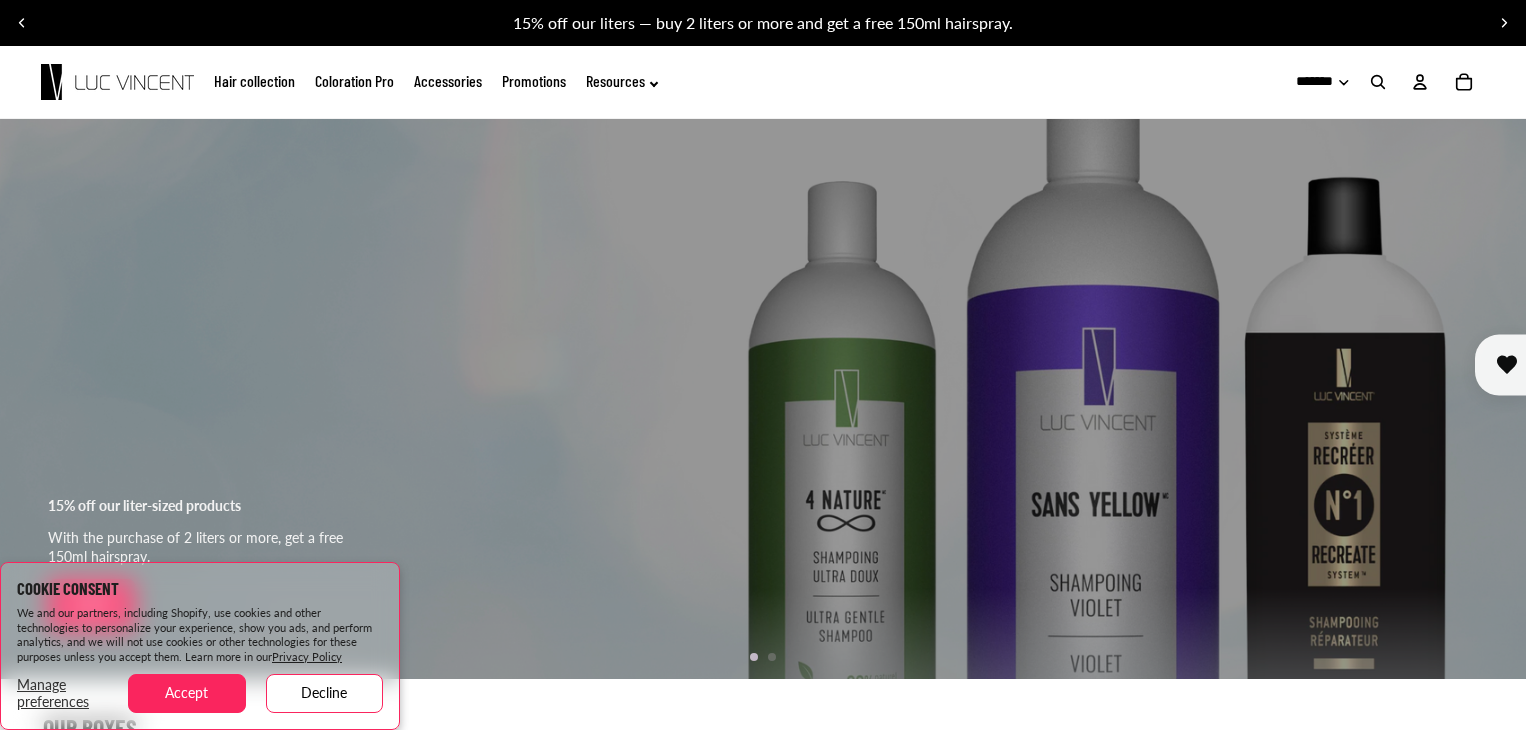 scroll, scrollTop: 0, scrollLeft: 0, axis: both 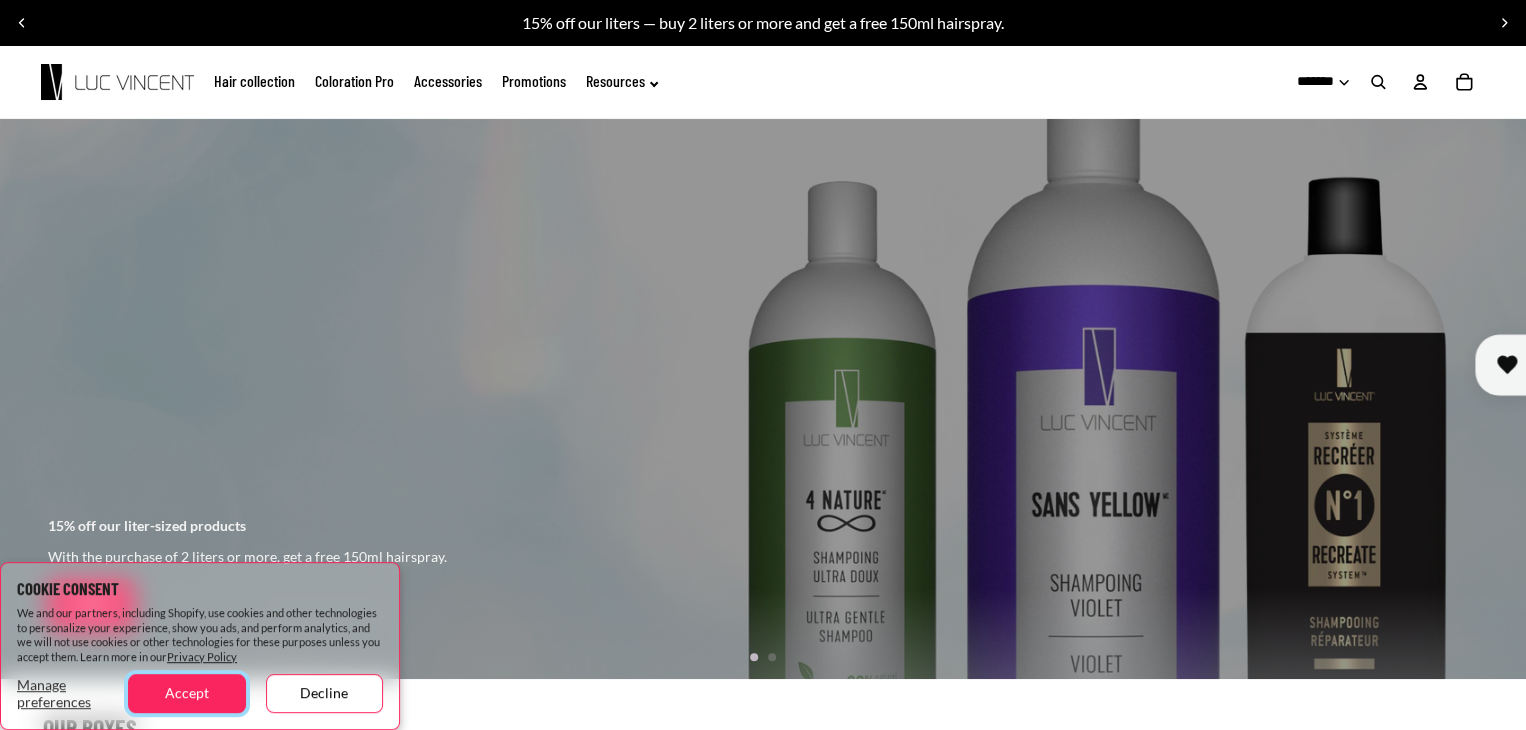 click on "Accept" at bounding box center (186, 693) 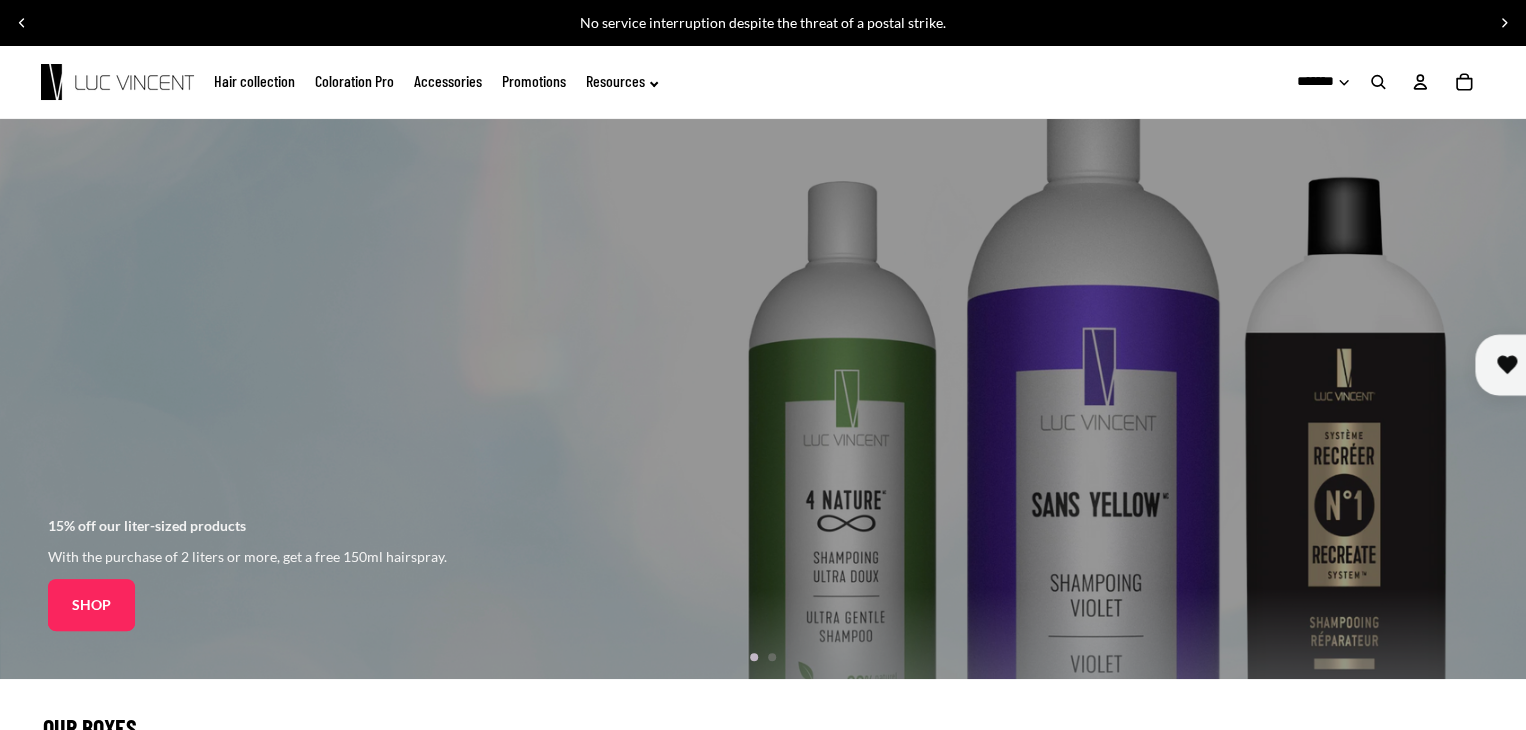 click on "Promotions" 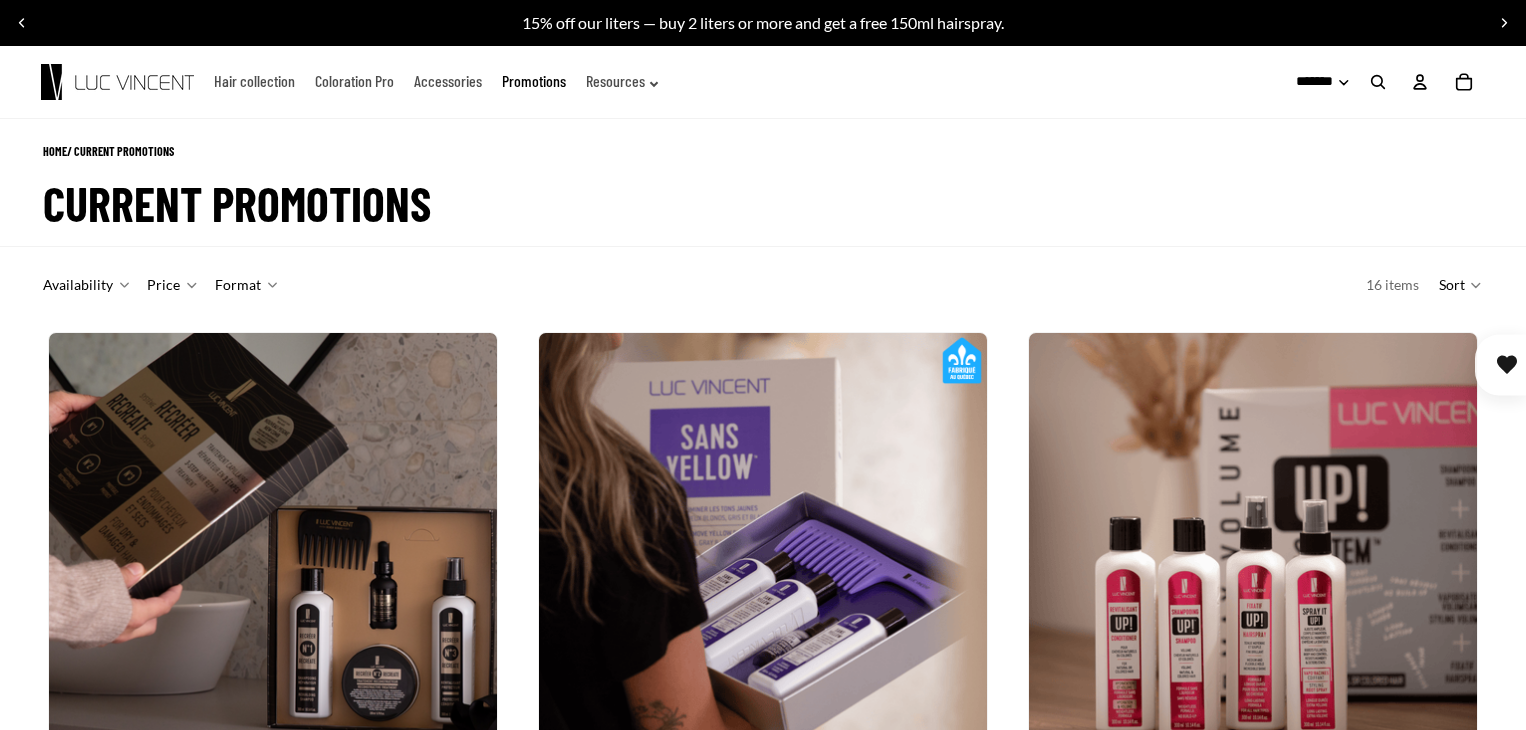 scroll, scrollTop: 200, scrollLeft: 0, axis: vertical 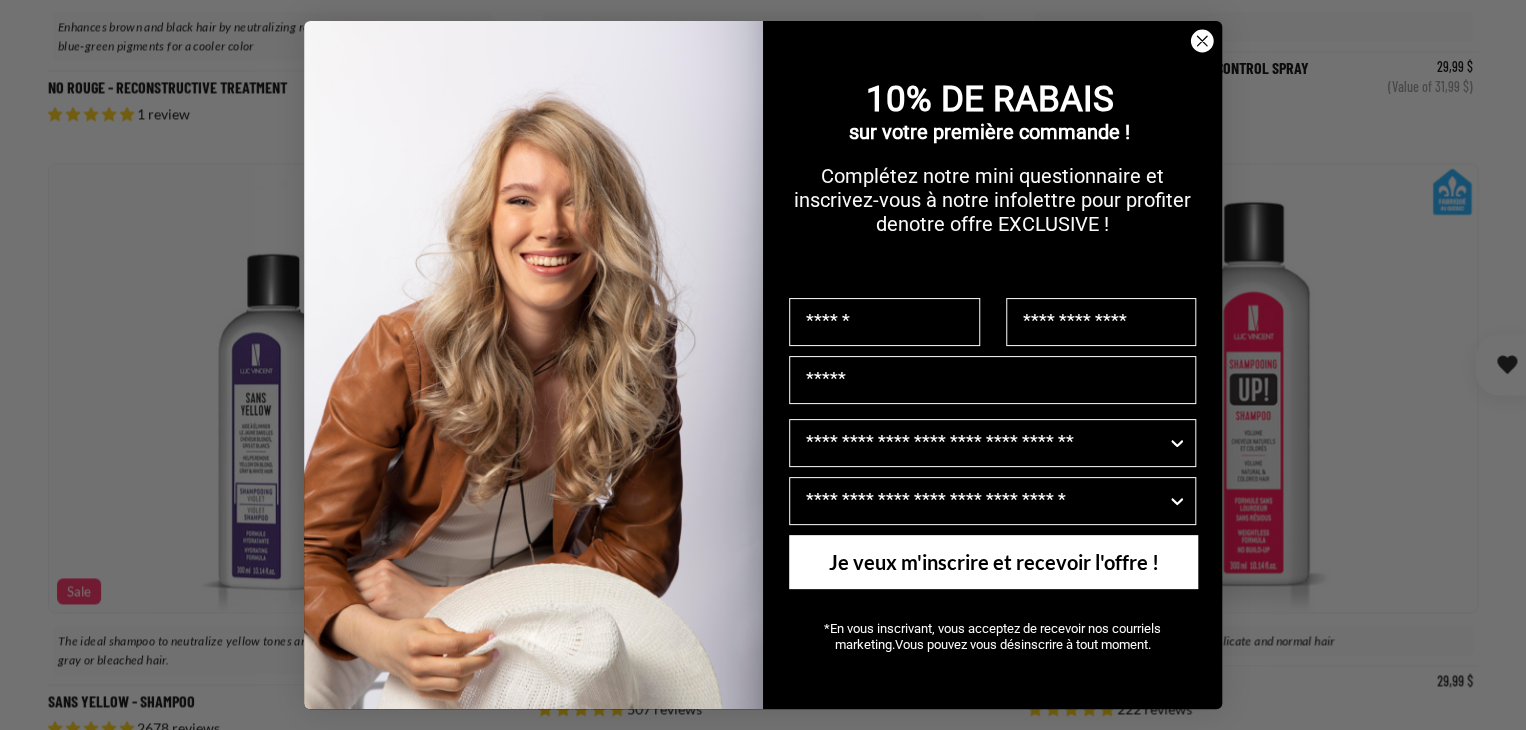 click 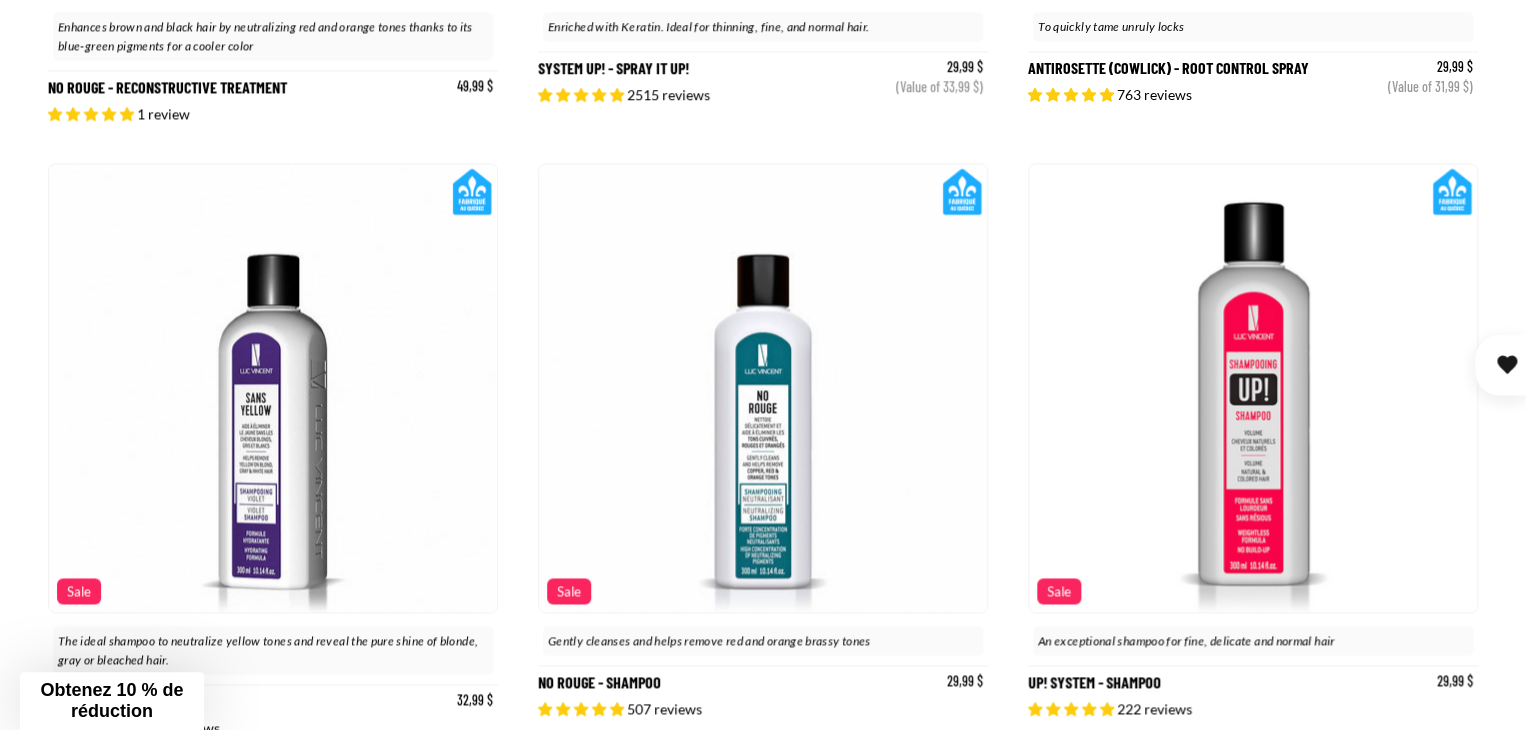 scroll, scrollTop: 0, scrollLeft: 451, axis: horizontal 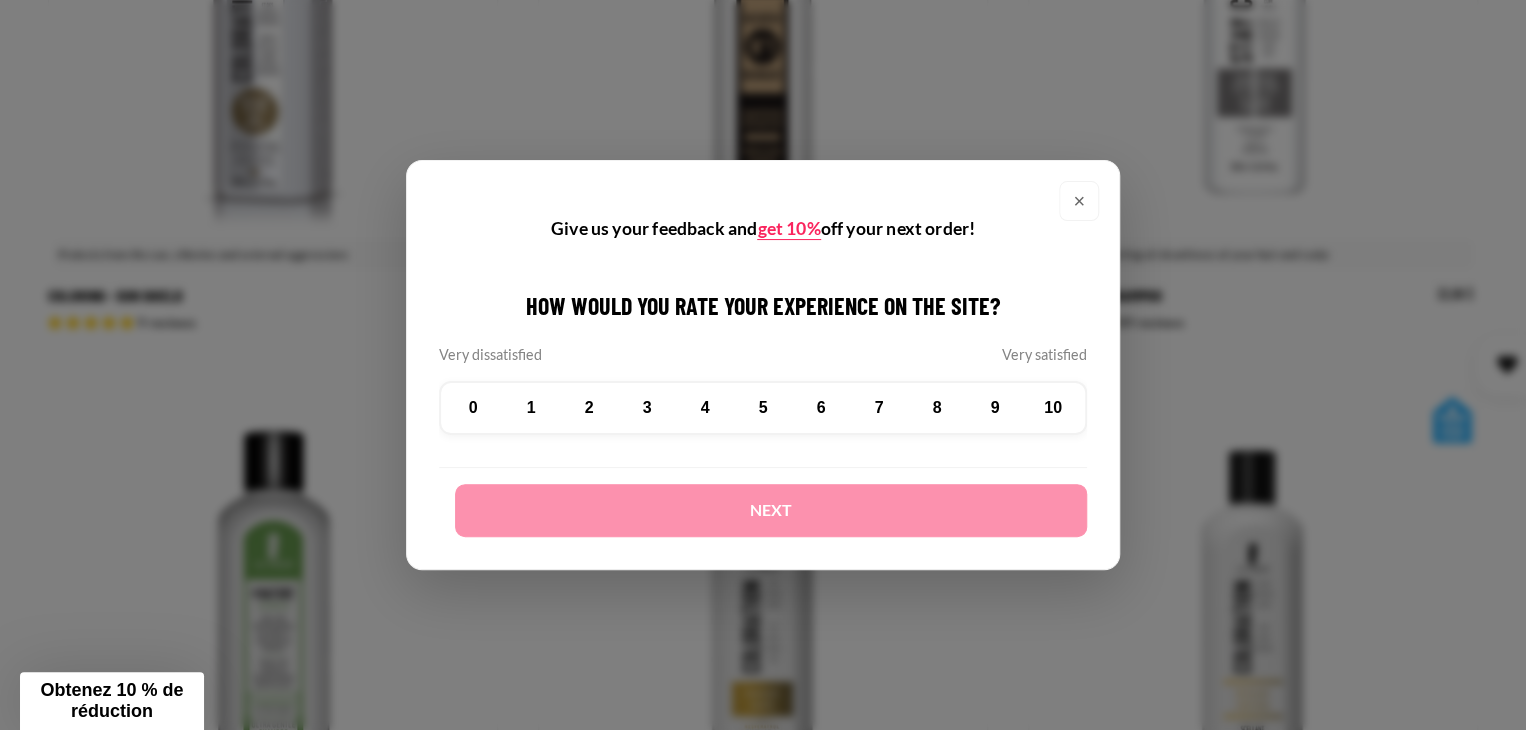 click on "×" at bounding box center [1079, 201] 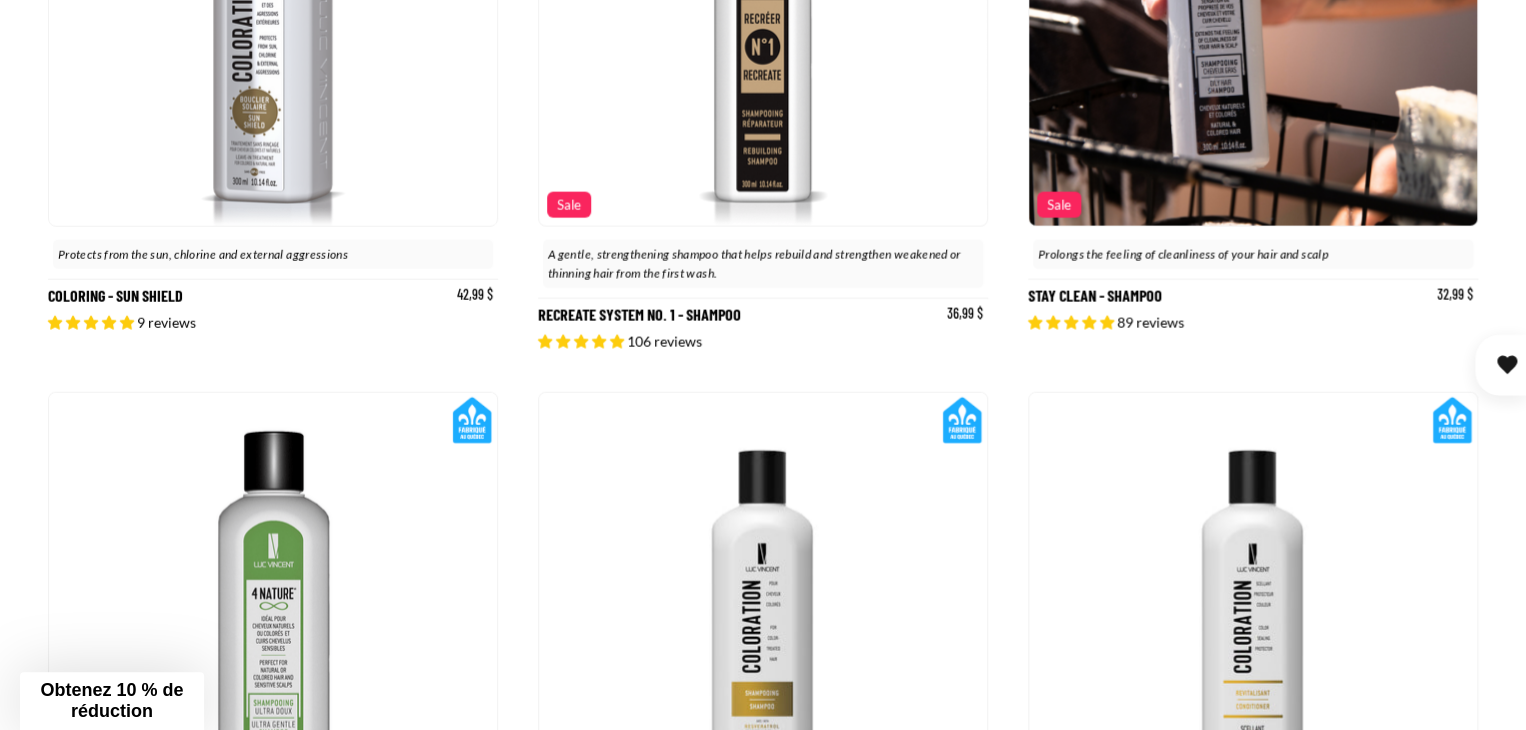 scroll, scrollTop: 0, scrollLeft: 0, axis: both 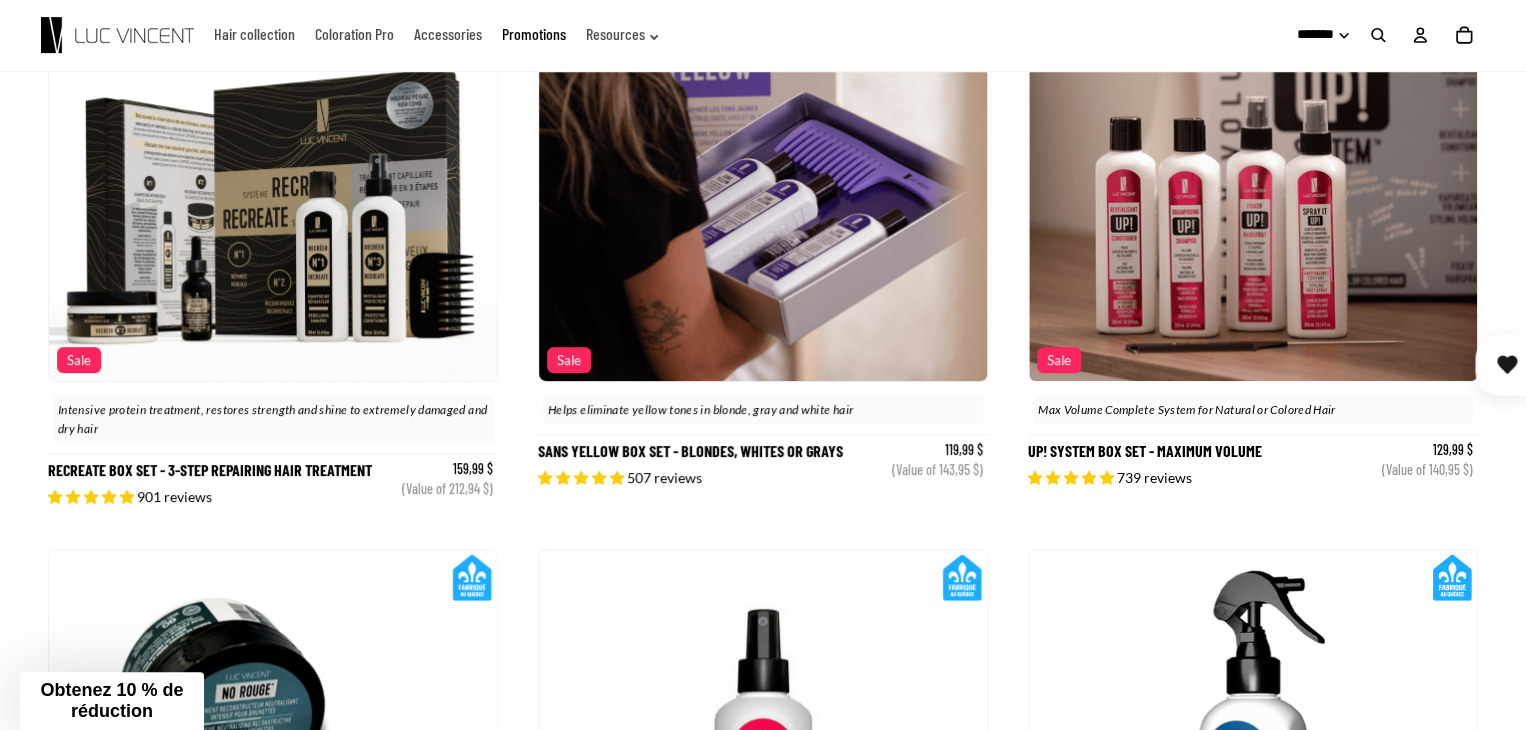 click 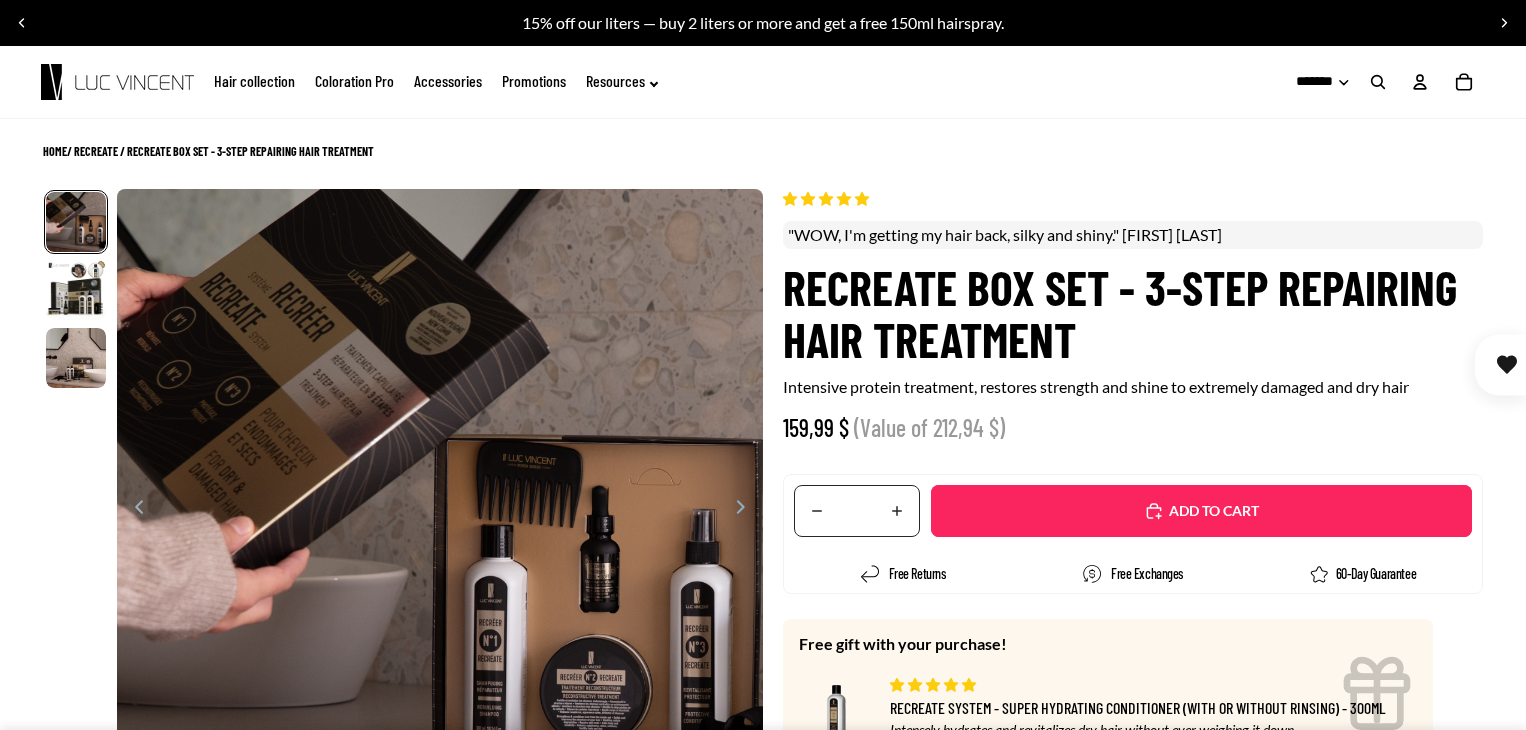 scroll, scrollTop: 0, scrollLeft: 0, axis: both 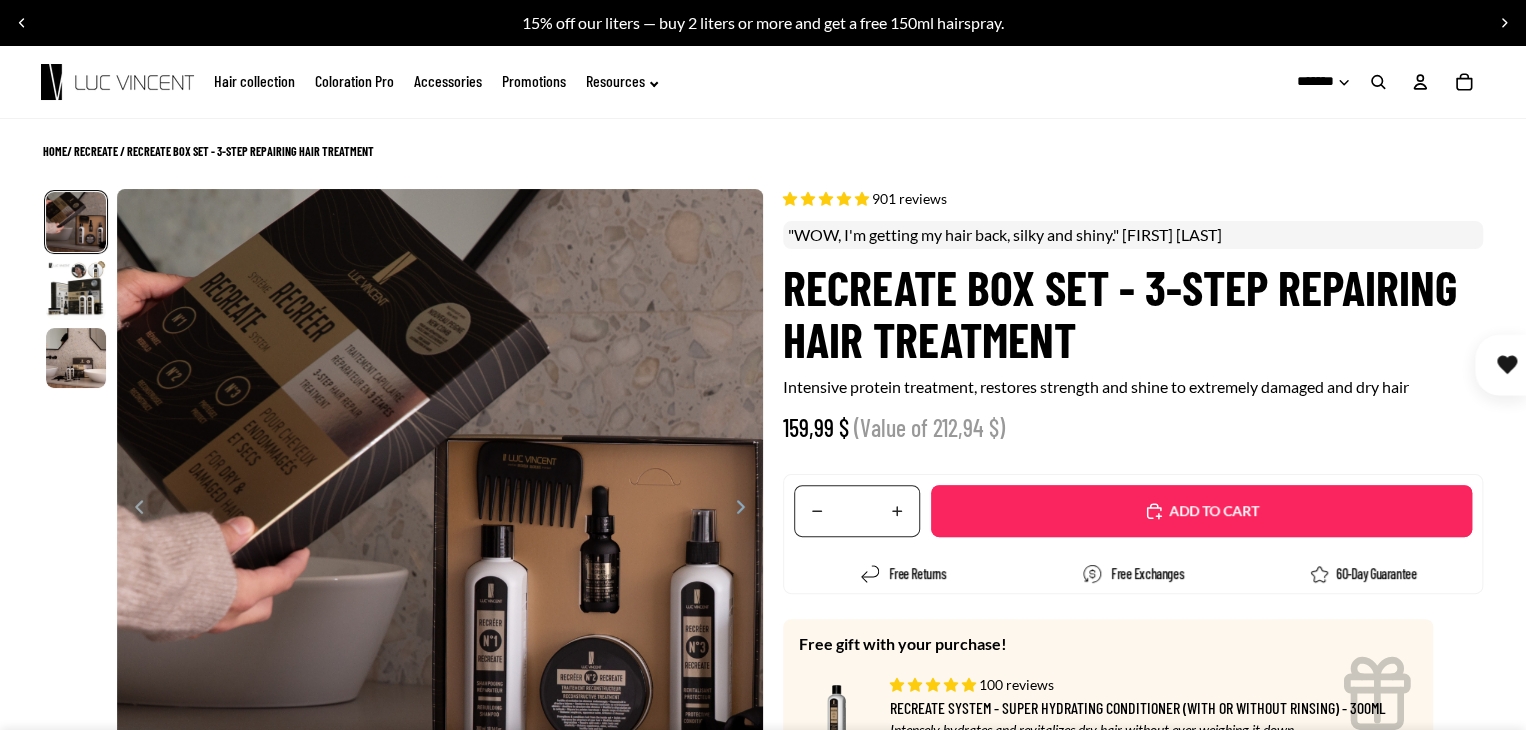 select on "**********" 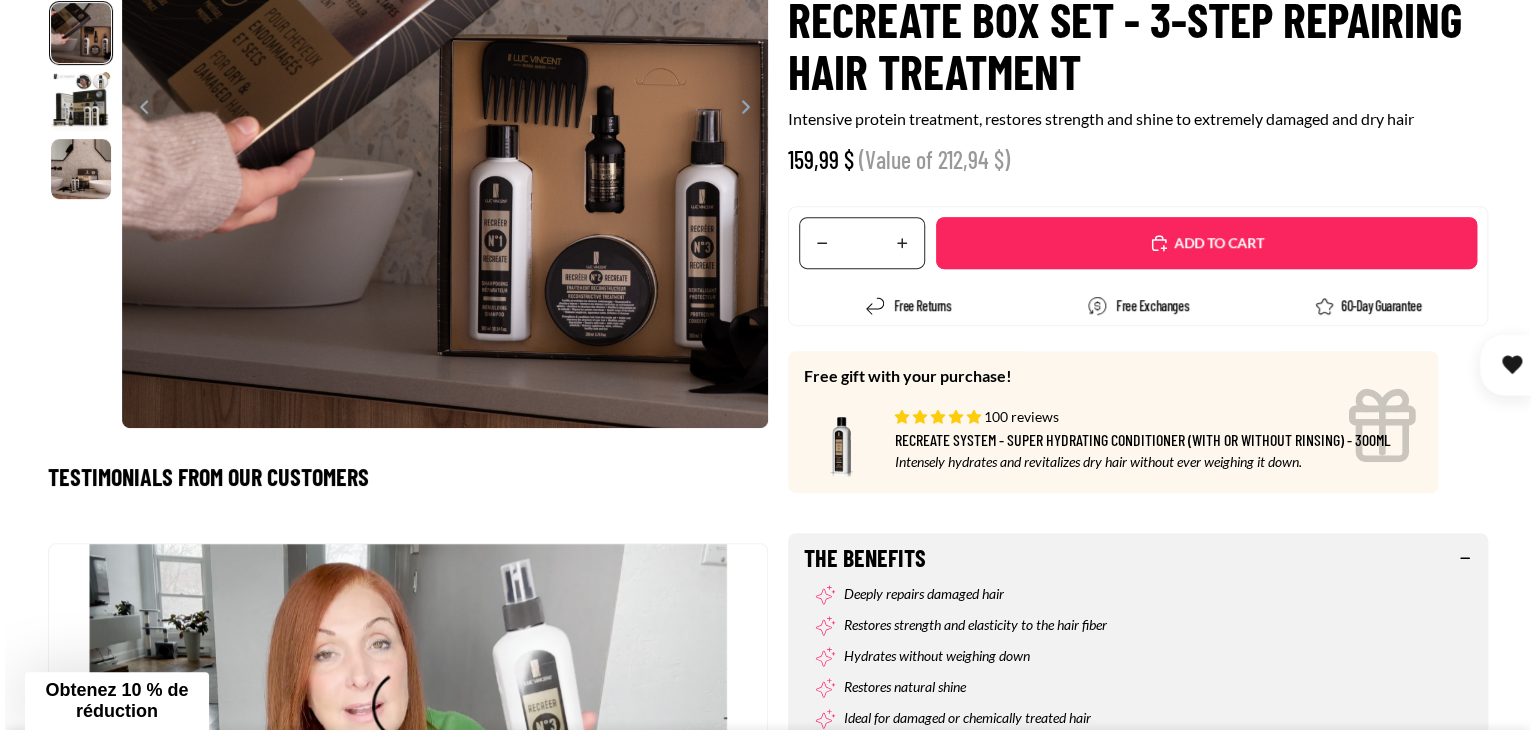 scroll, scrollTop: 500, scrollLeft: 0, axis: vertical 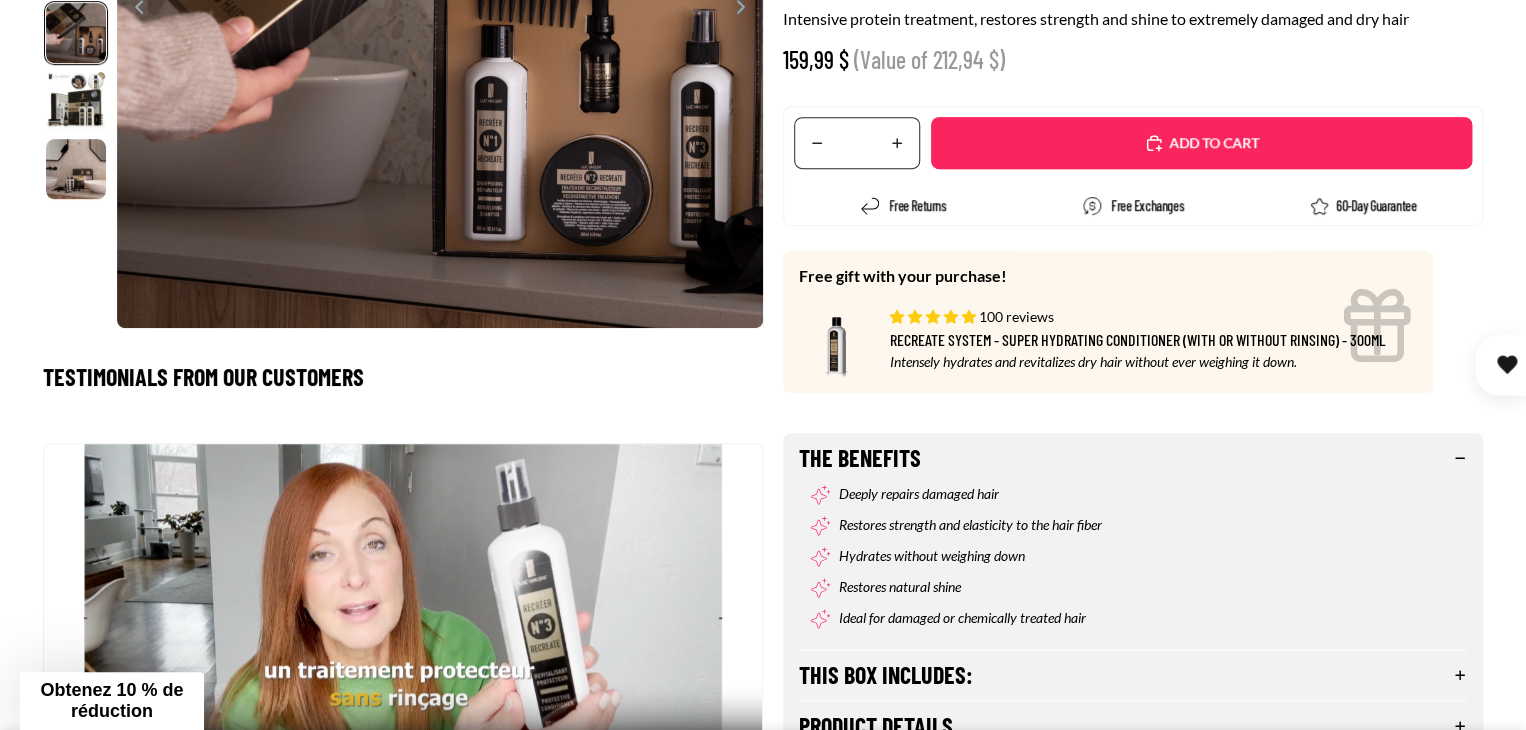 click 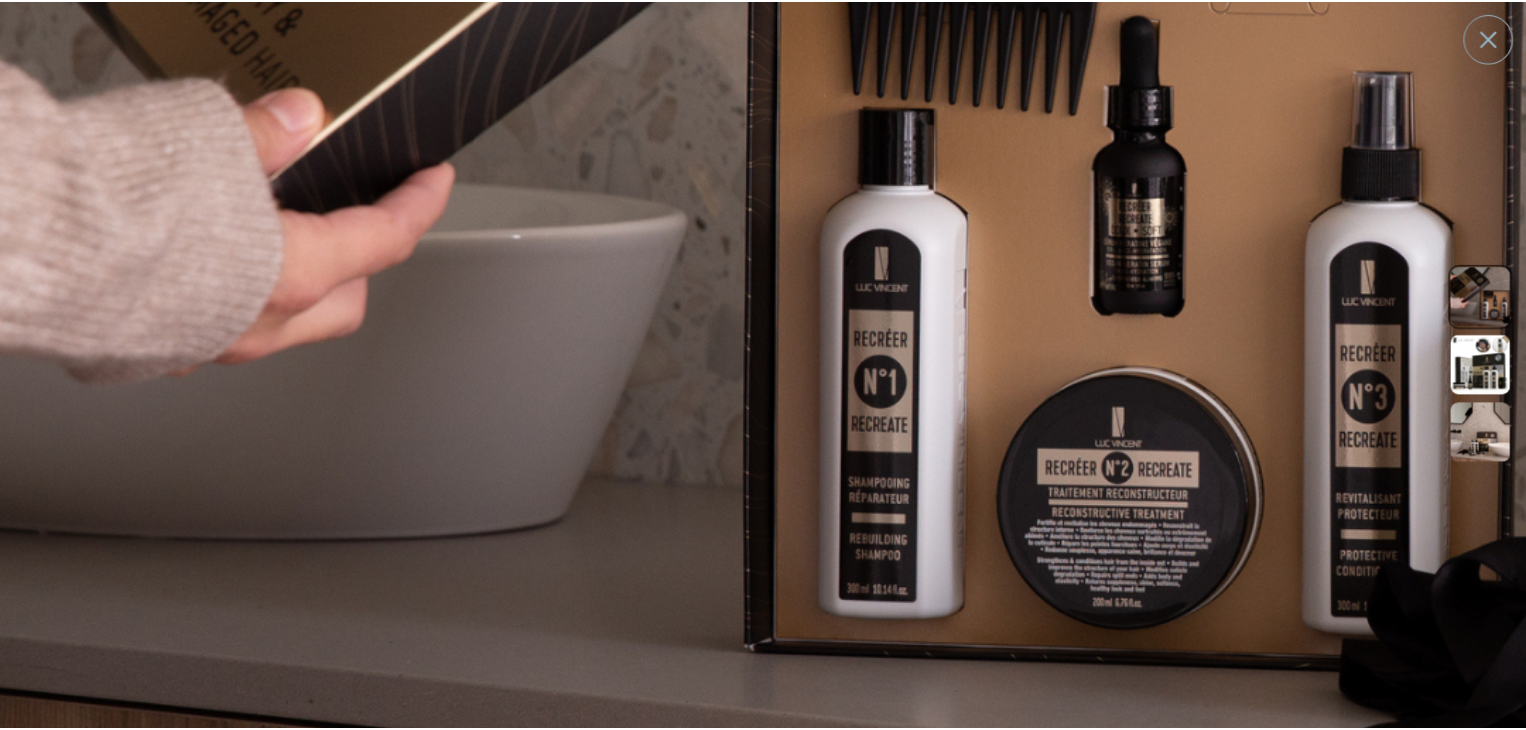 scroll, scrollTop: 800, scrollLeft: 0, axis: vertical 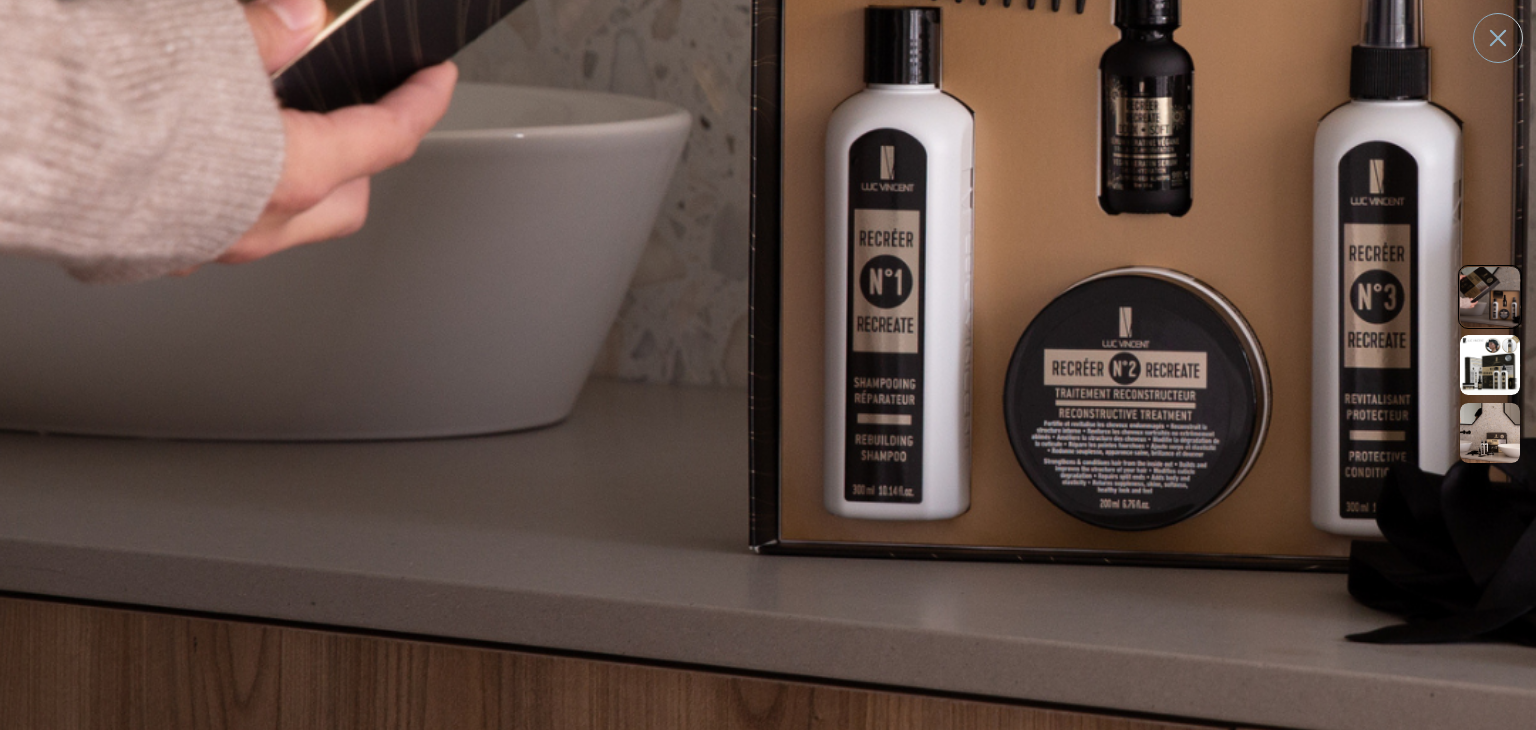 click at bounding box center (768, -32) 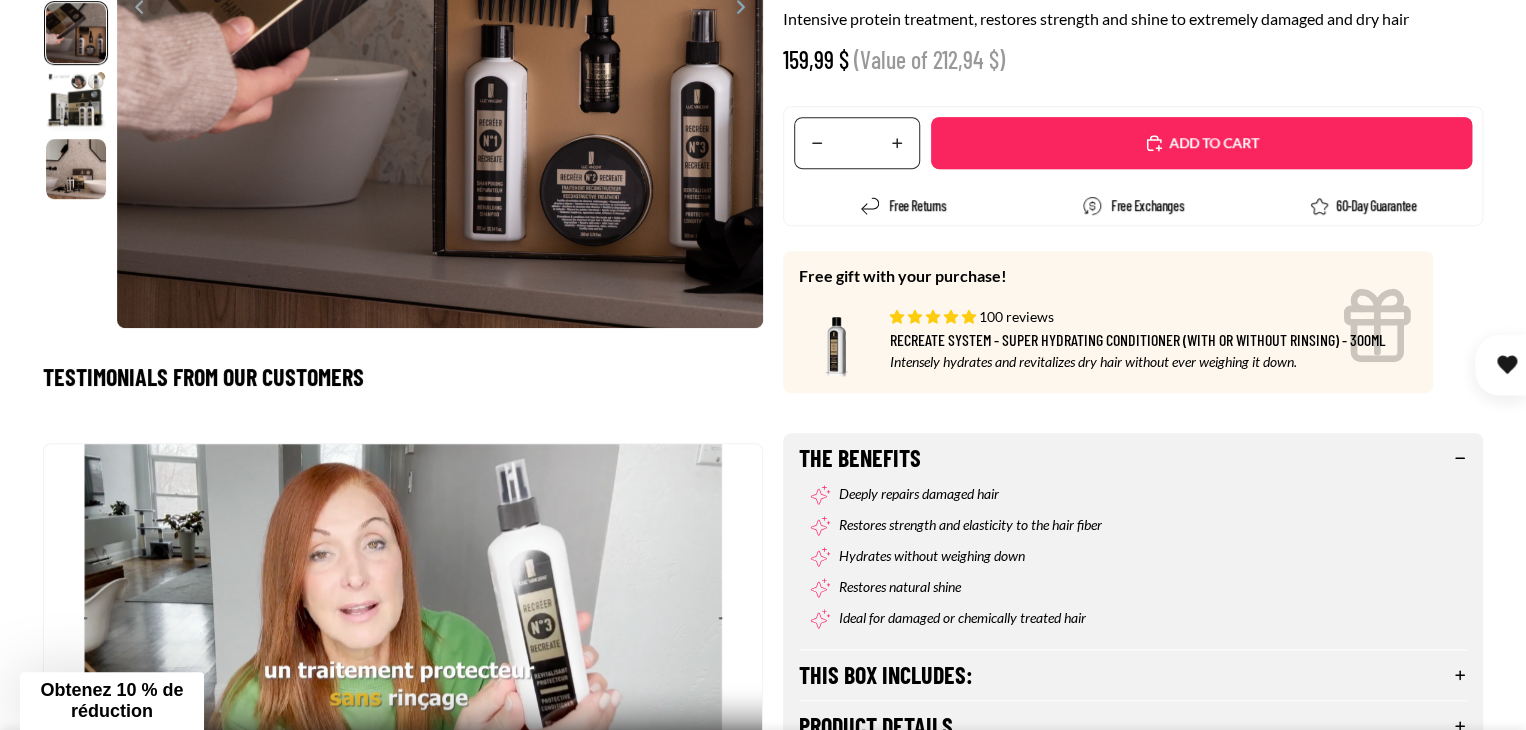 click 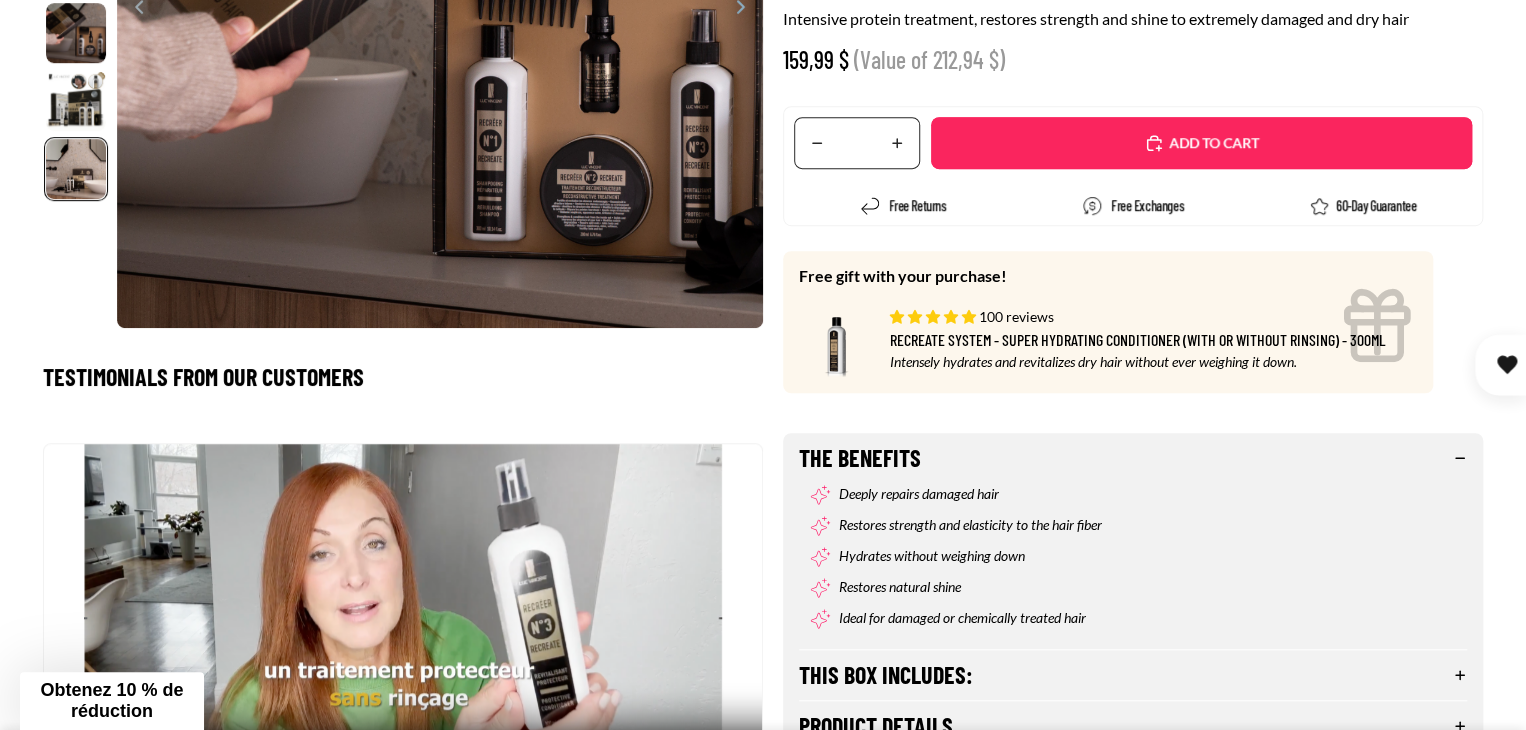 scroll, scrollTop: 0, scrollLeft: 1292, axis: horizontal 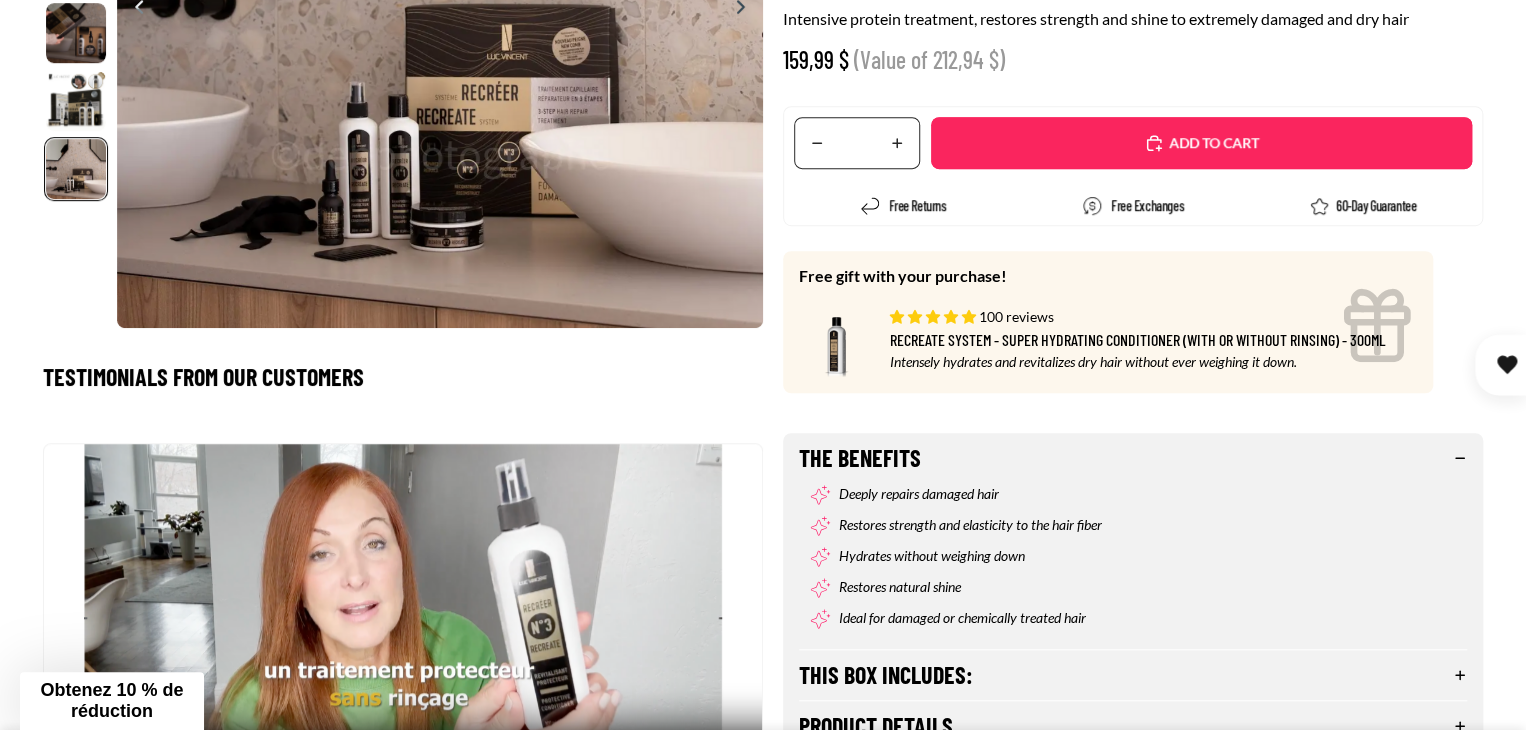 click 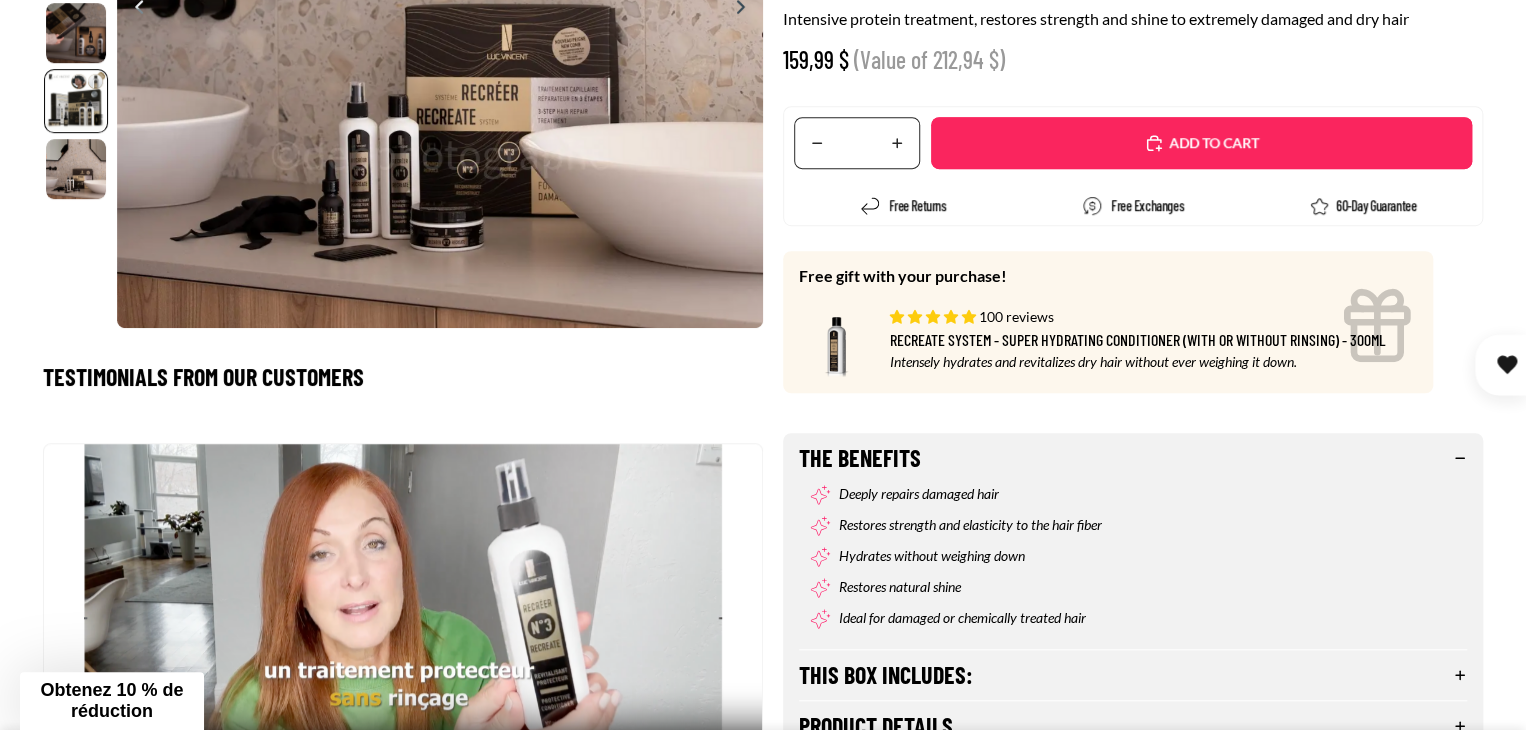 scroll, scrollTop: 0, scrollLeft: 646, axis: horizontal 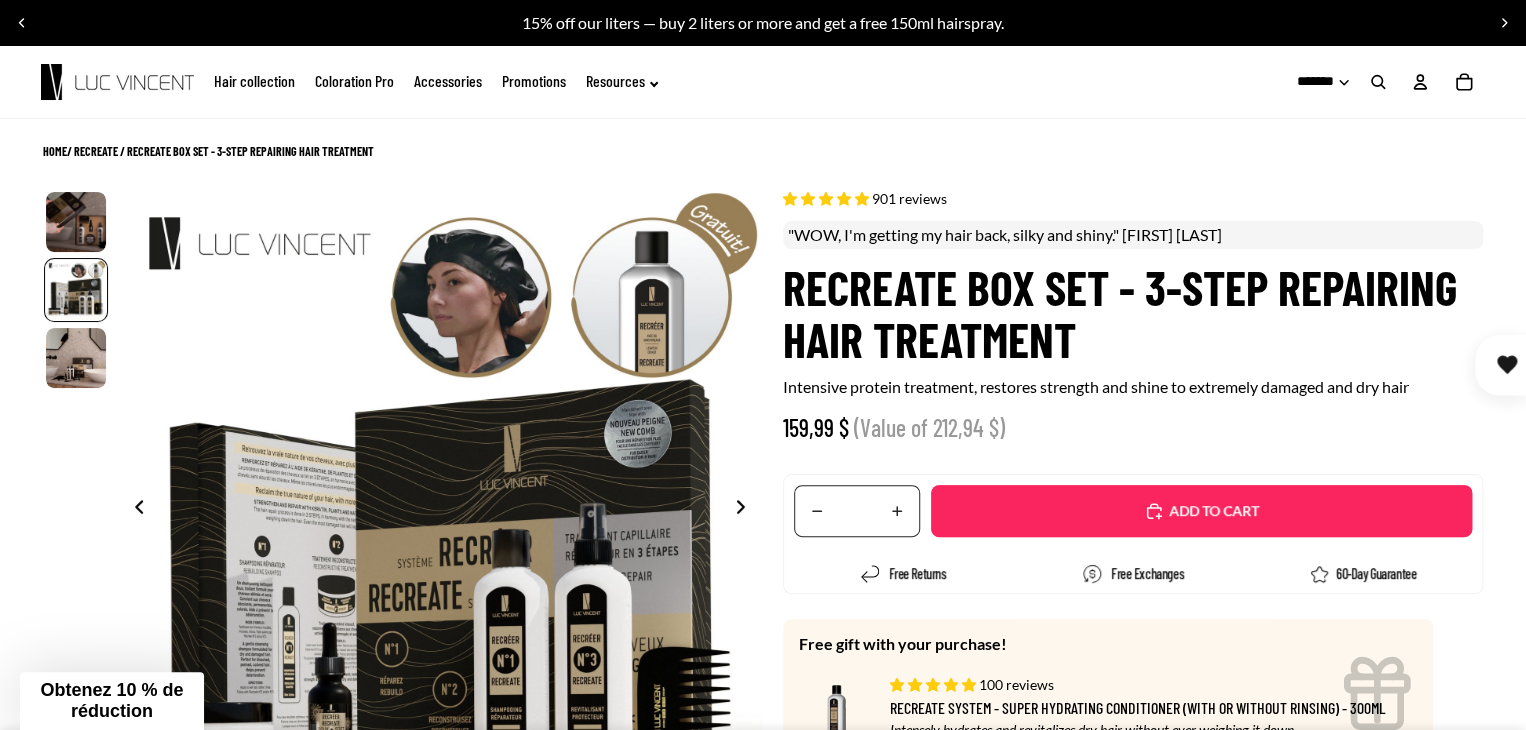 click on "Promotions" 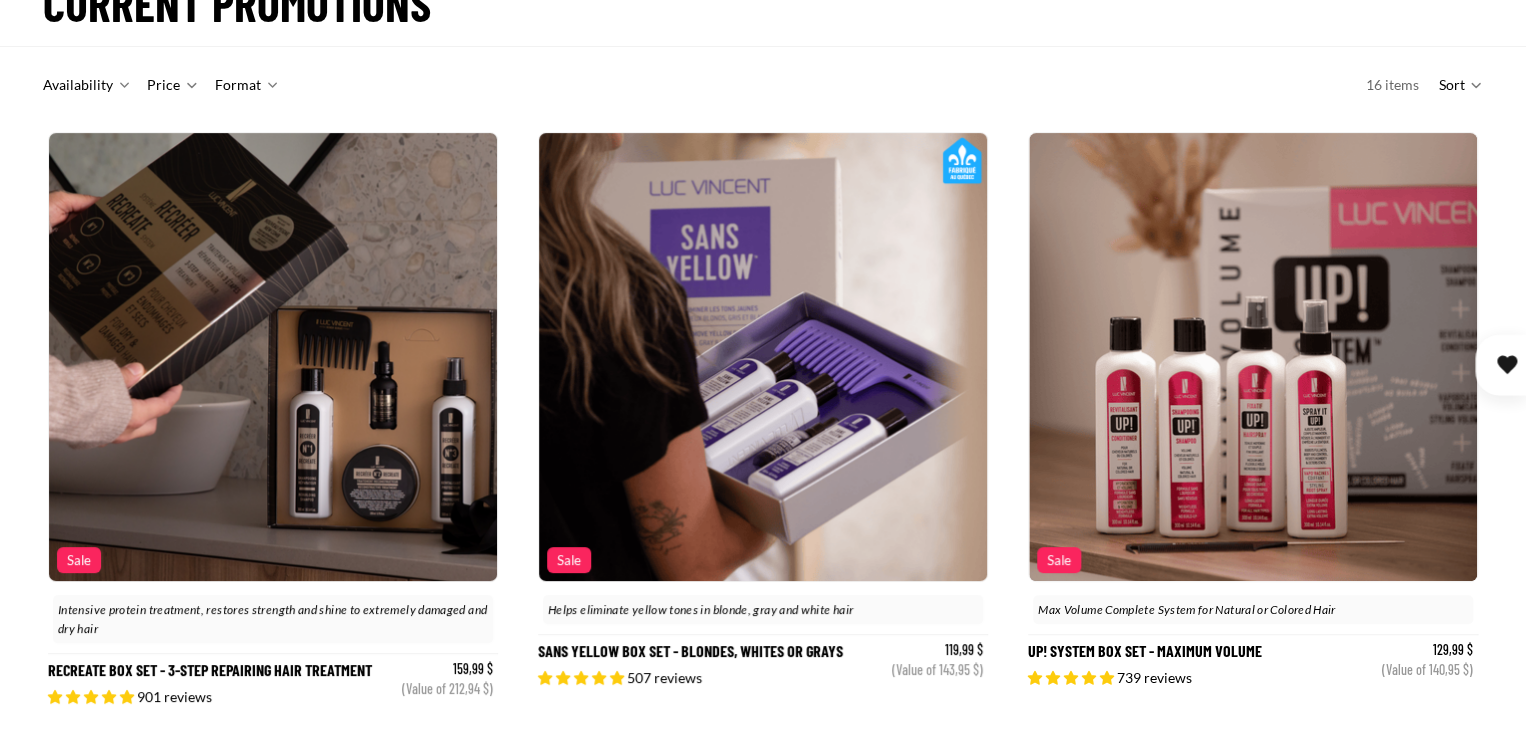 scroll, scrollTop: 200, scrollLeft: 0, axis: vertical 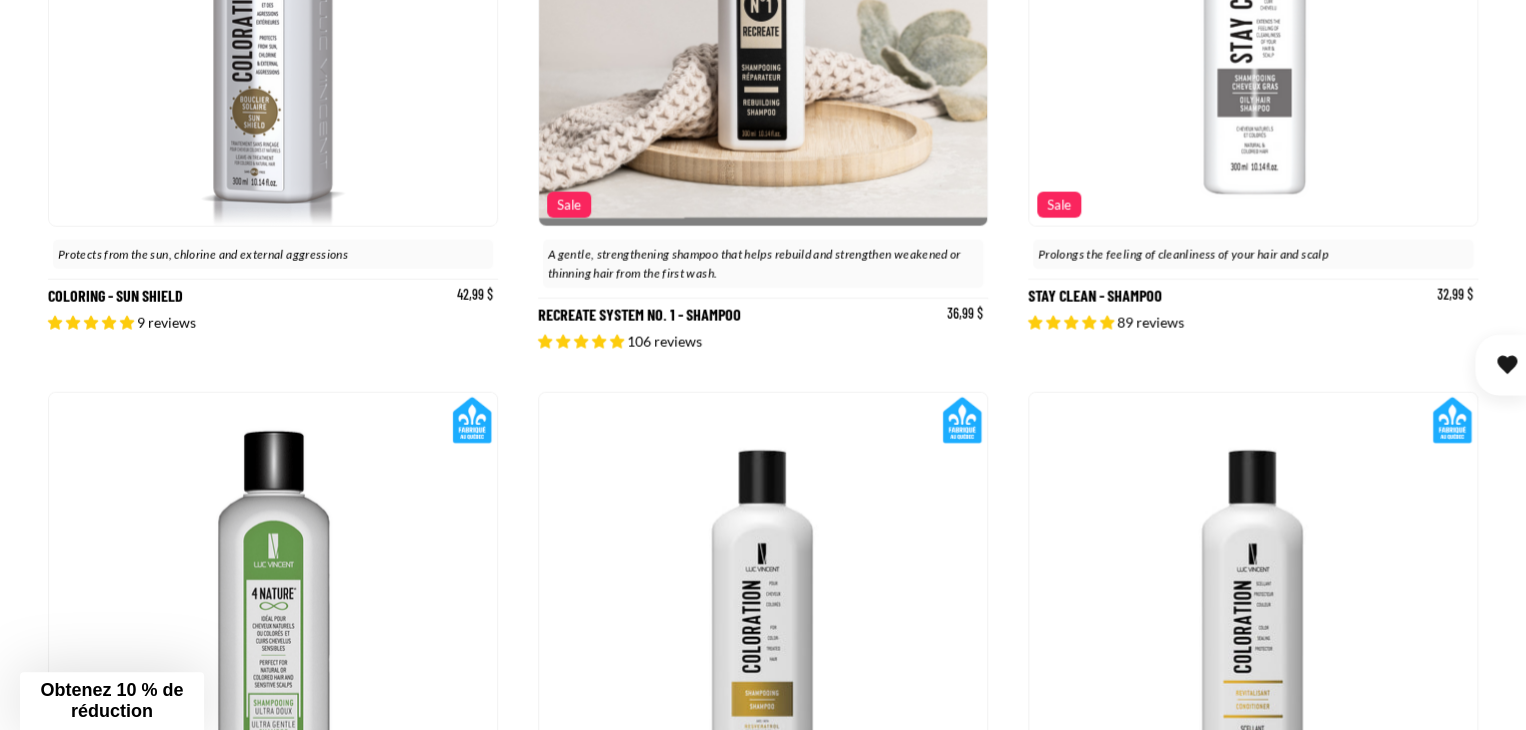 click 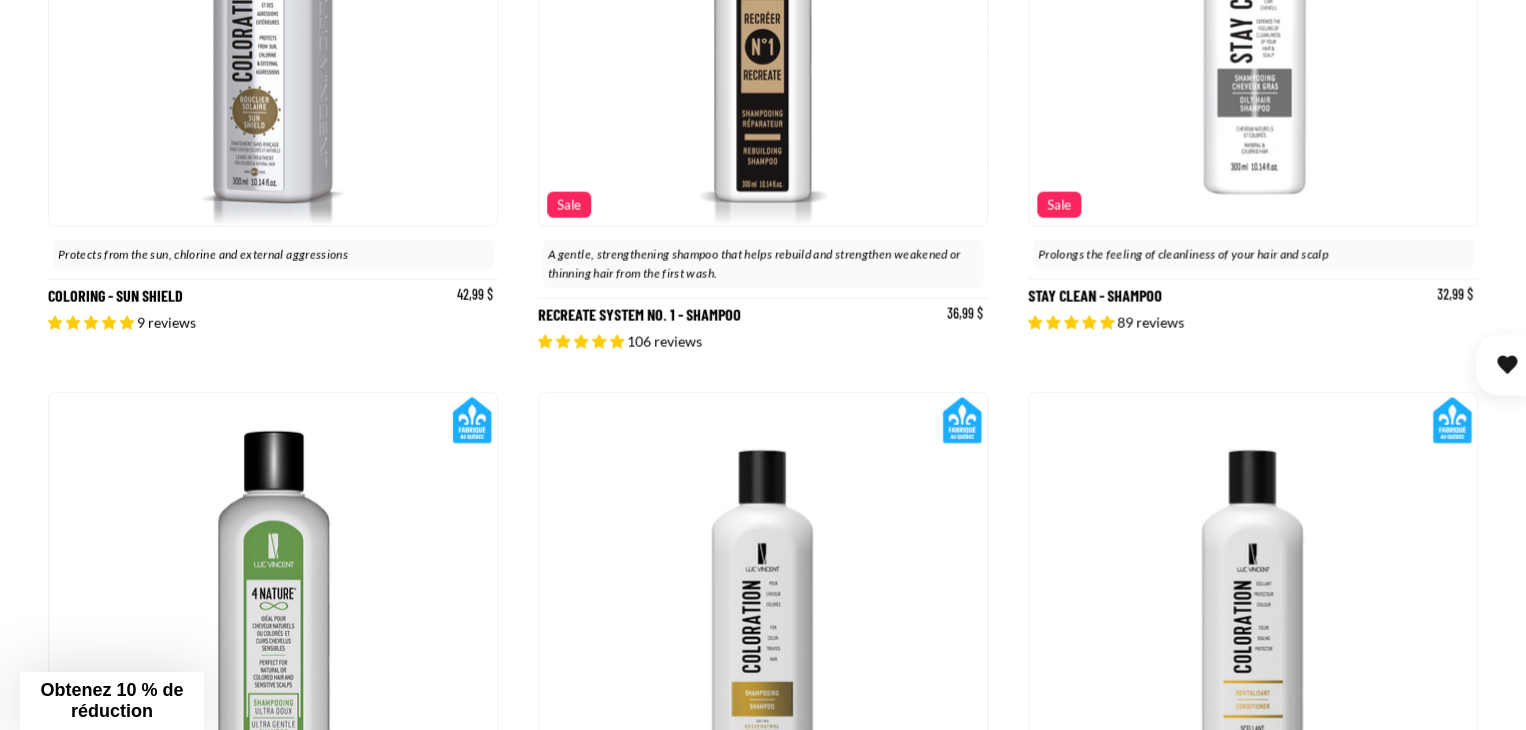 scroll, scrollTop: 0, scrollLeft: 451, axis: horizontal 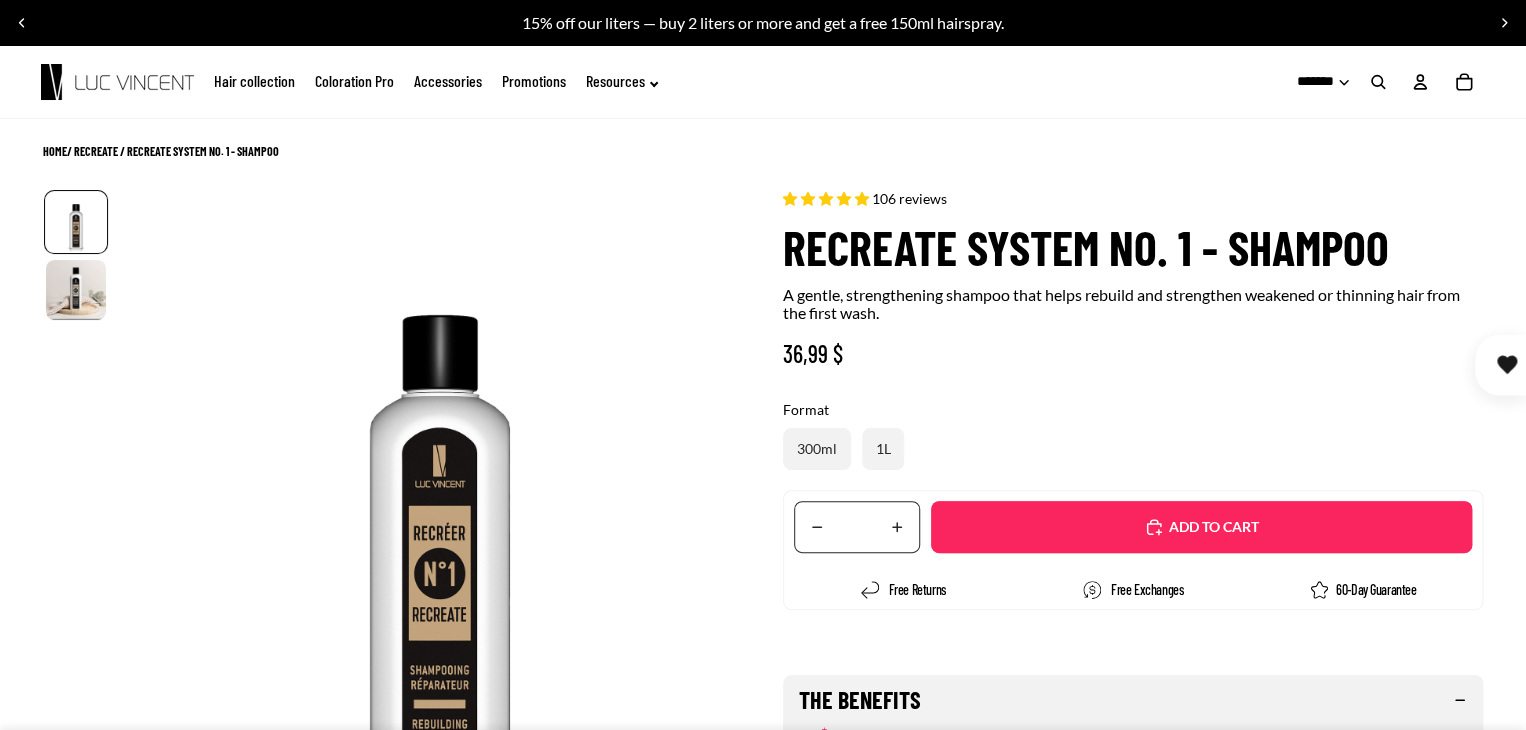 select on "**********" 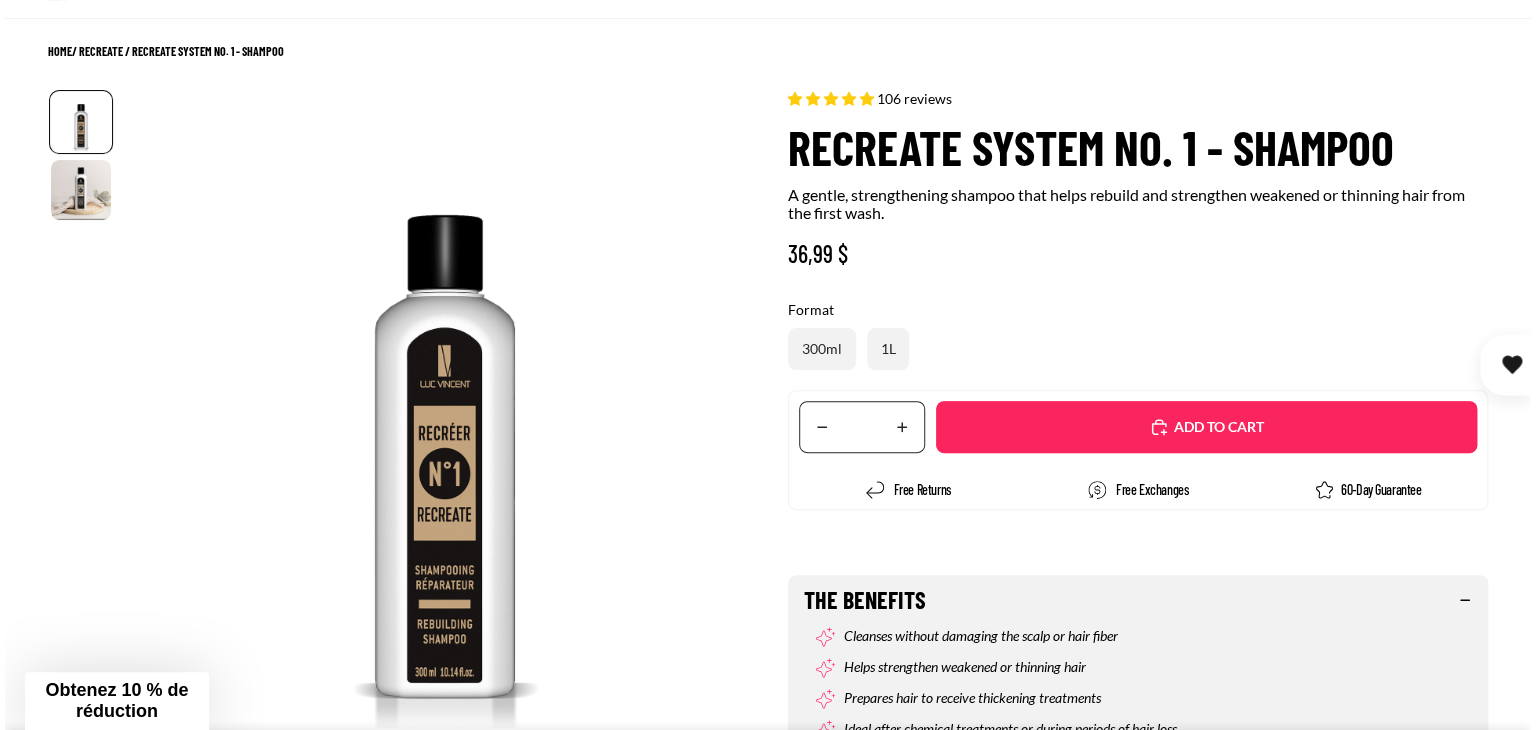 scroll, scrollTop: 200, scrollLeft: 0, axis: vertical 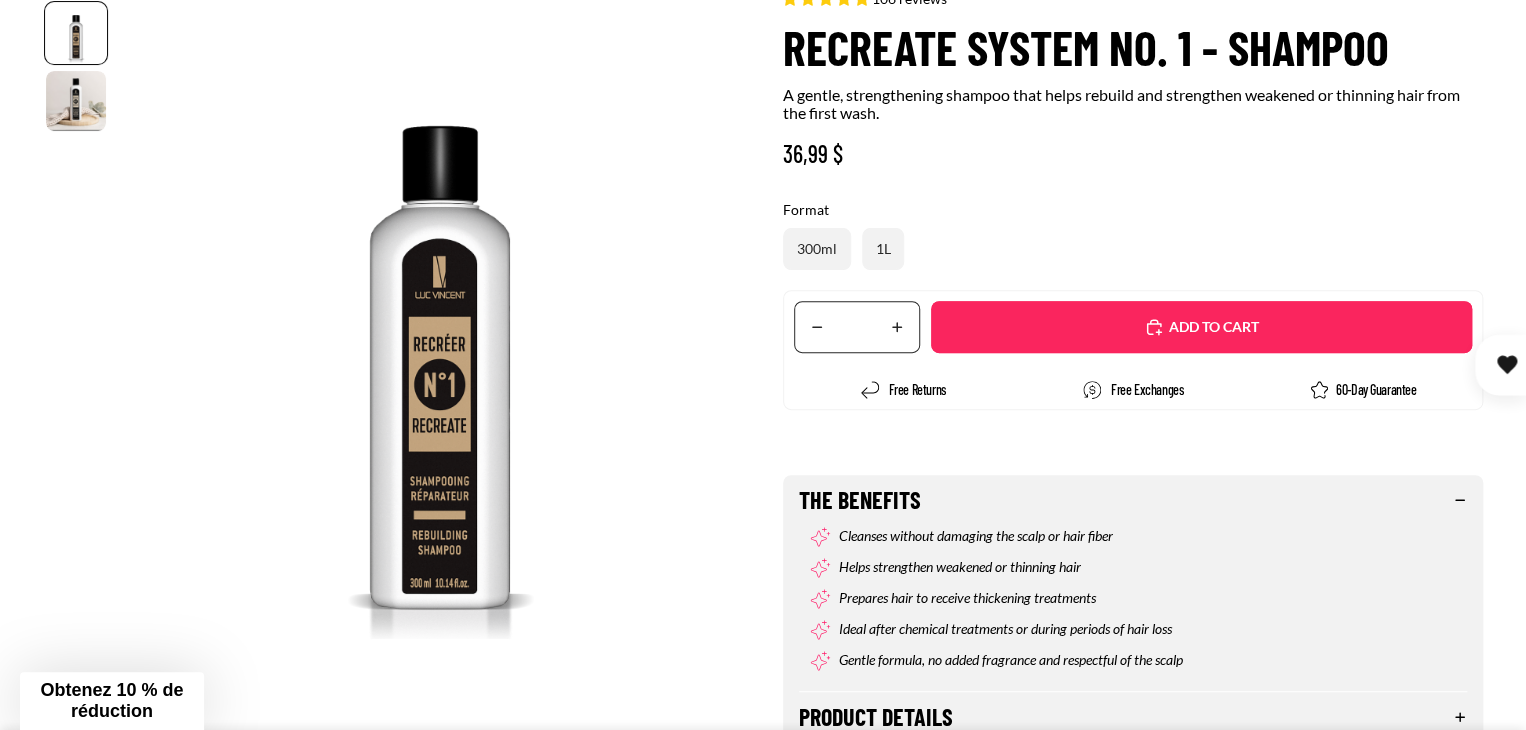 click on "Added" at bounding box center (1212, 327) 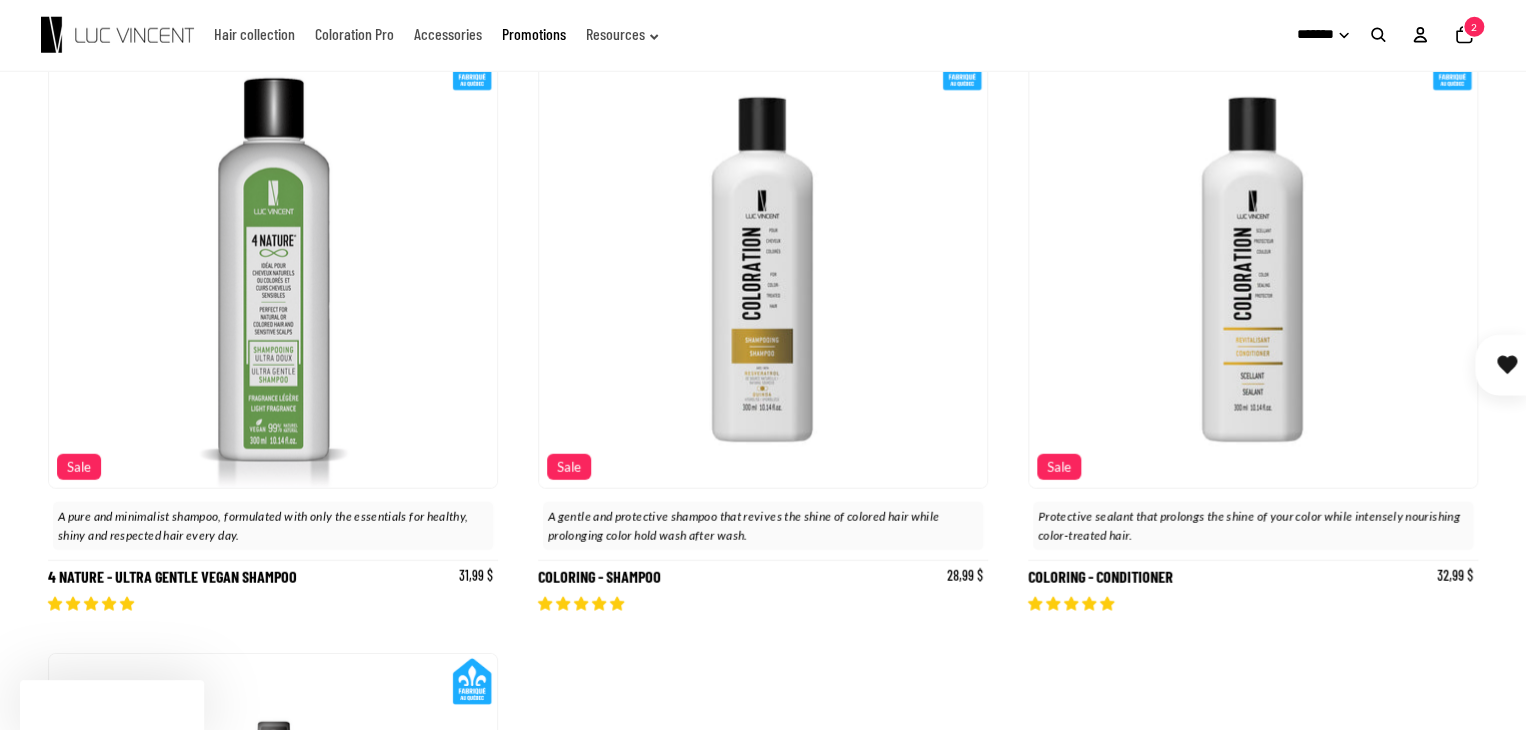 scroll, scrollTop: 2653, scrollLeft: 0, axis: vertical 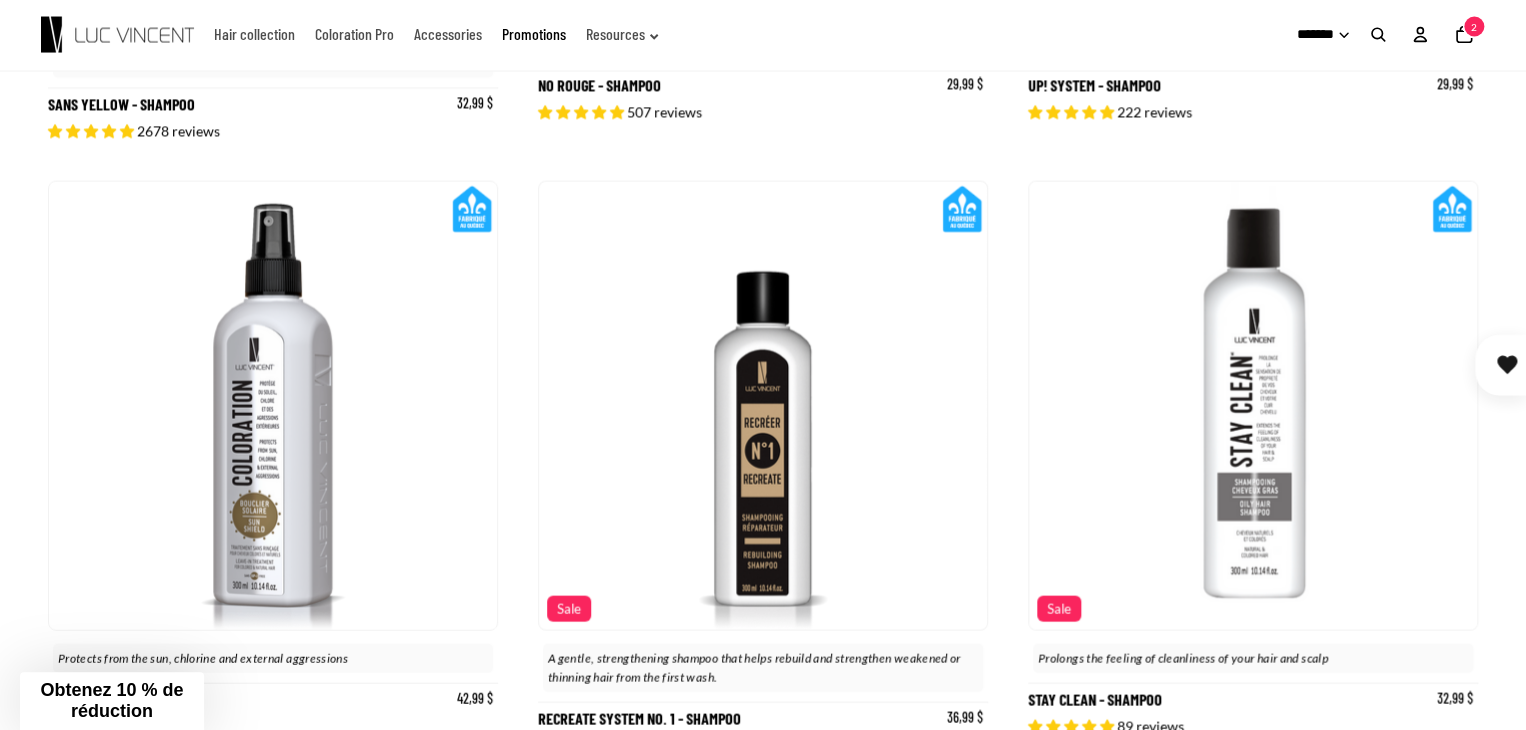 click on "Hair collection" 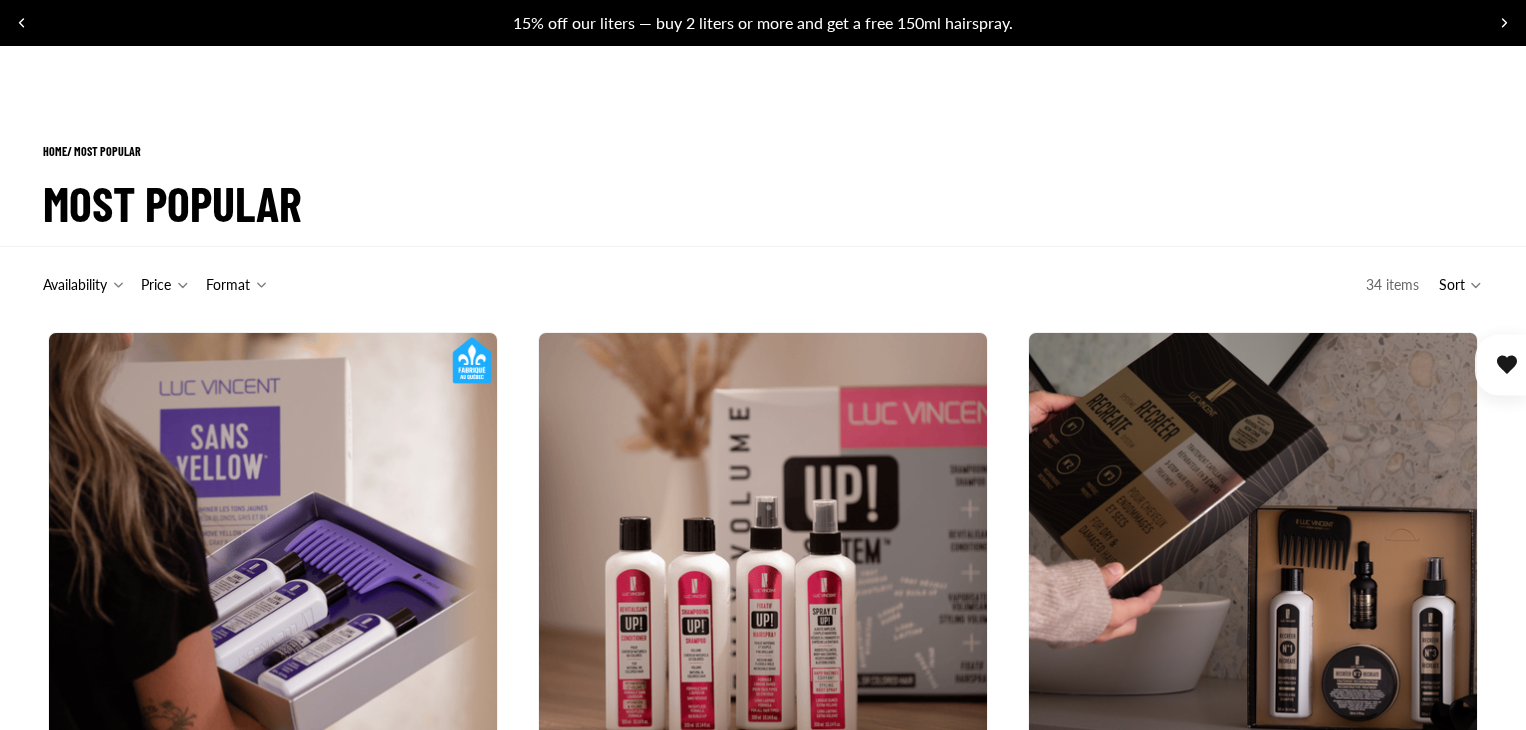 scroll, scrollTop: 1000, scrollLeft: 0, axis: vertical 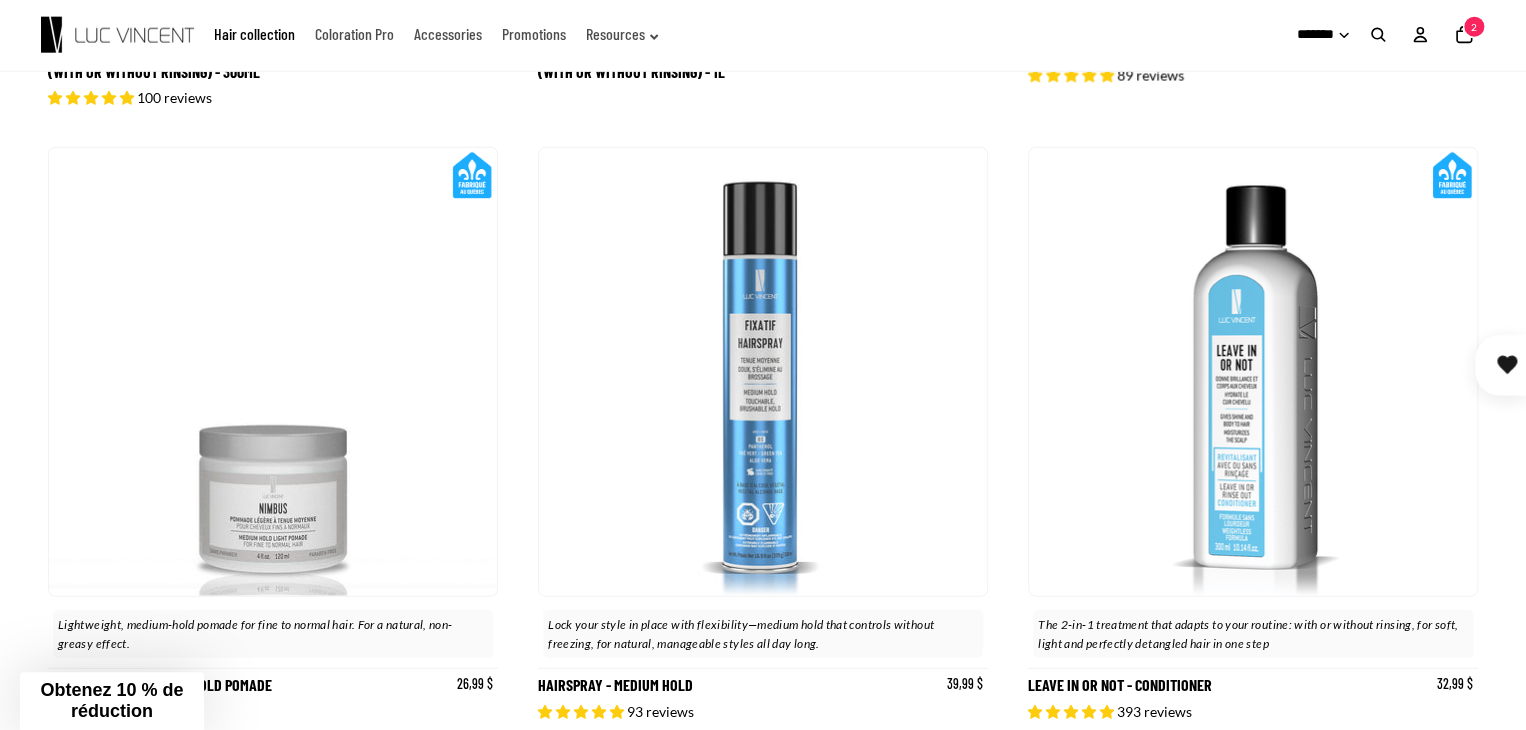 click at bounding box center [273, -245] 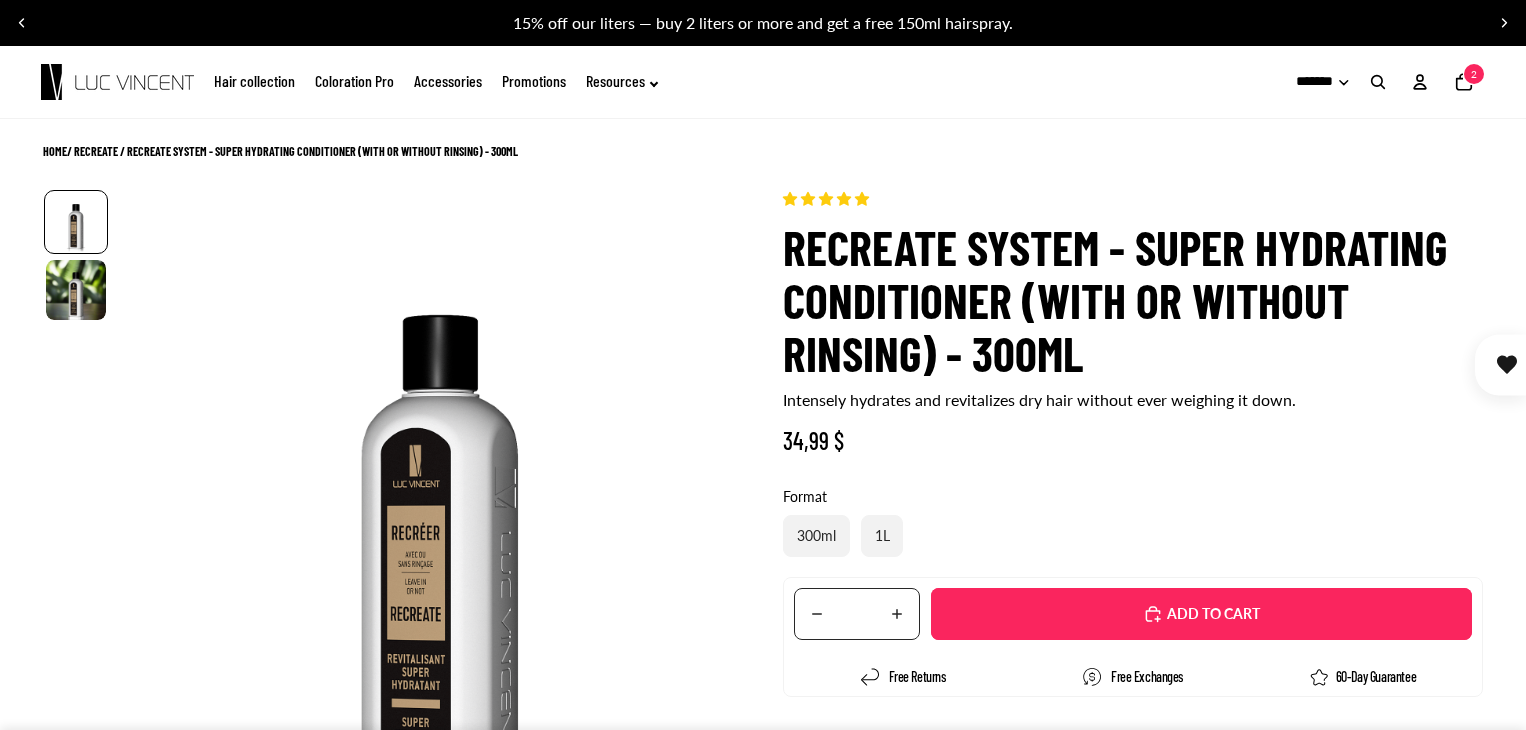 scroll, scrollTop: 0, scrollLeft: 0, axis: both 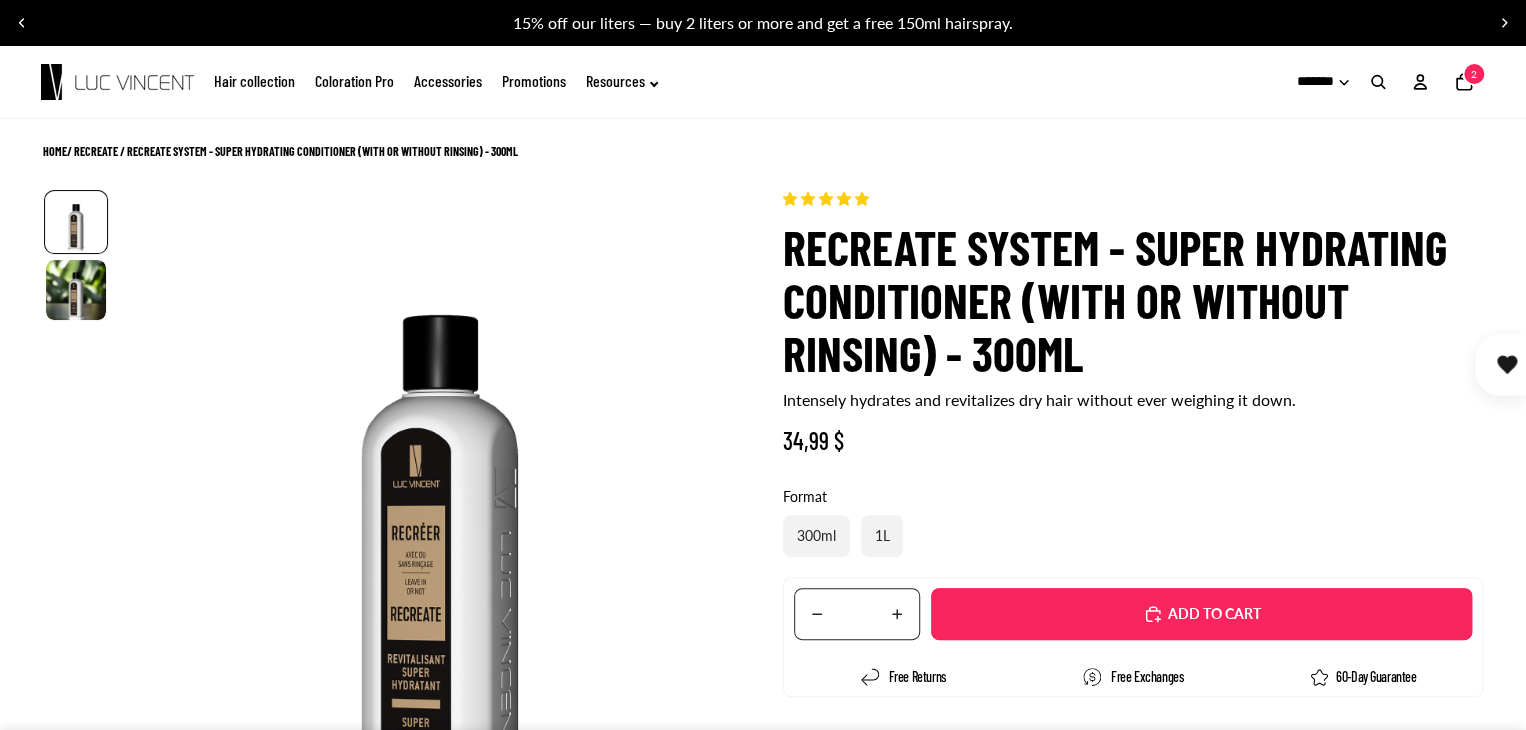 select on "**********" 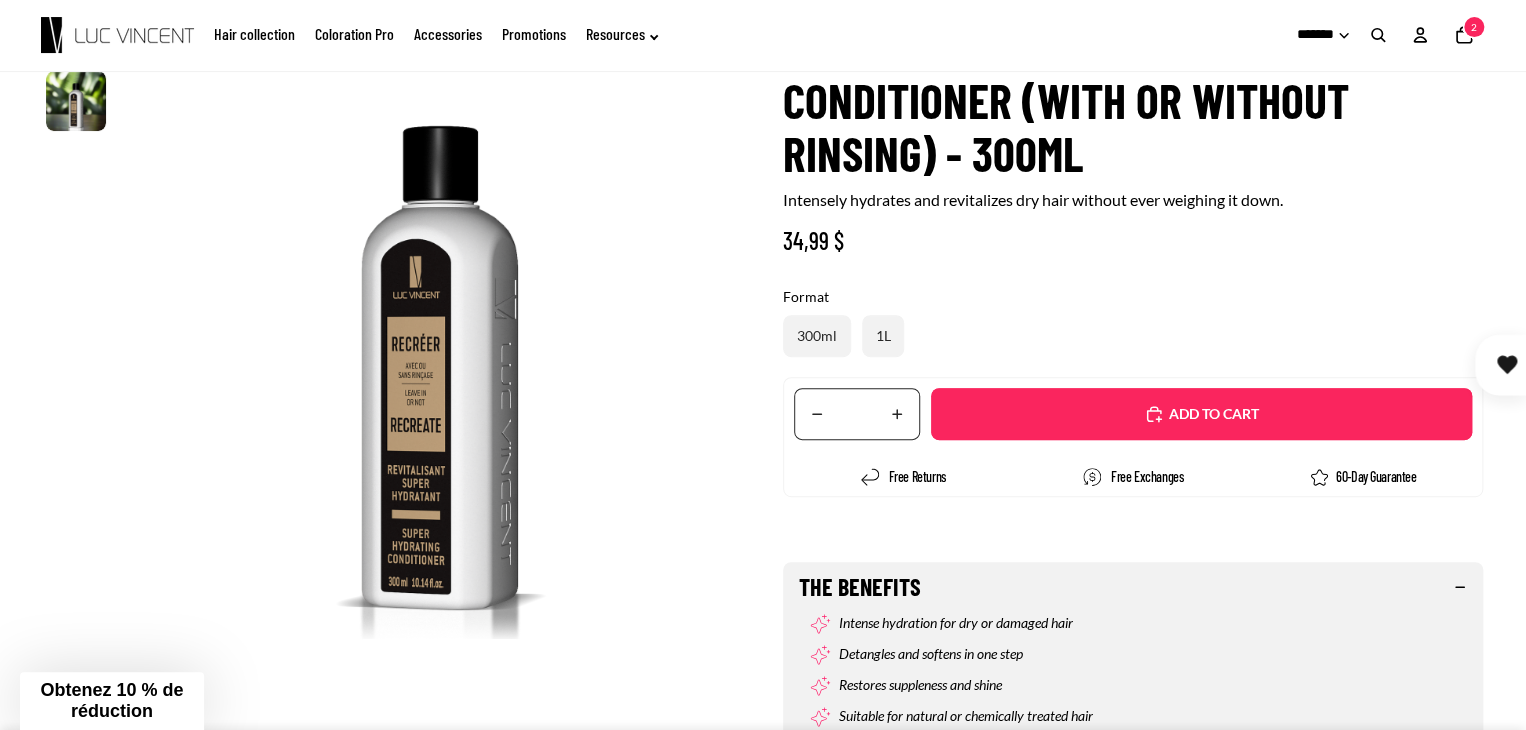 scroll, scrollTop: 0, scrollLeft: 0, axis: both 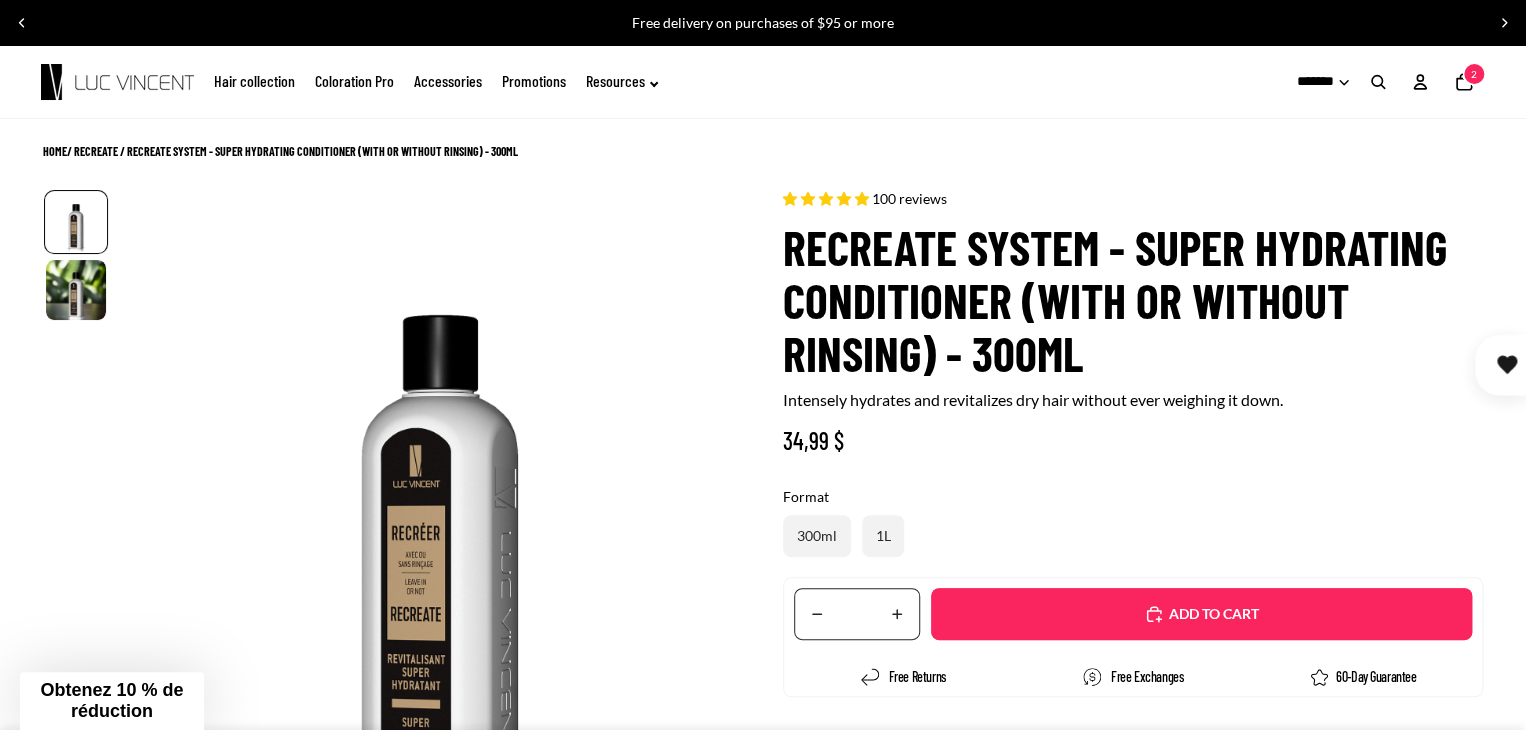 click on "Accessories" 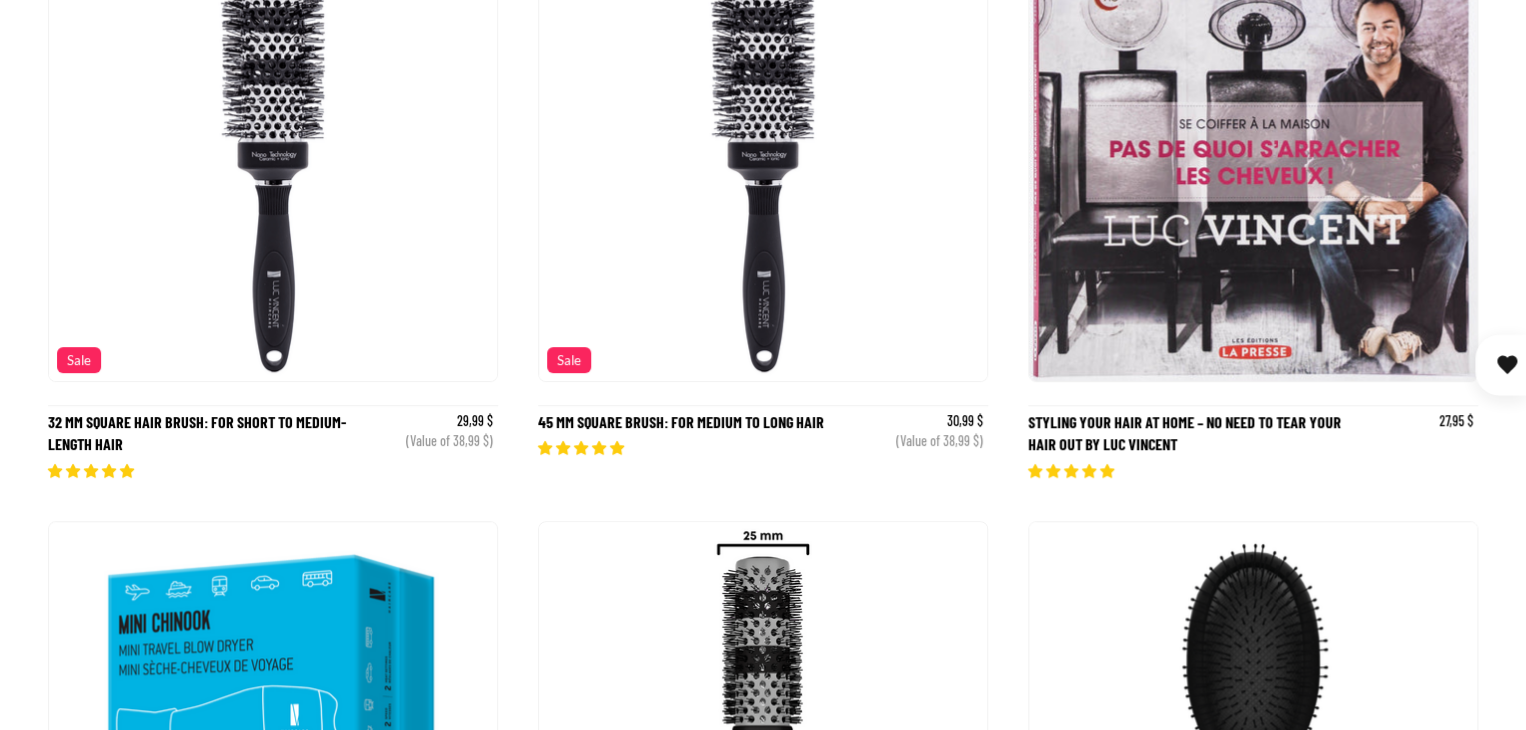 scroll, scrollTop: 1000, scrollLeft: 0, axis: vertical 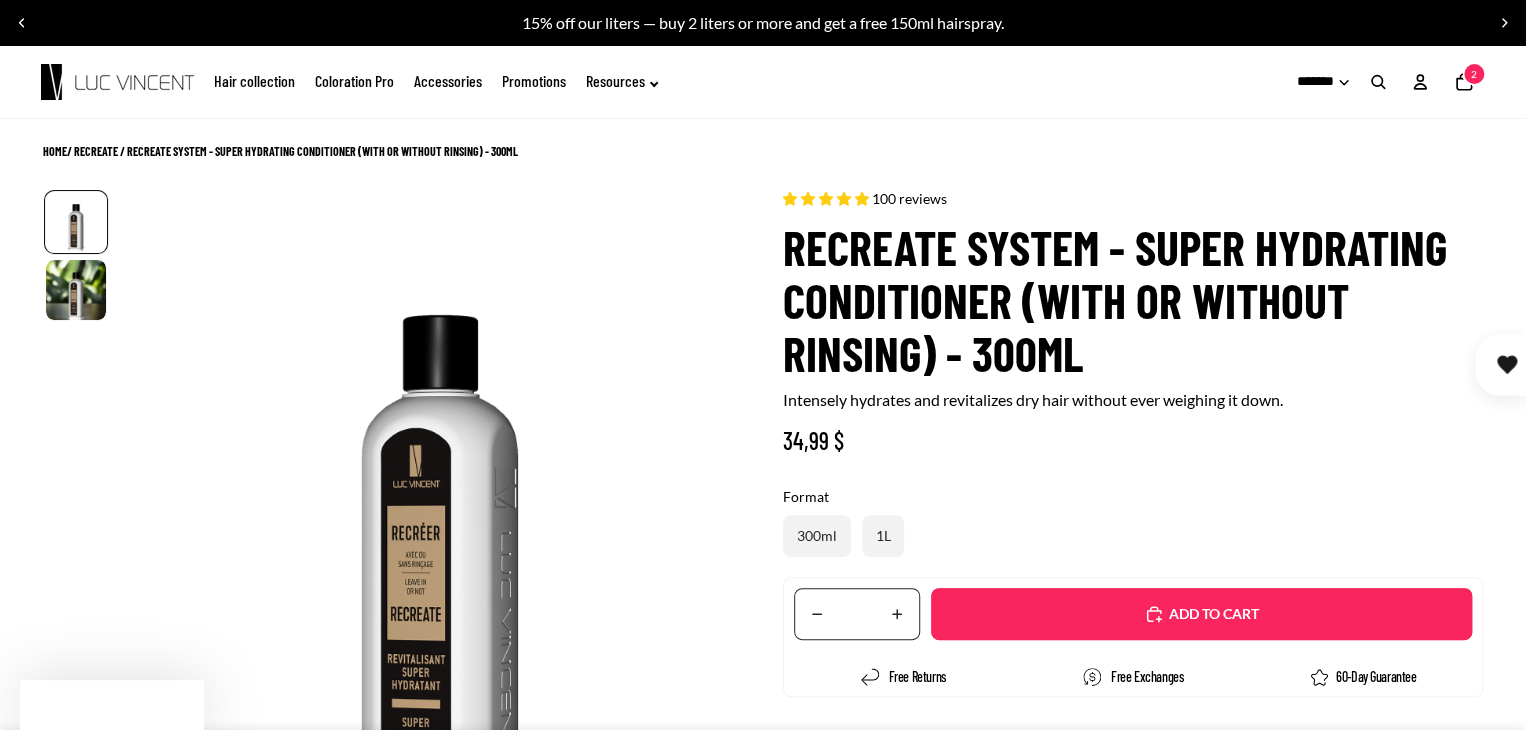 select on "**********" 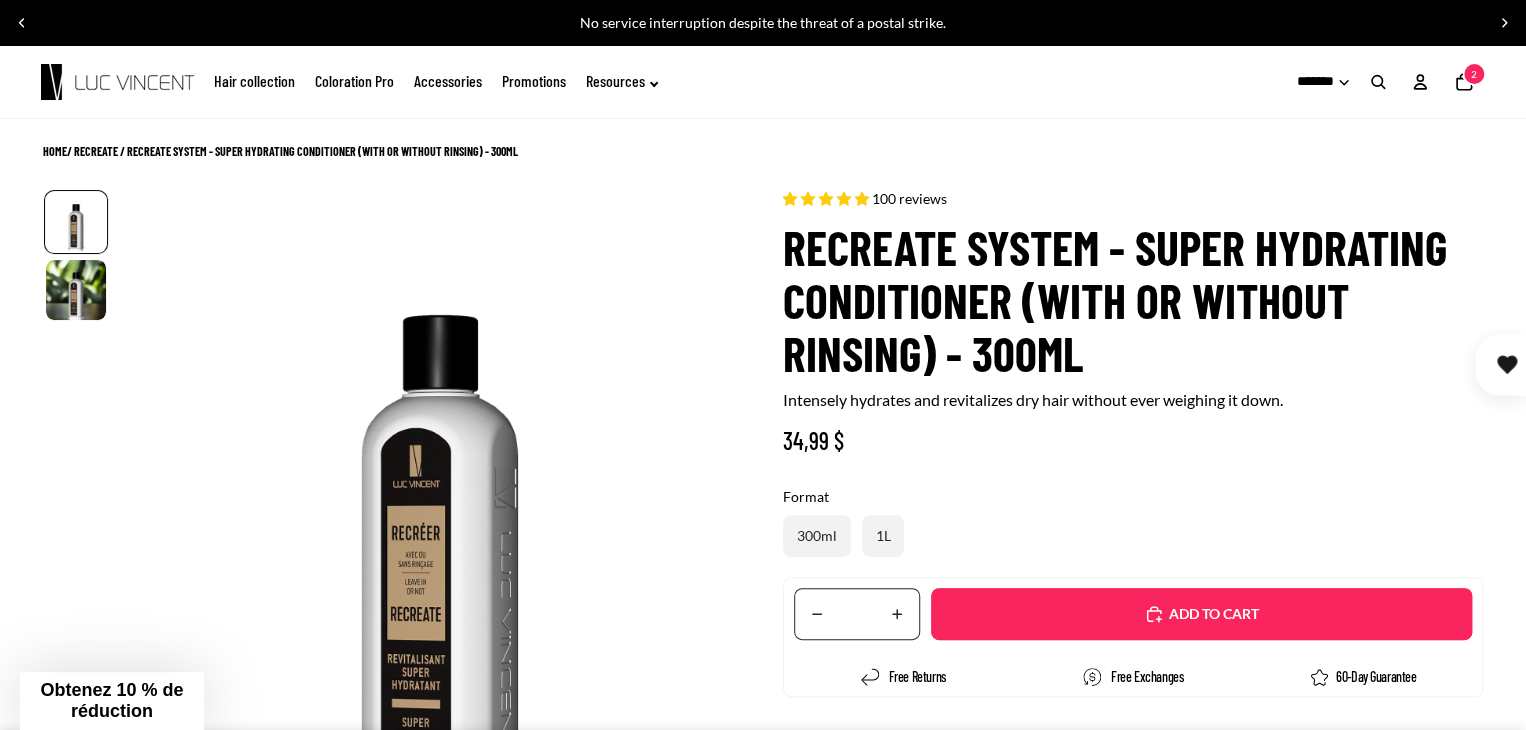 click on "Promotions" 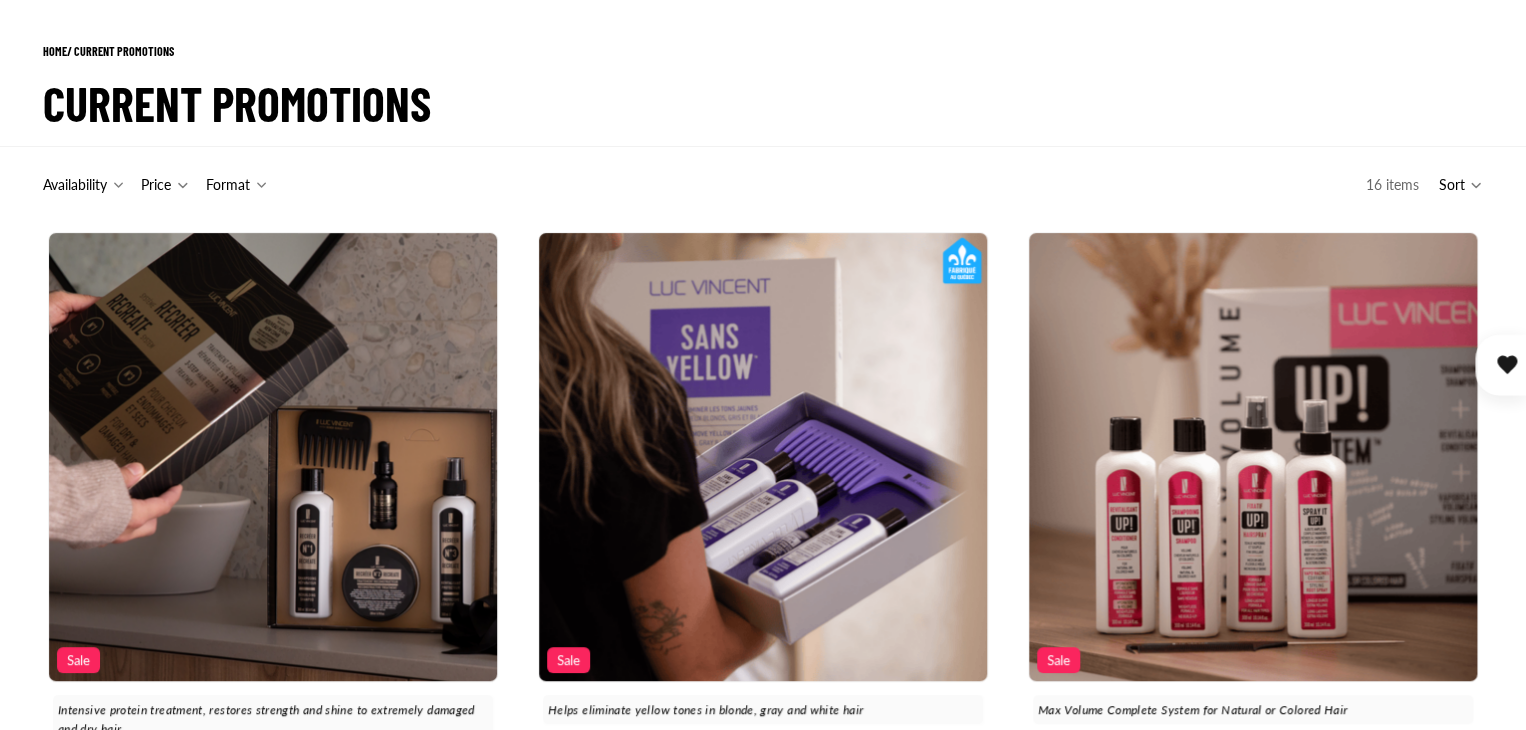 scroll, scrollTop: 300, scrollLeft: 0, axis: vertical 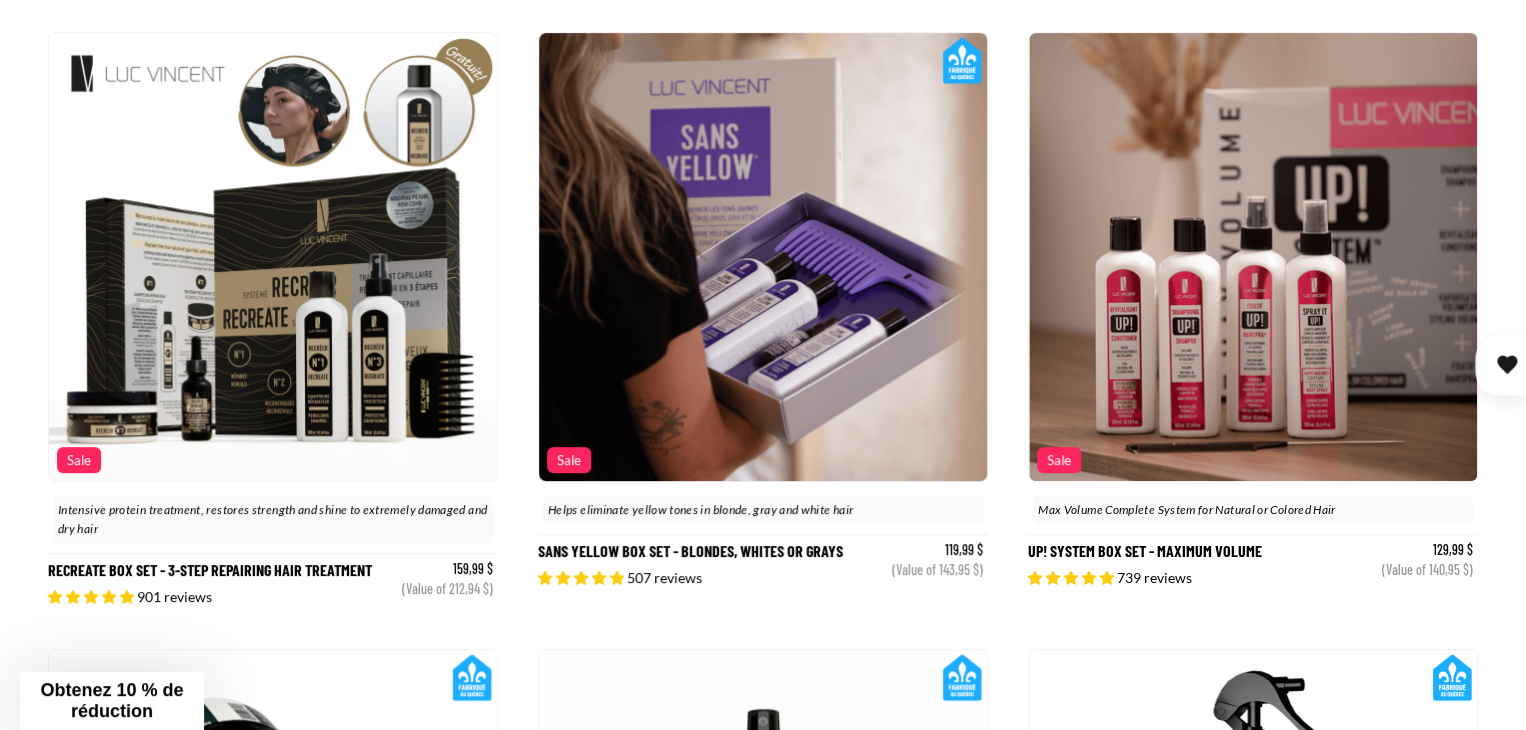 click 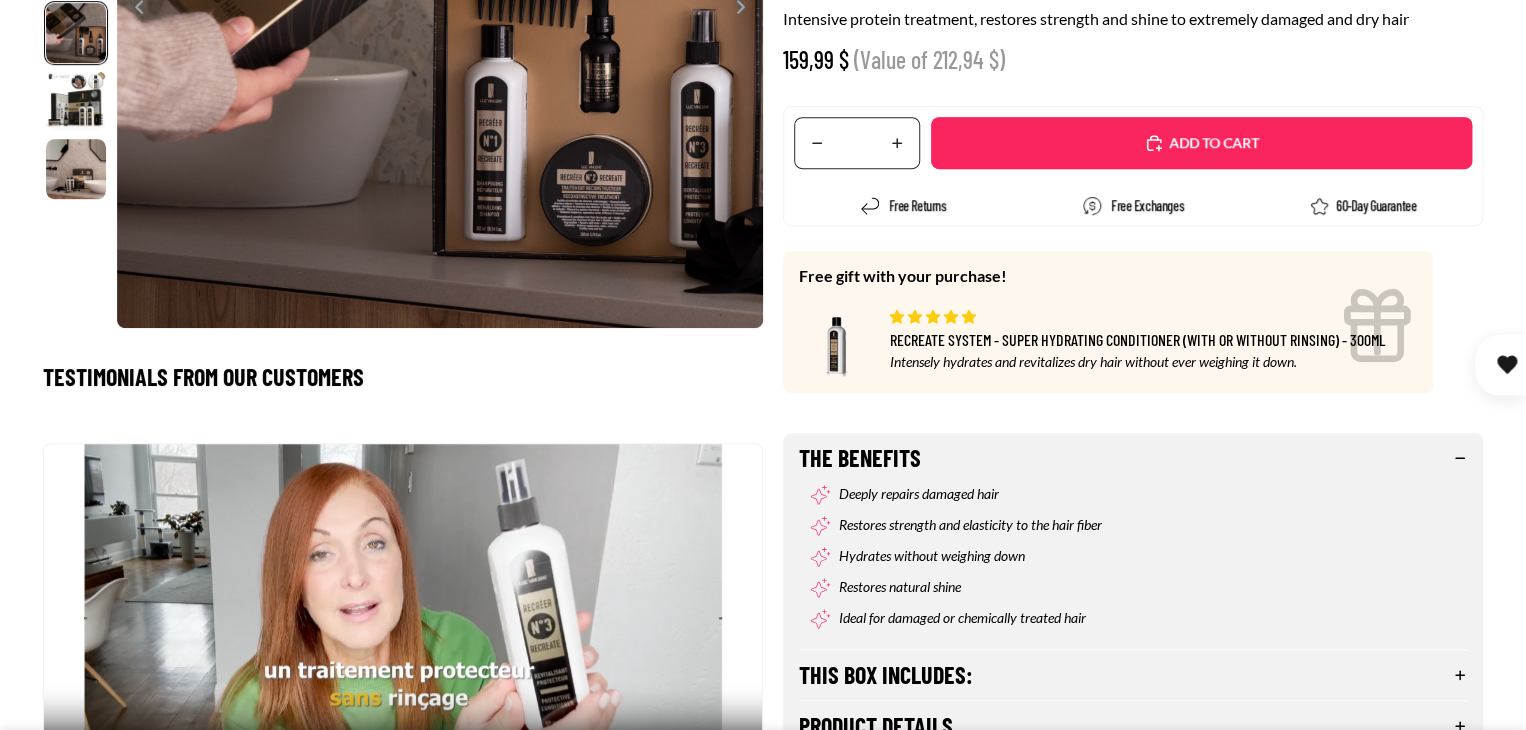 scroll, scrollTop: 500, scrollLeft: 0, axis: vertical 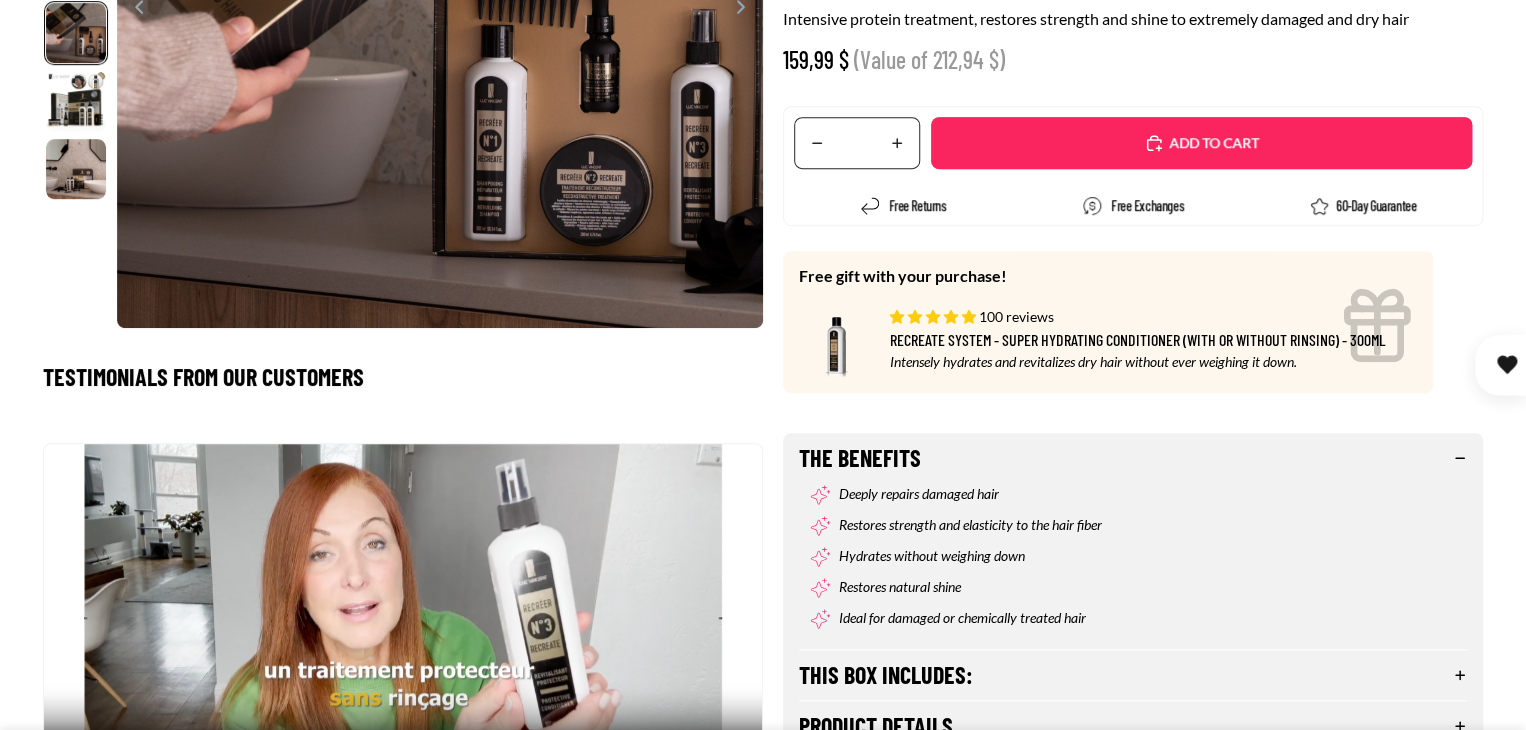 select on "**********" 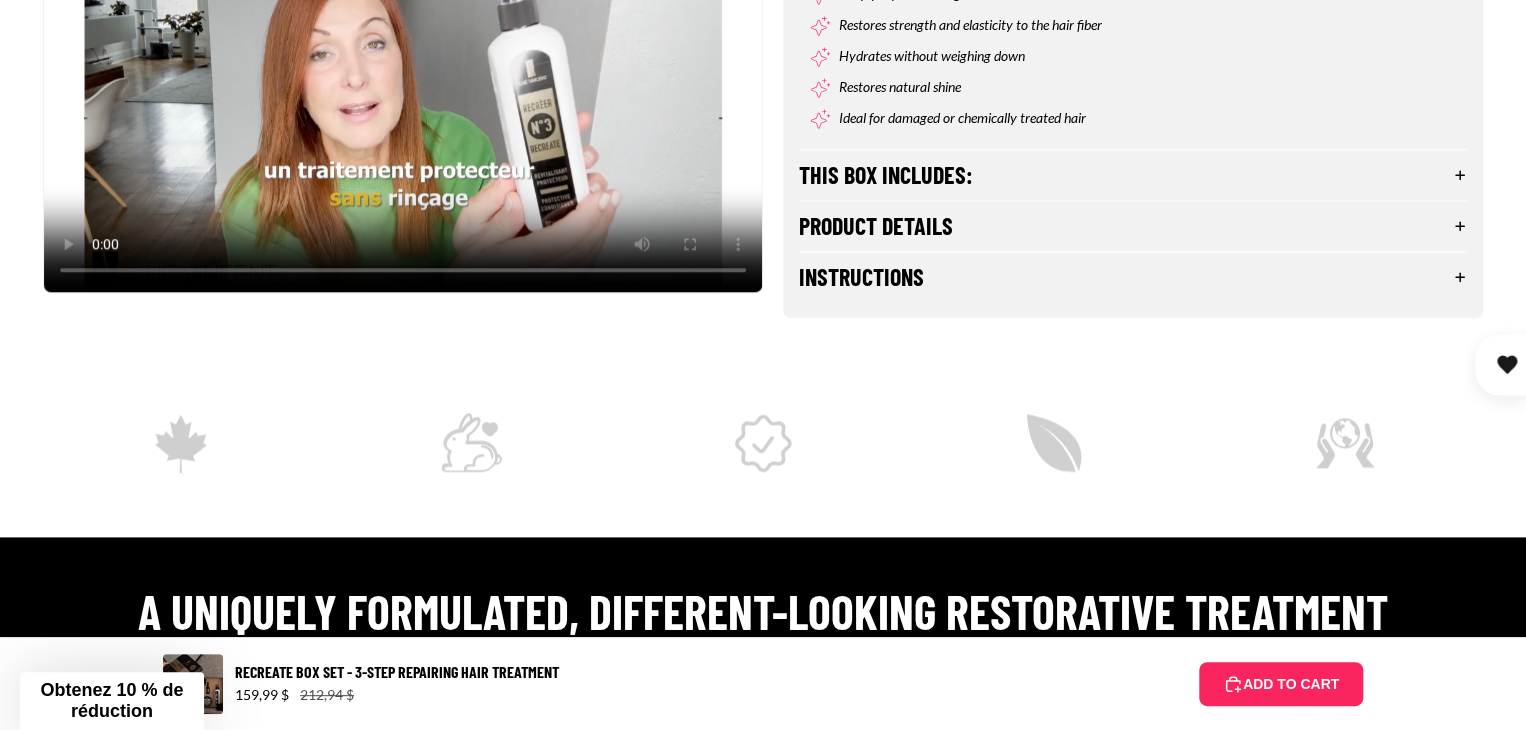 scroll, scrollTop: 1100, scrollLeft: 0, axis: vertical 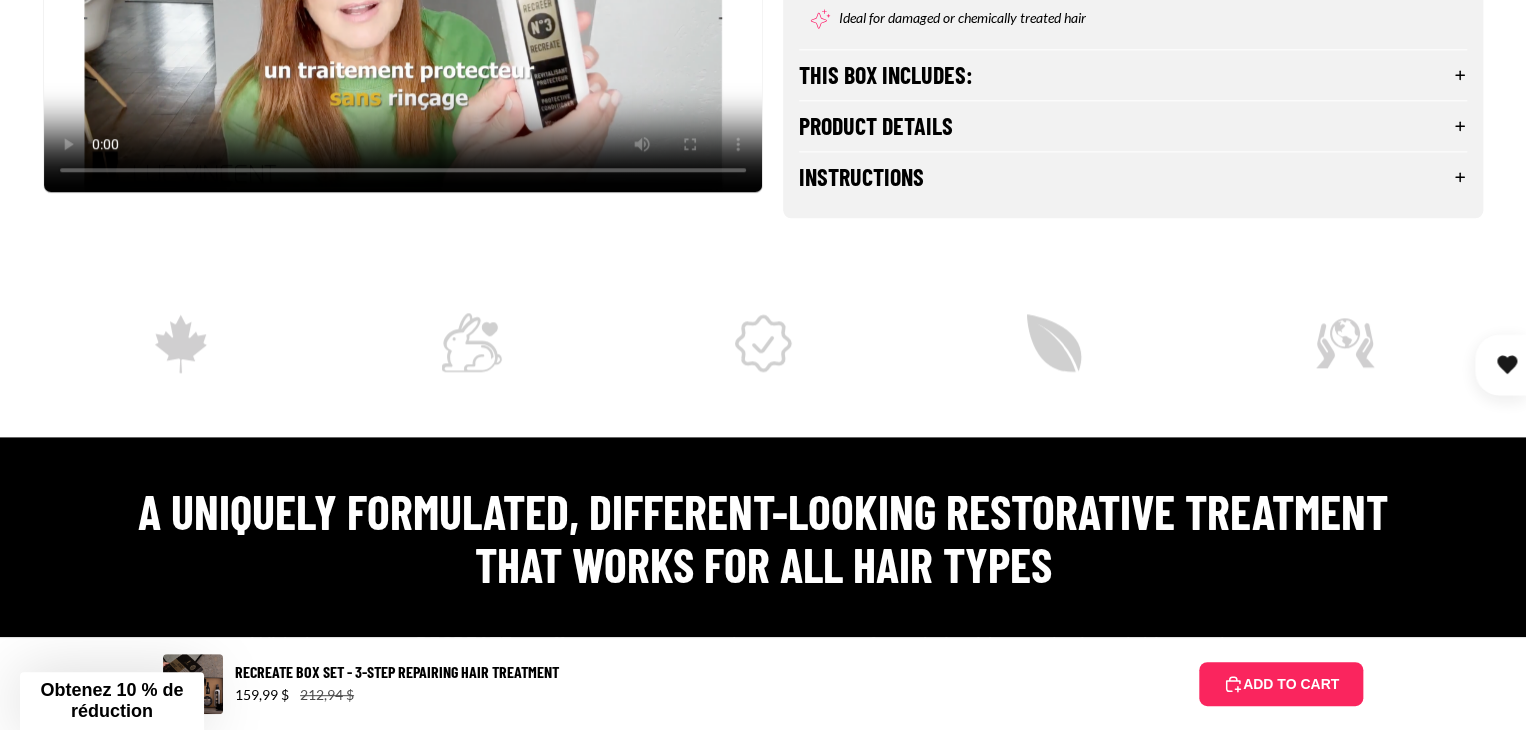 click on "This box includes:" at bounding box center [1133, 75] 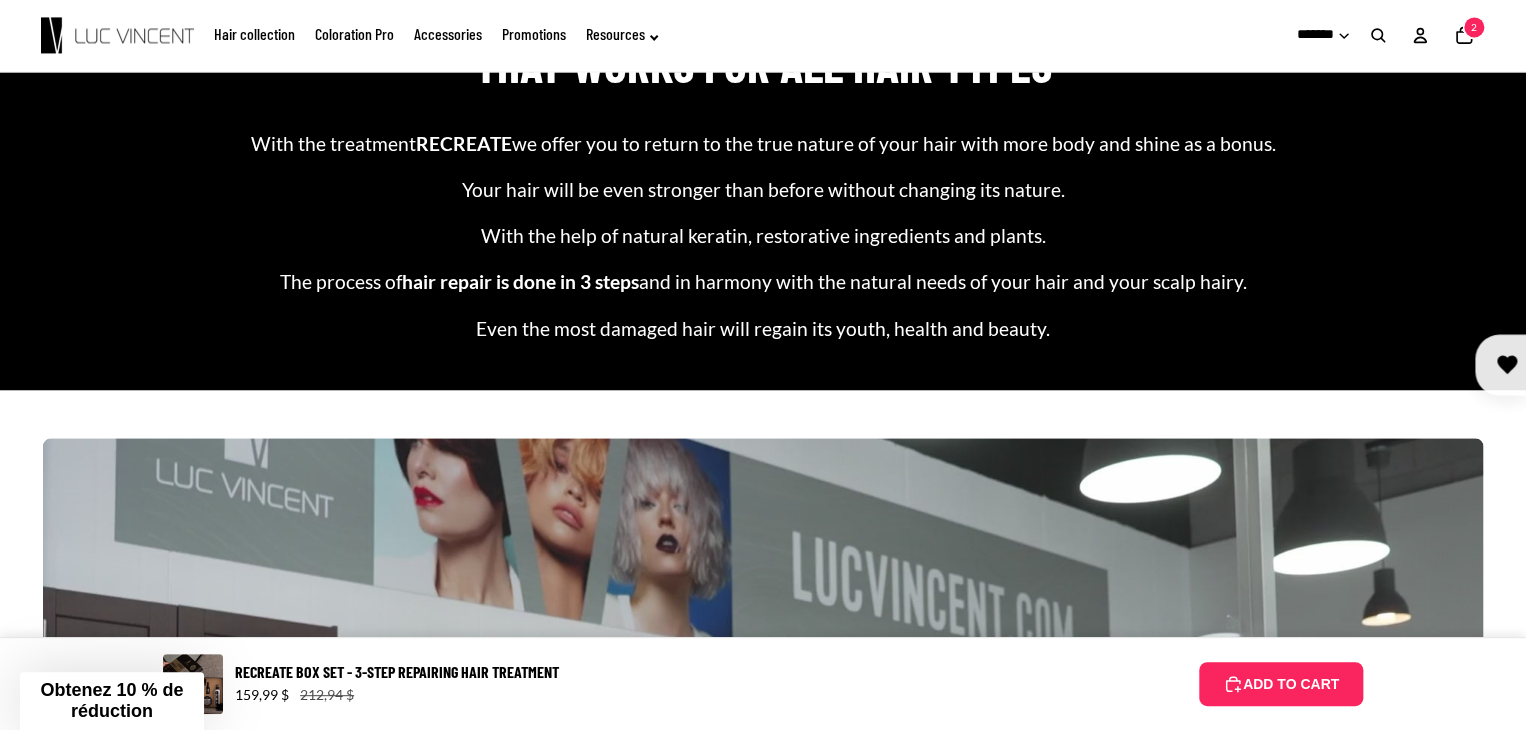 scroll, scrollTop: 1300, scrollLeft: 0, axis: vertical 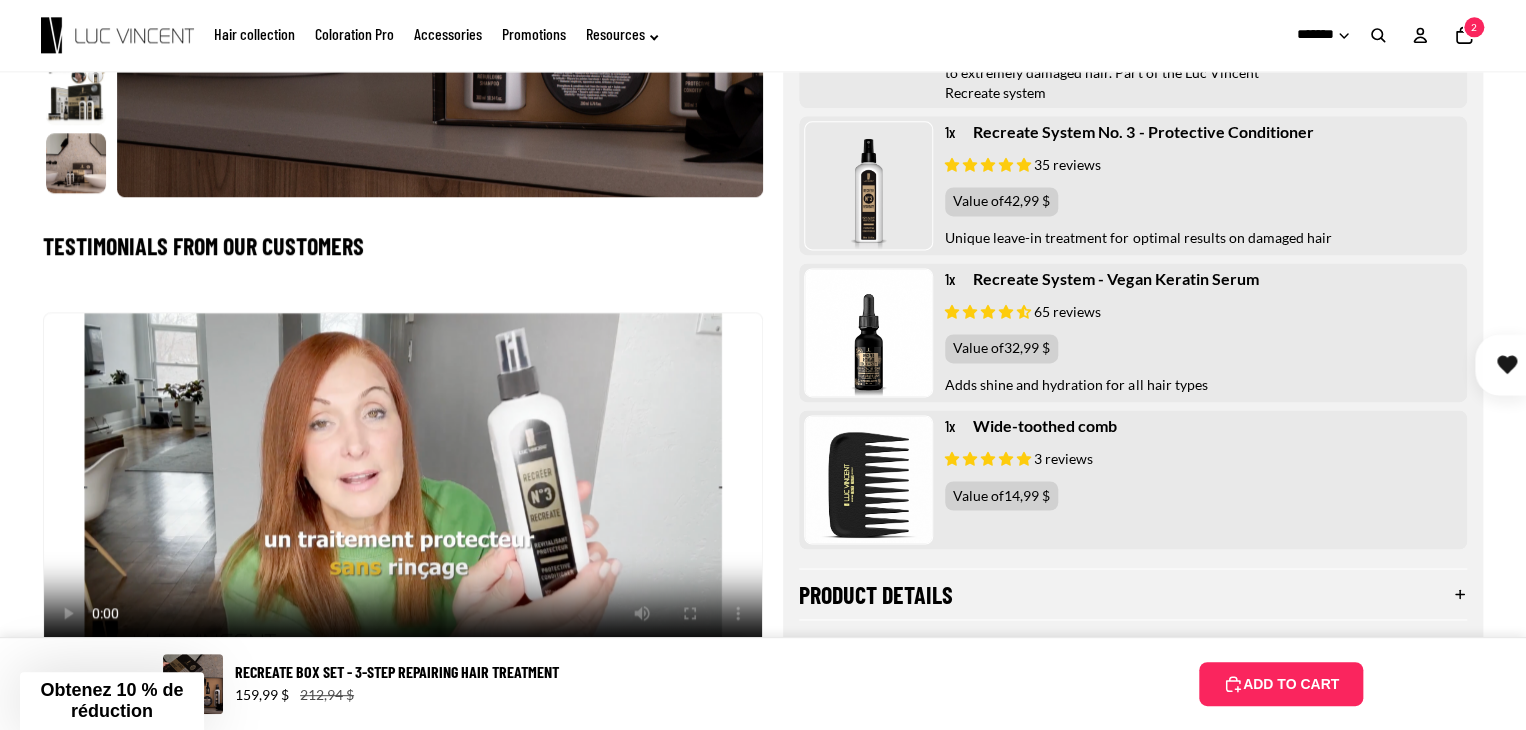 click at bounding box center (1133, 20) 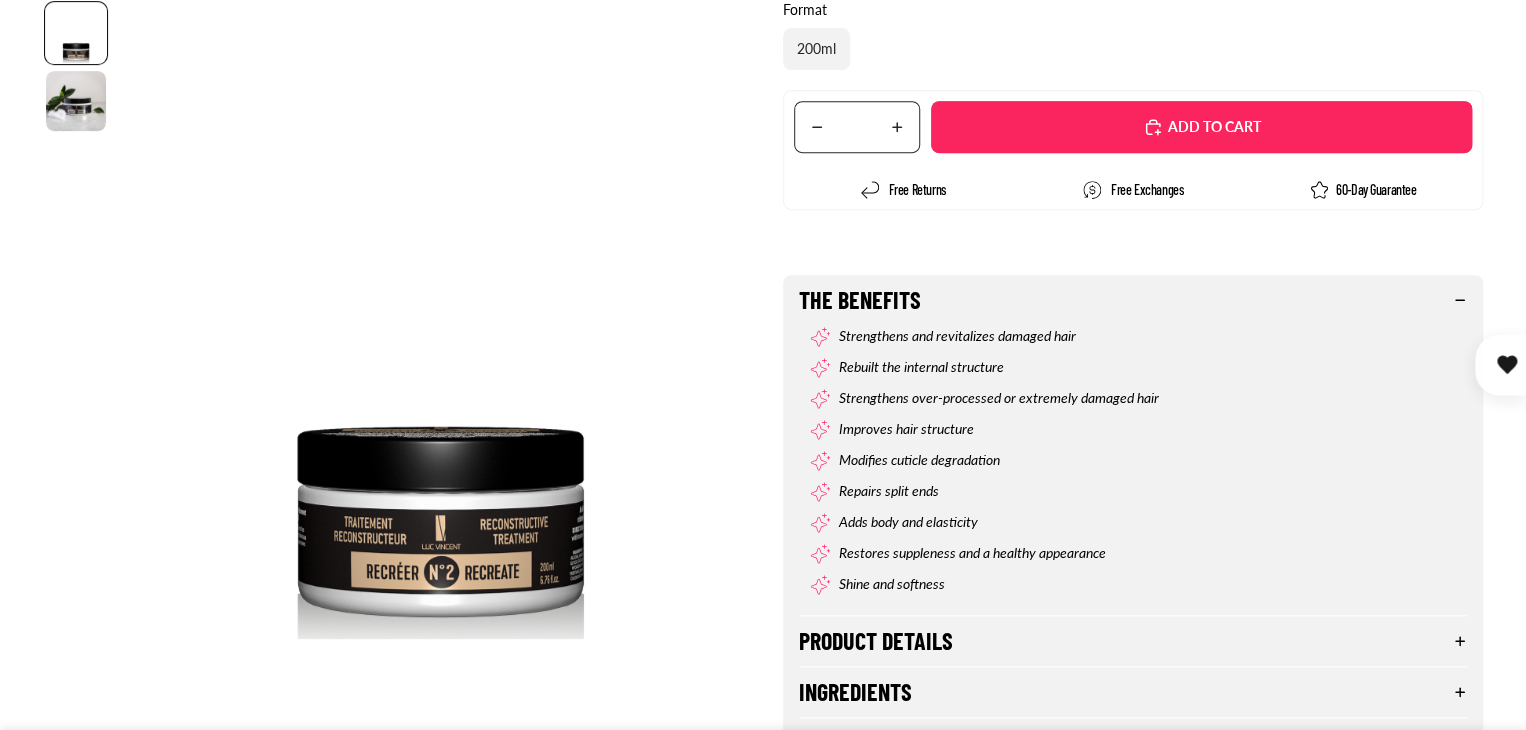 scroll, scrollTop: 400, scrollLeft: 0, axis: vertical 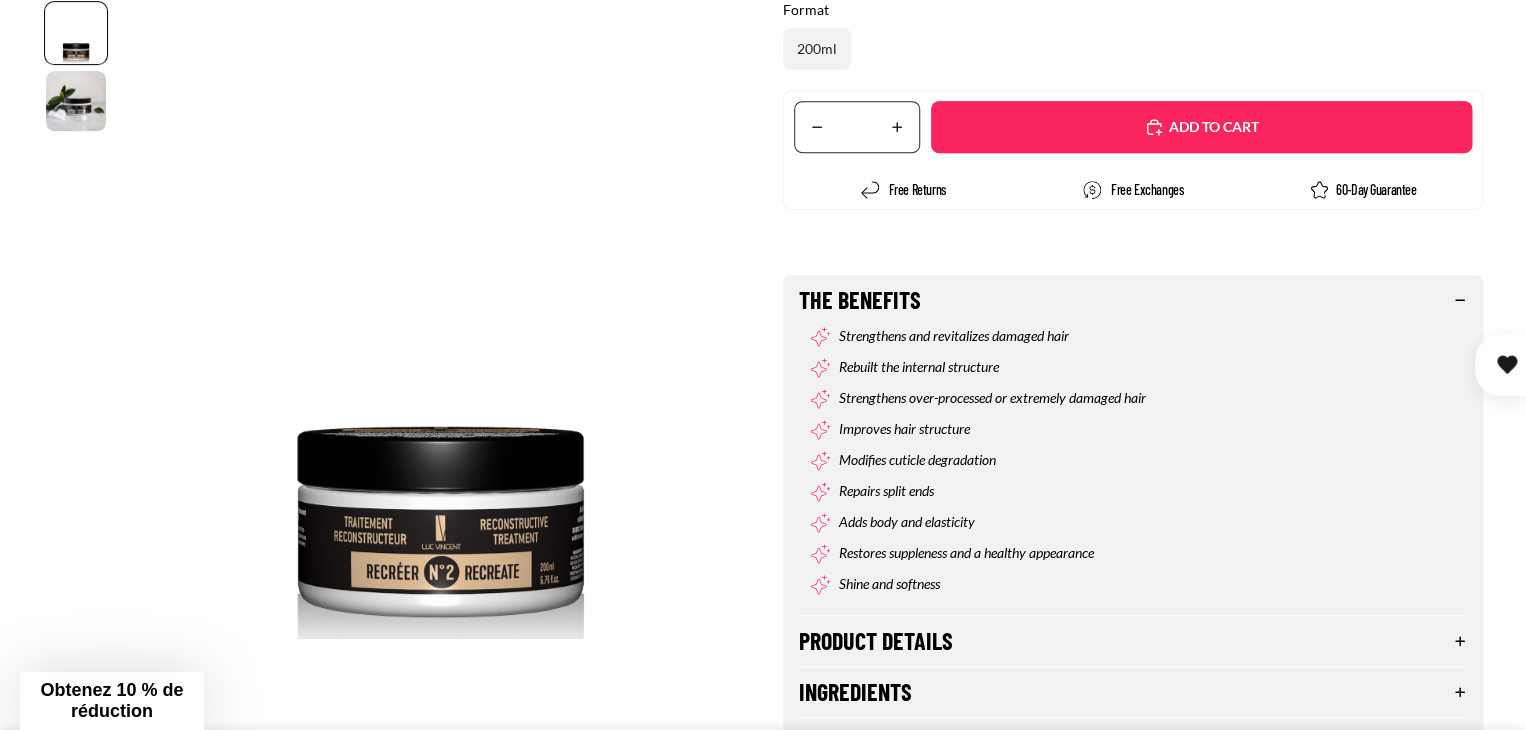click on "Added" at bounding box center [1212, 127] 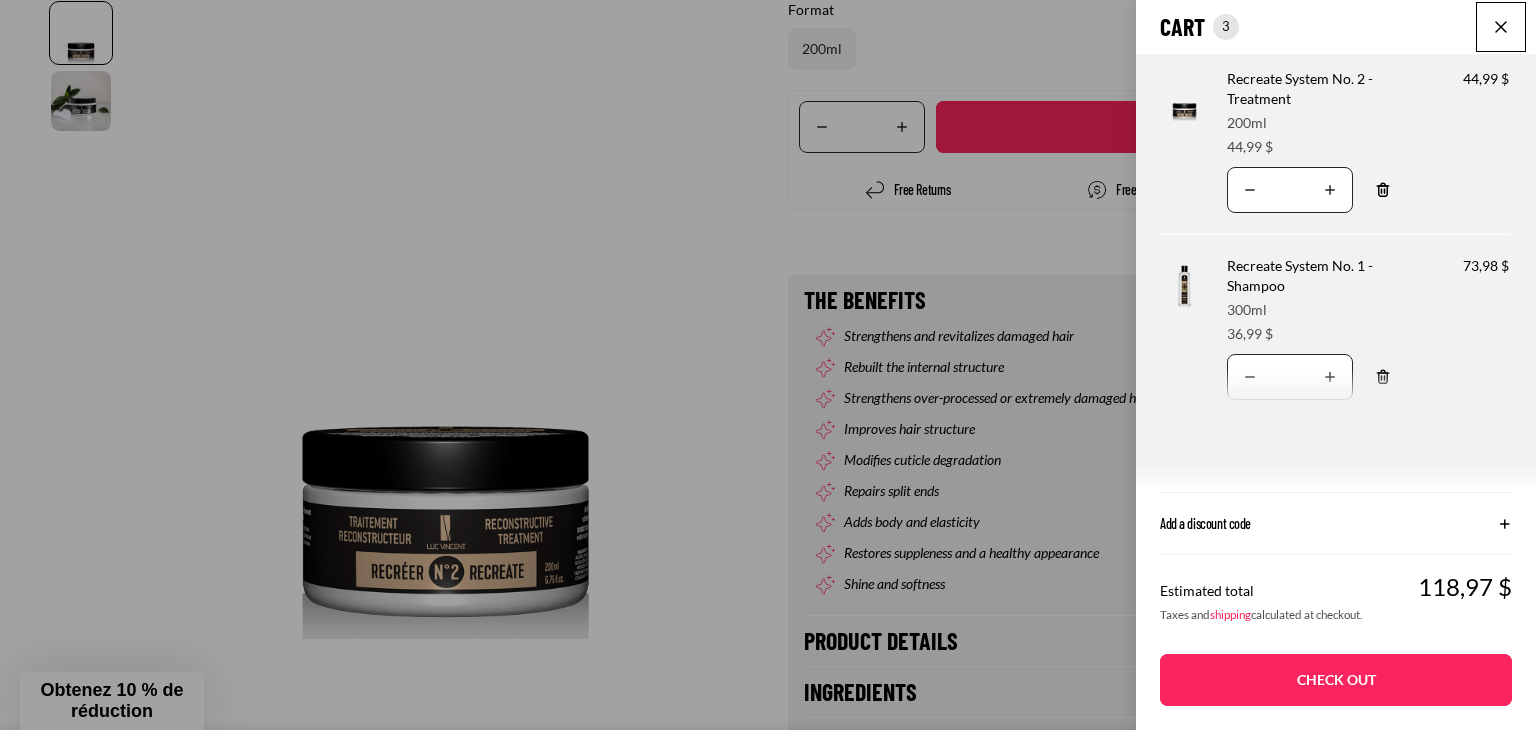 click on "Cart
Total items in cart: 3
3
3
Cart total
118,97CAD
Product image
Product information
Quantity
Product total
Recreate System No. 2 - Treatment
Format:
200ml
Price 44,99 $" 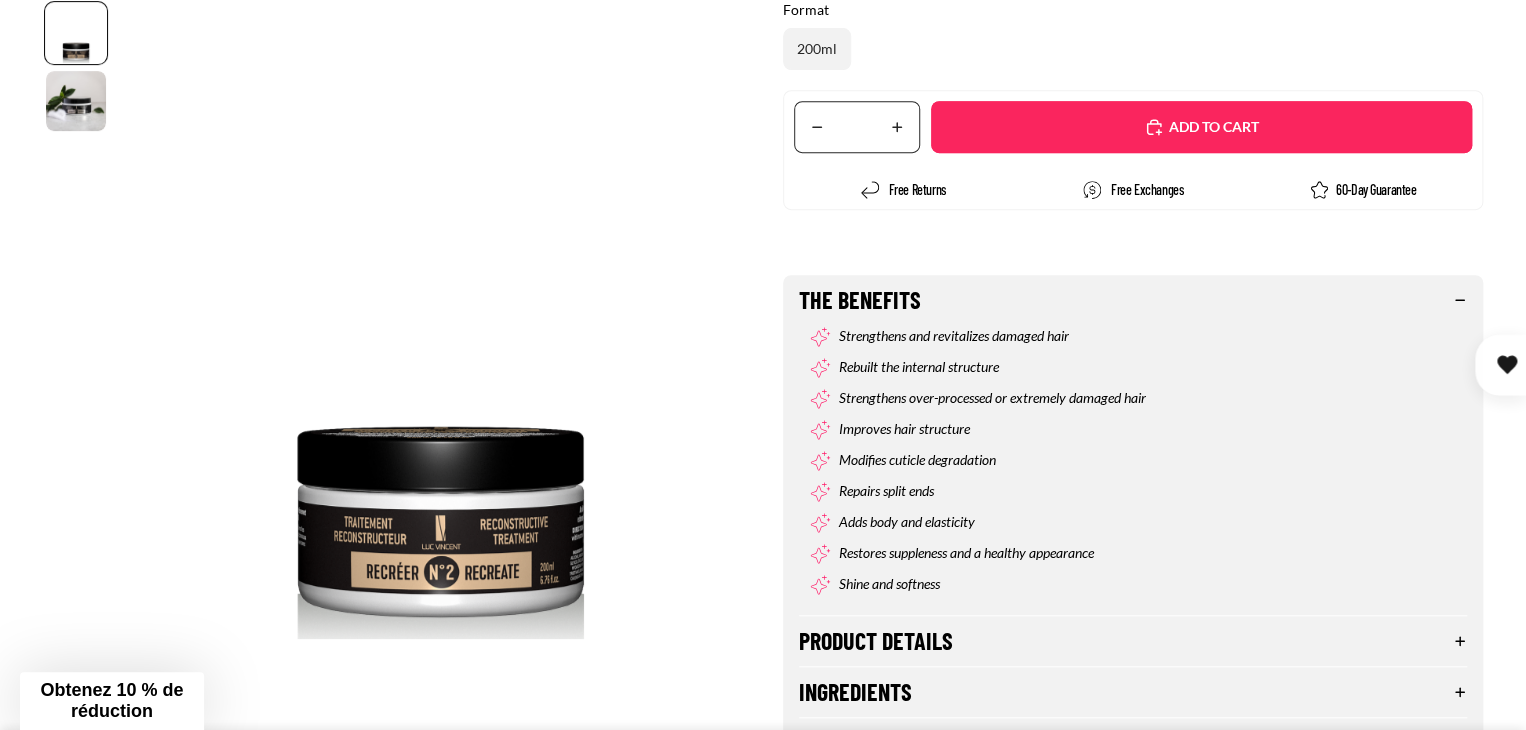 click on "Translation missing: en.accessibility.increase_quantity" at bounding box center [897, 127] 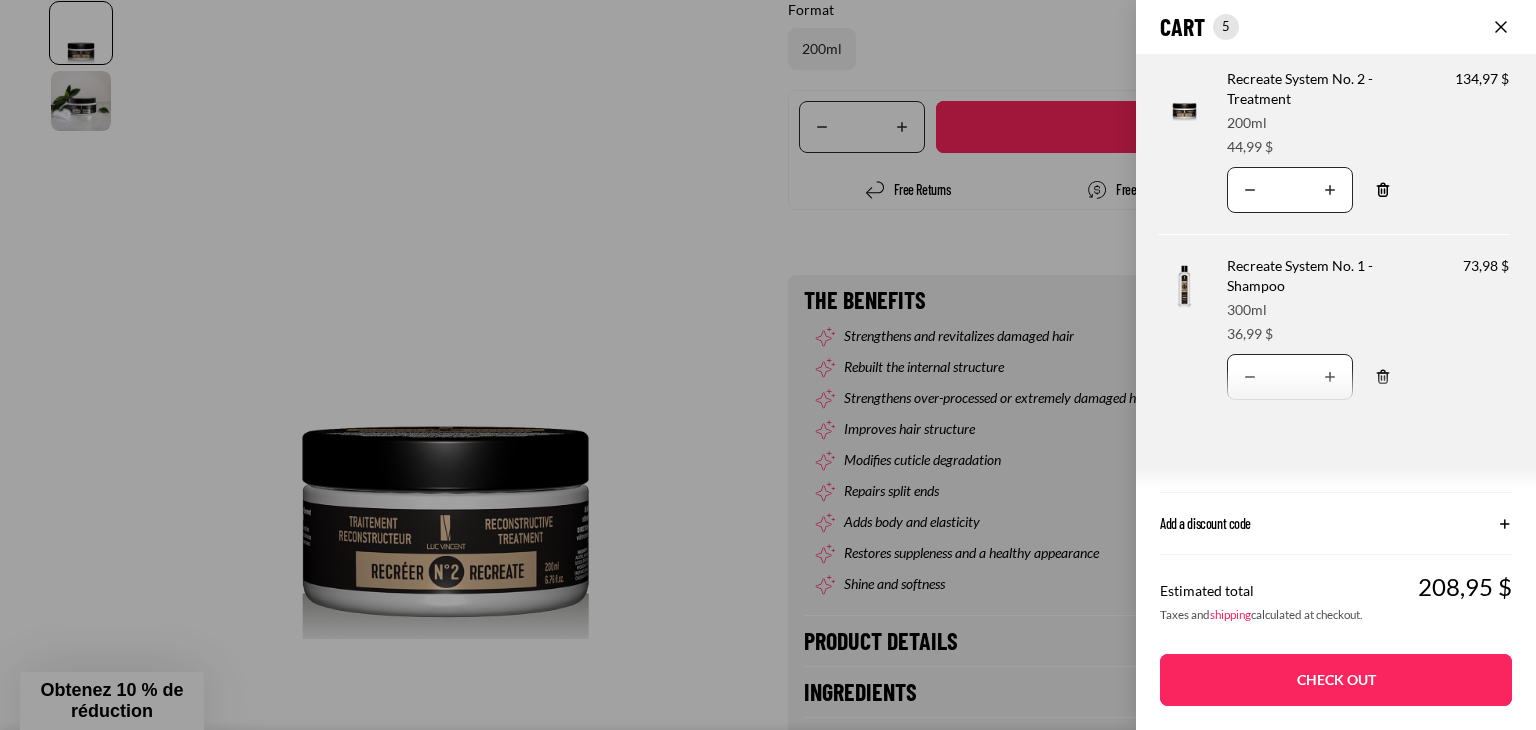 click on "Translation missing: en.accessibility.decrease_quantity" at bounding box center (1250, 190) 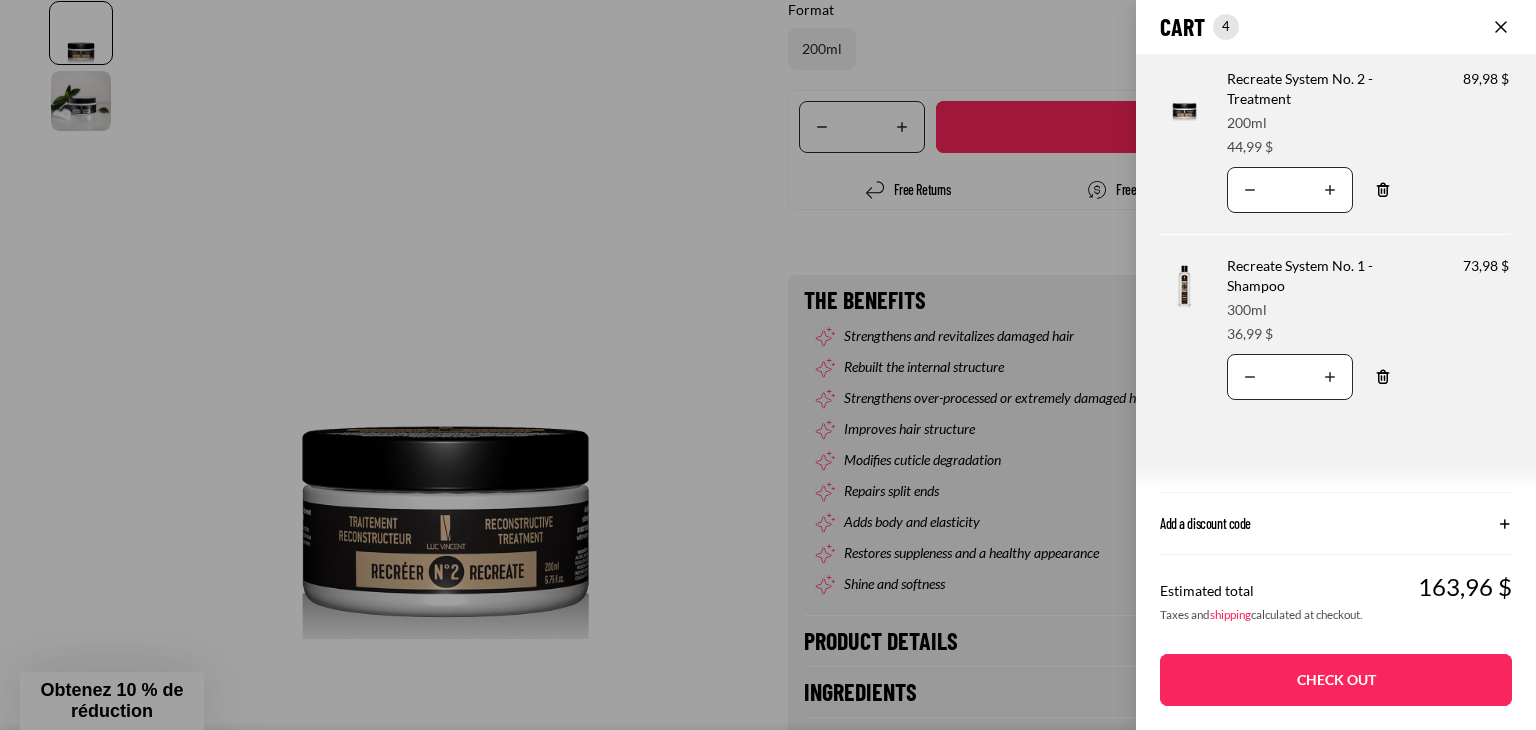 click on "Cart
Total items in cart: 4
4
4
Cart total
163,96CAD
Product image
Product information
Quantity
Product total
Recreate System No. 2 - Treatment
Format:
200ml
Price 44,99 $" 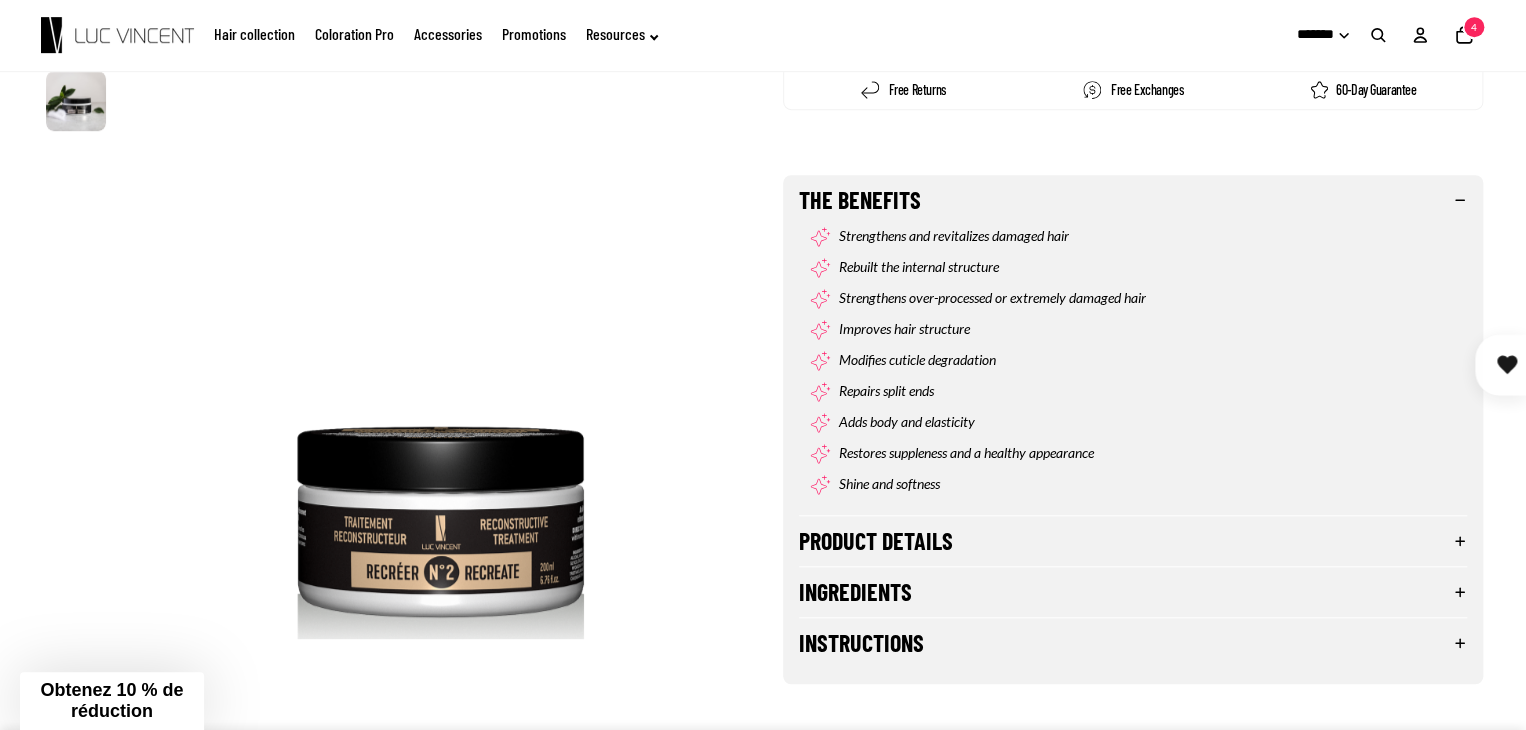 scroll, scrollTop: 400, scrollLeft: 0, axis: vertical 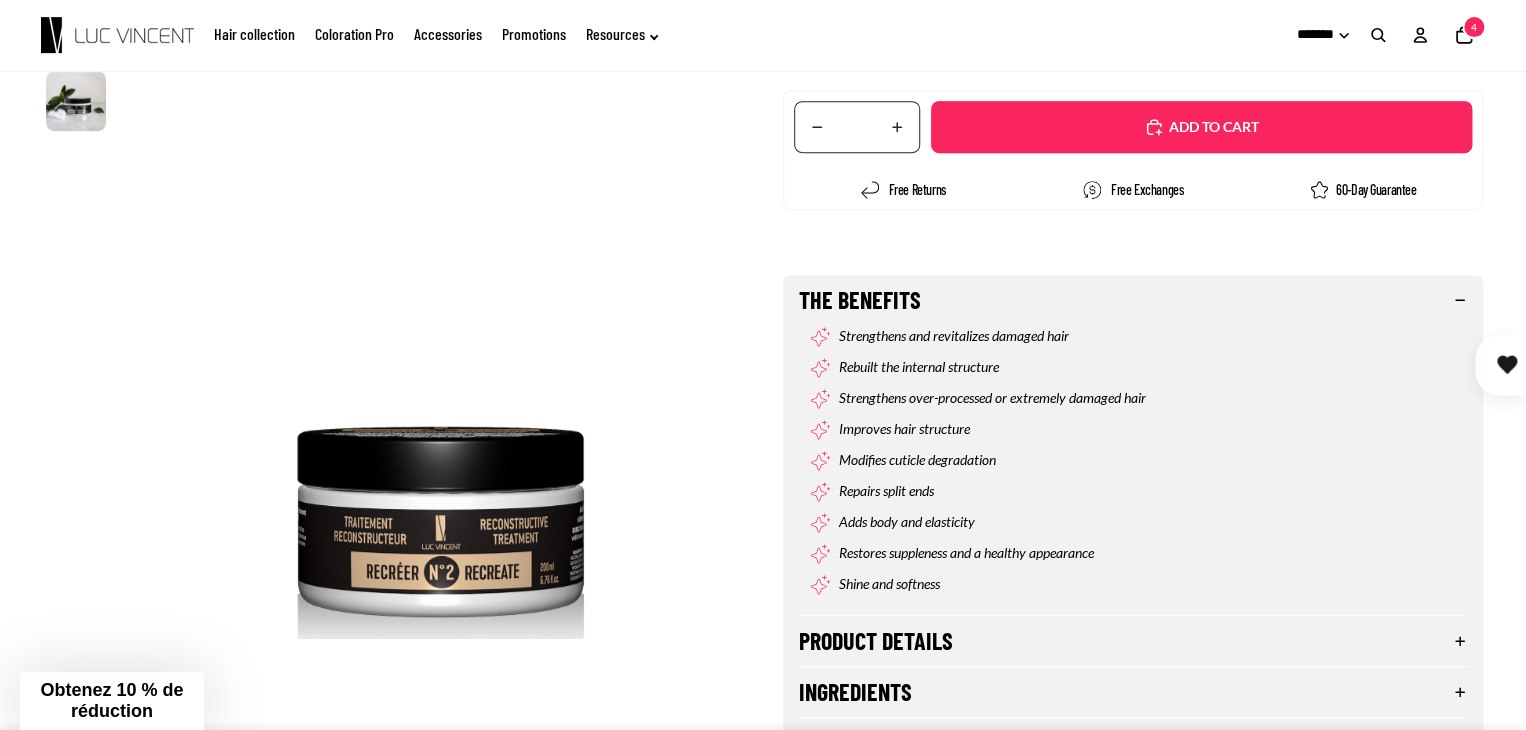 click on "Hair collection" 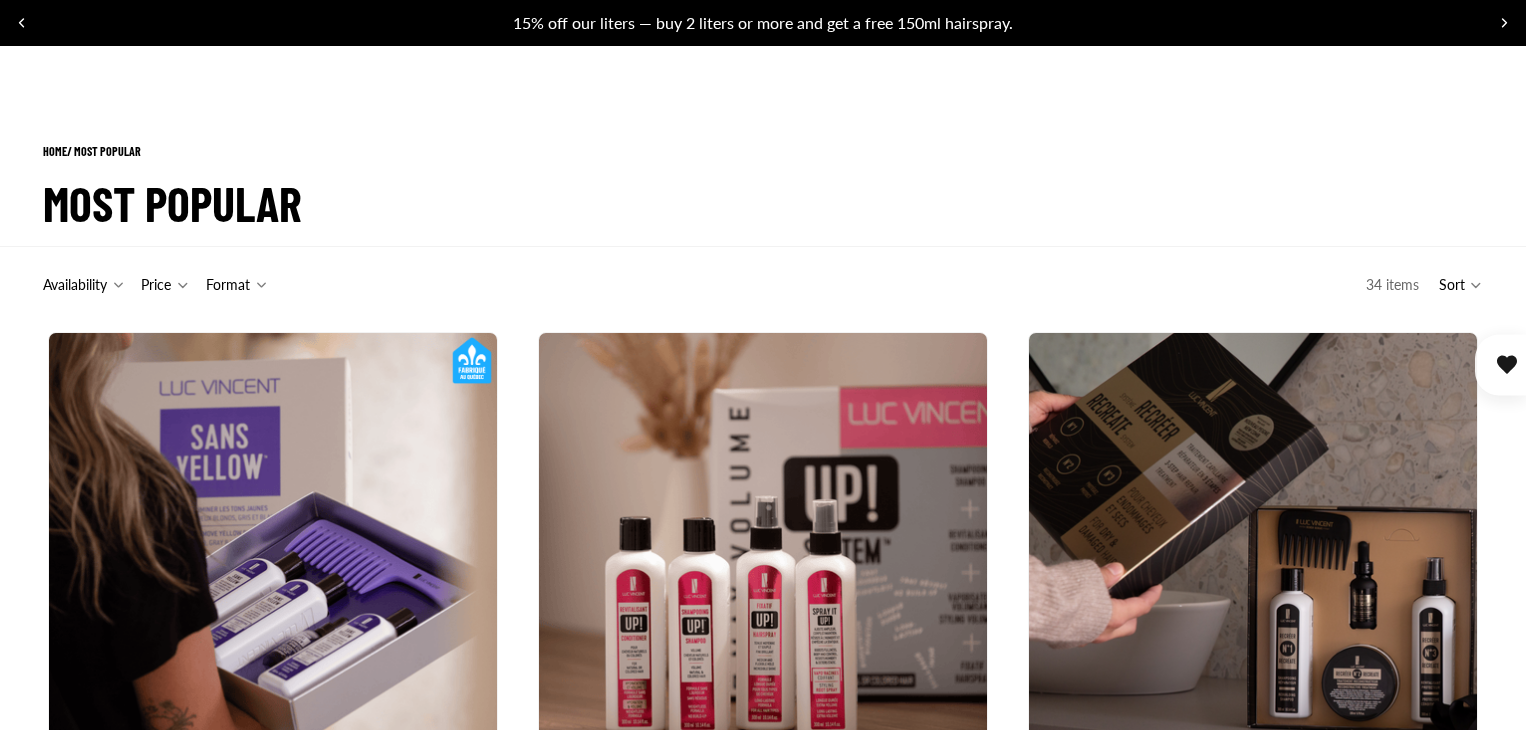 scroll, scrollTop: 400, scrollLeft: 0, axis: vertical 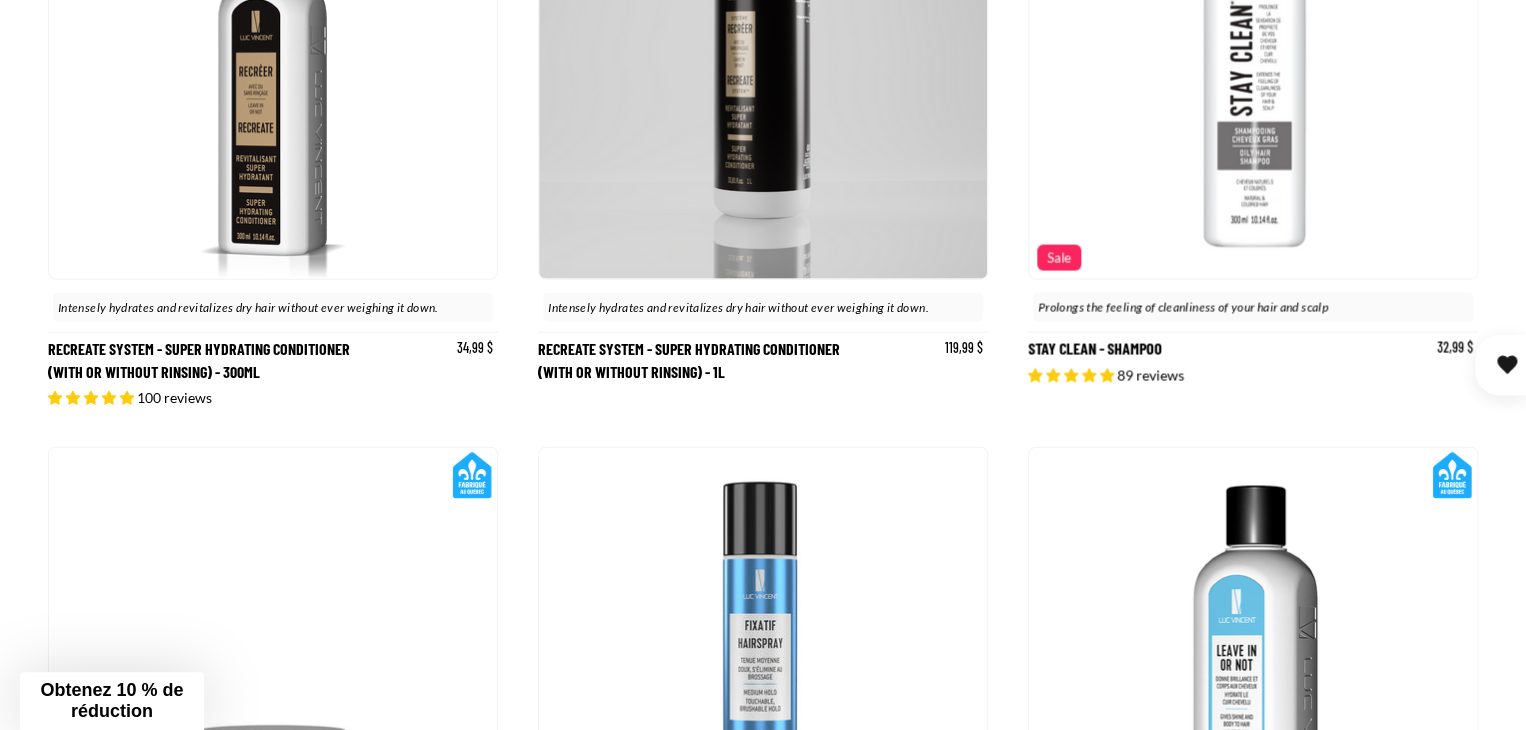 click 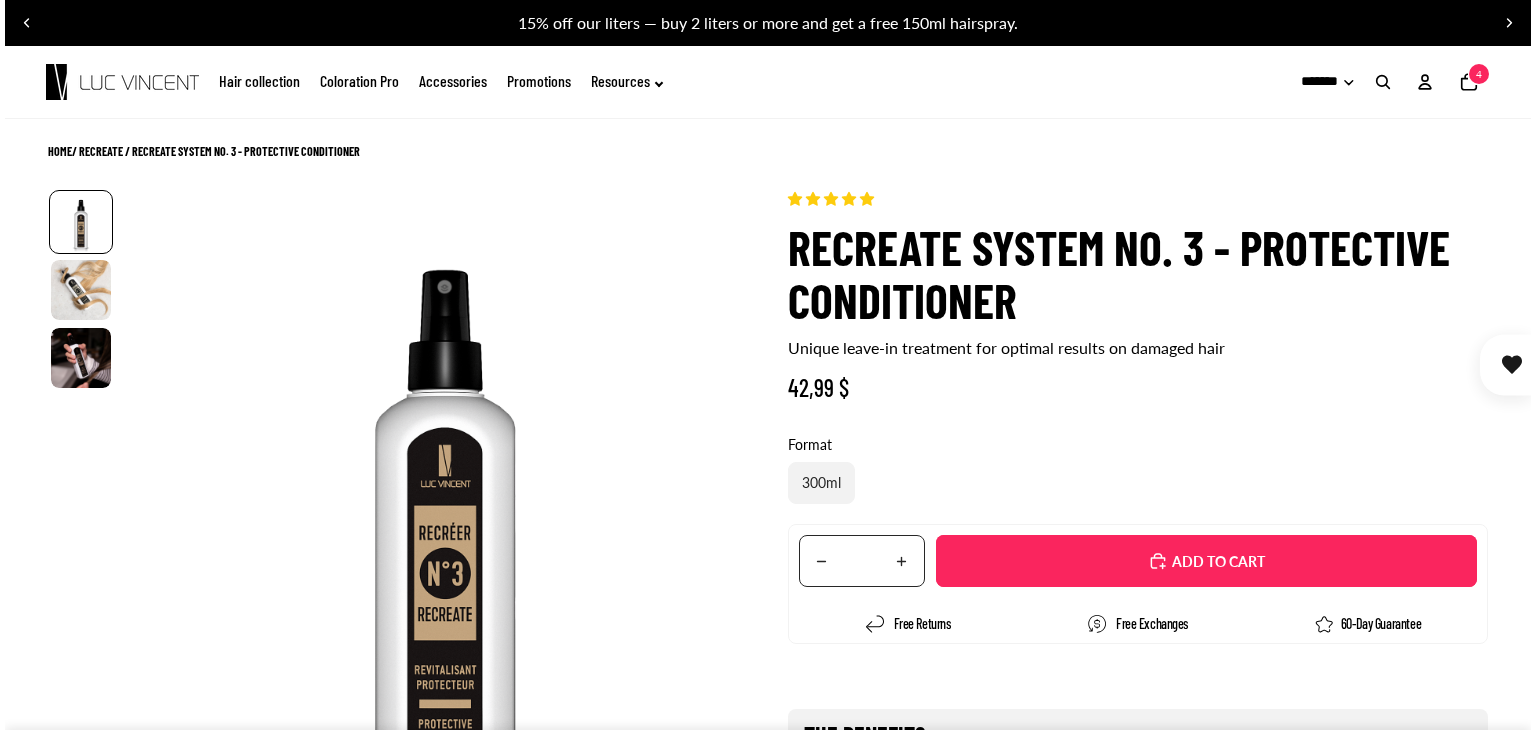 scroll, scrollTop: 0, scrollLeft: 0, axis: both 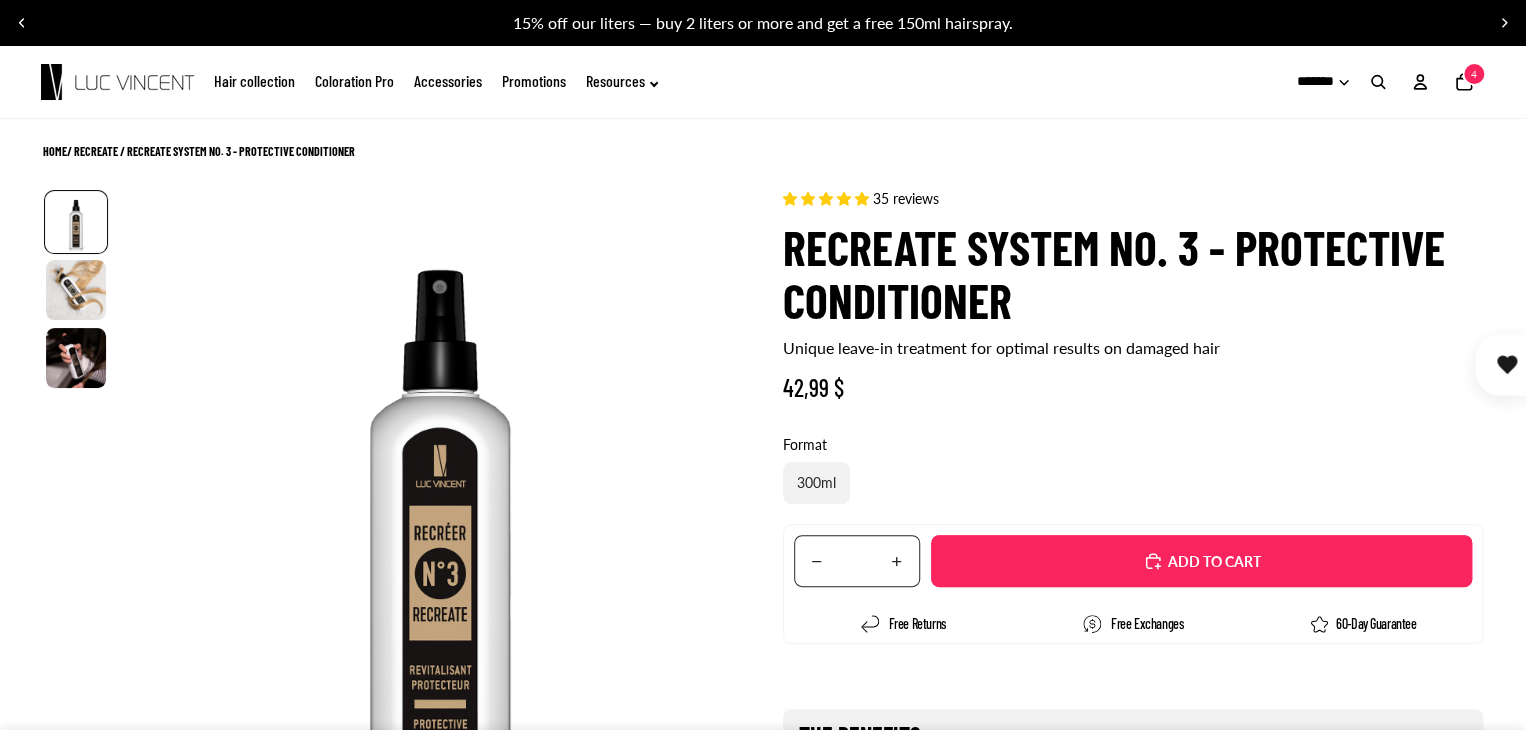 select on "**********" 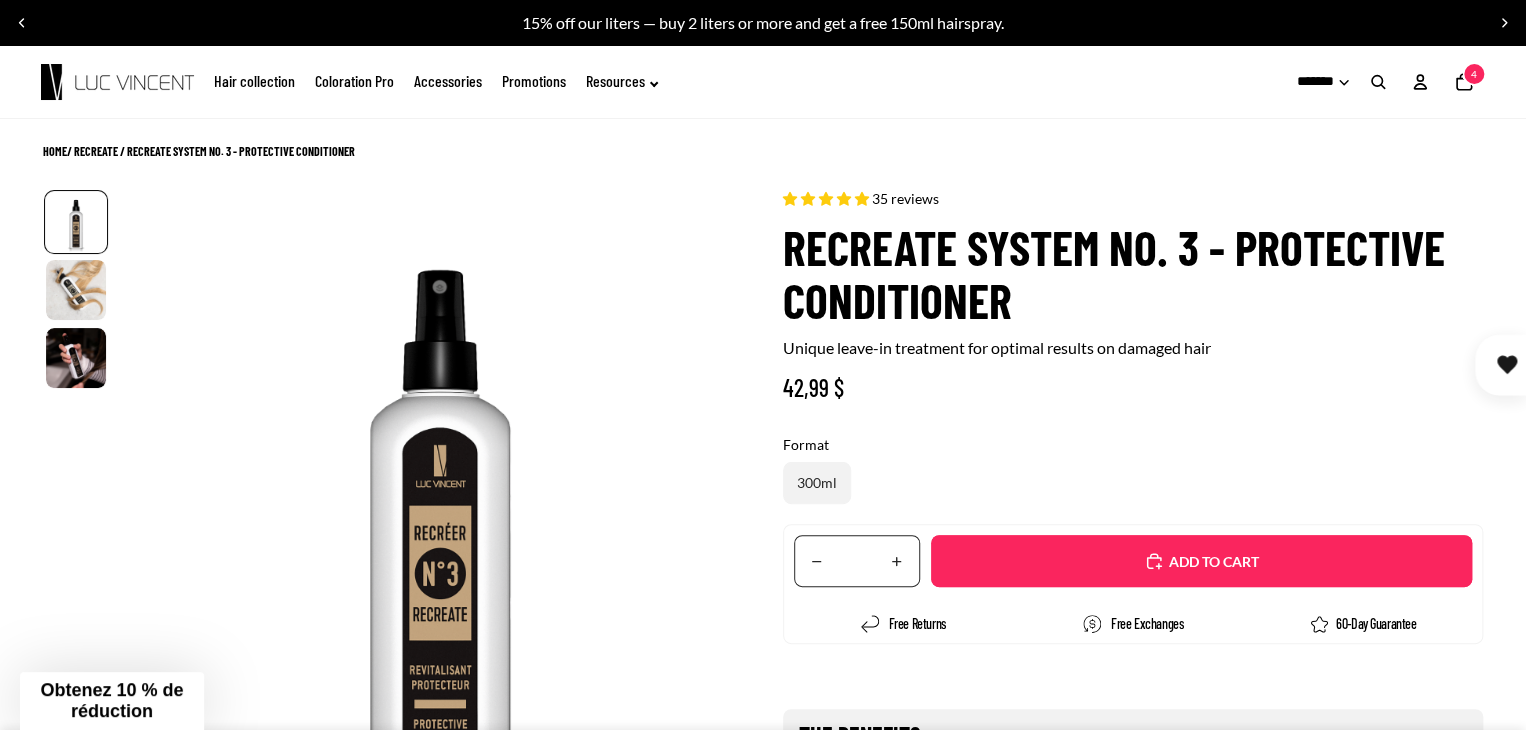 click on "Added" at bounding box center [1212, 562] 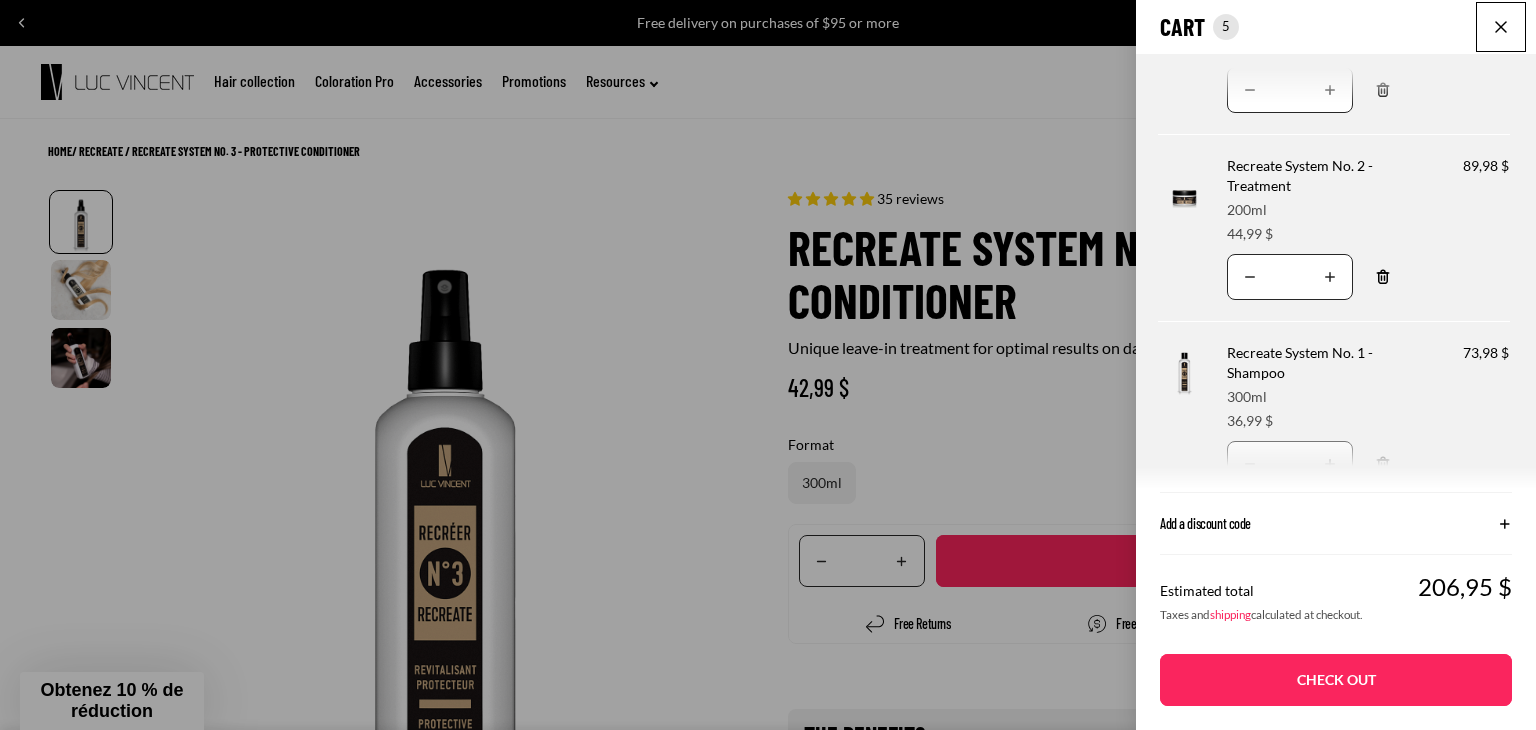 scroll, scrollTop: 200, scrollLeft: 0, axis: vertical 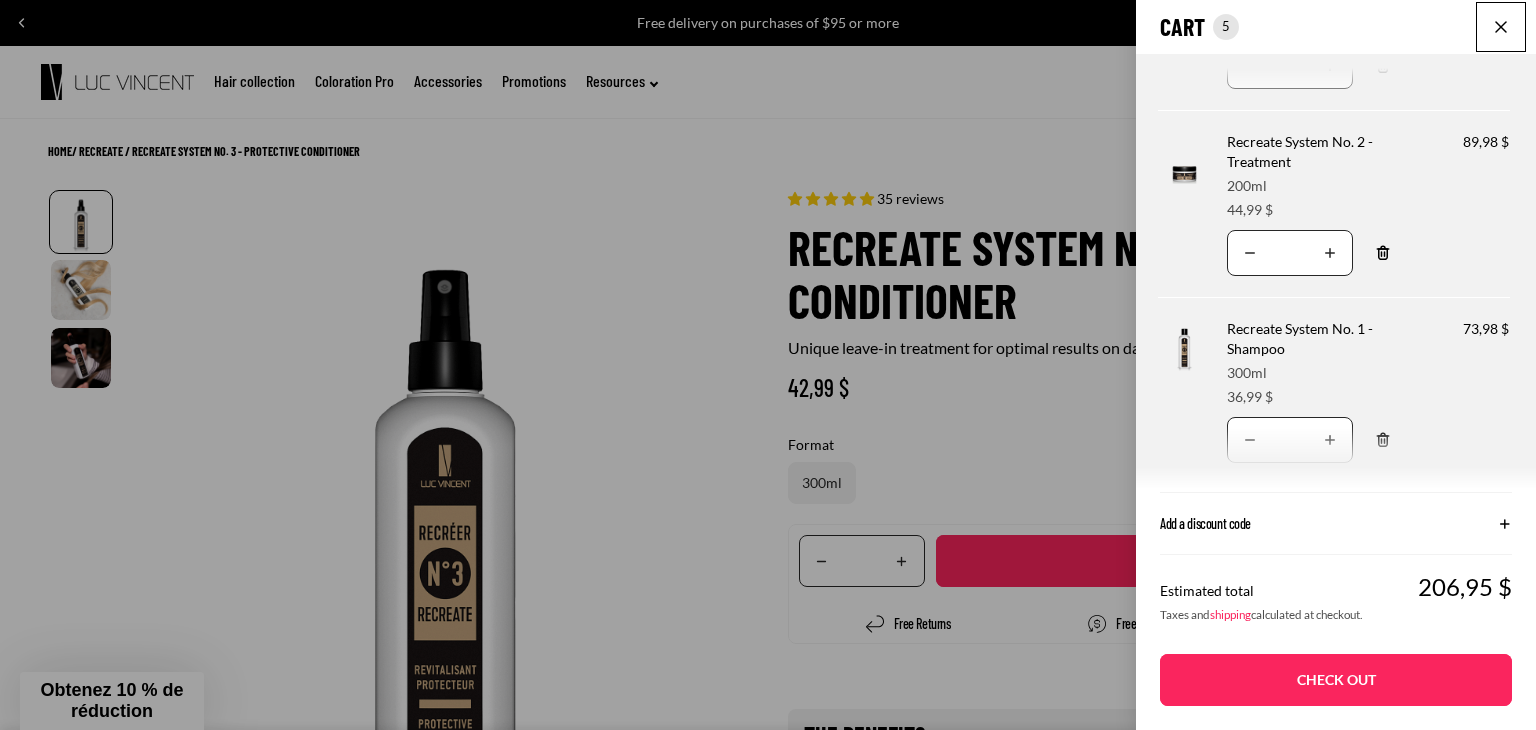 click on "Translation missing: en.accessibility.decrease_quantity" at bounding box center (1250, 253) 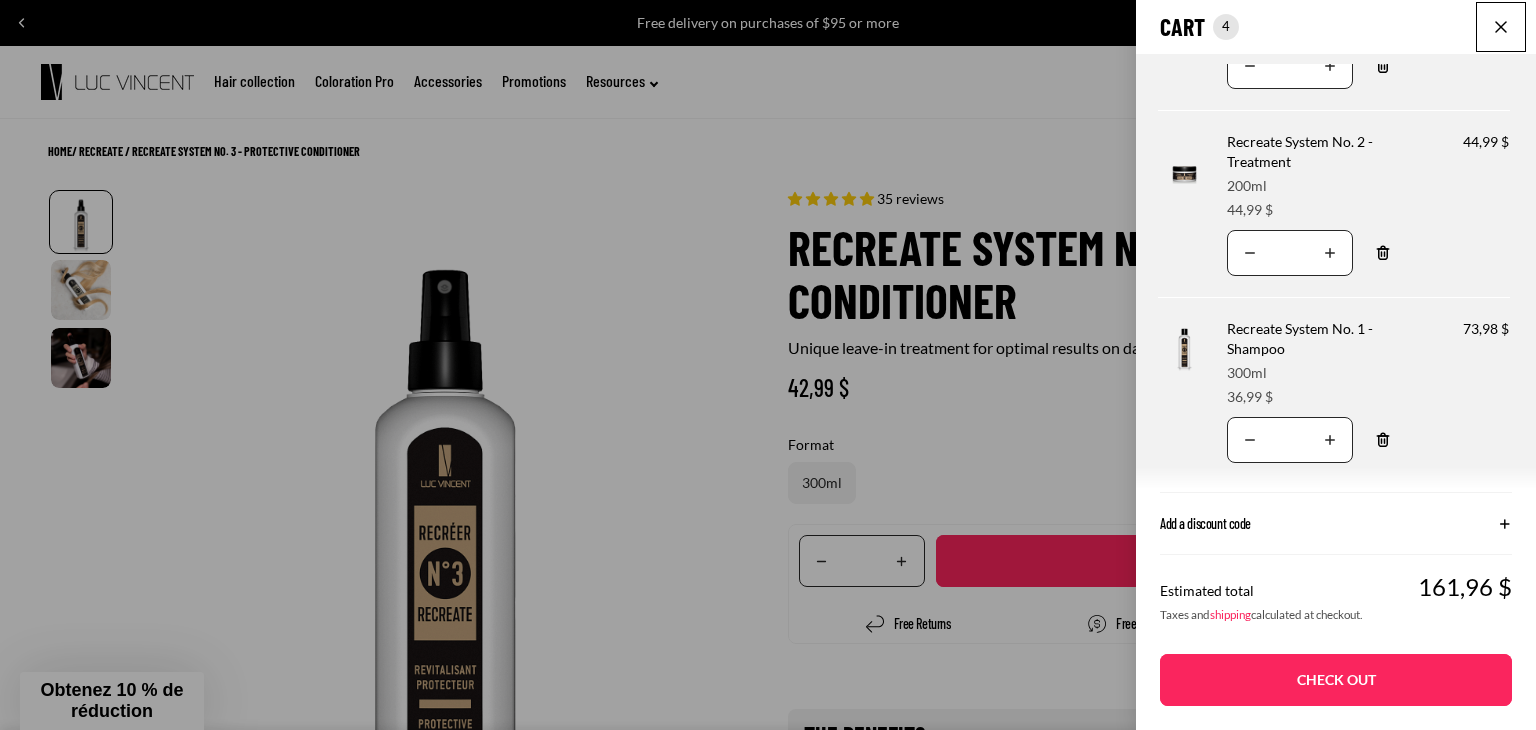 scroll, scrollTop: 282, scrollLeft: 0, axis: vertical 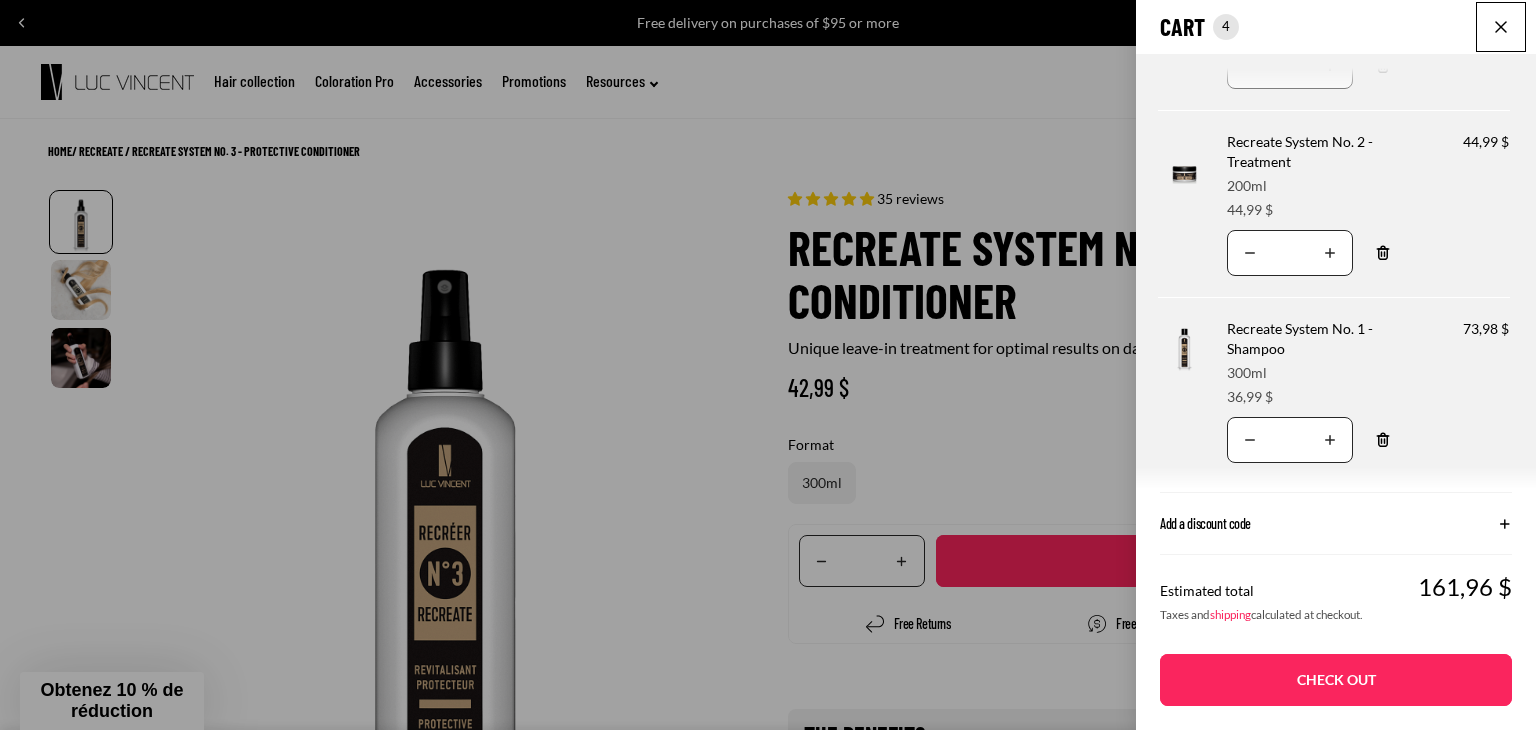 click on "Translation missing: en.accessibility.decrease_quantity" at bounding box center [1250, 440] 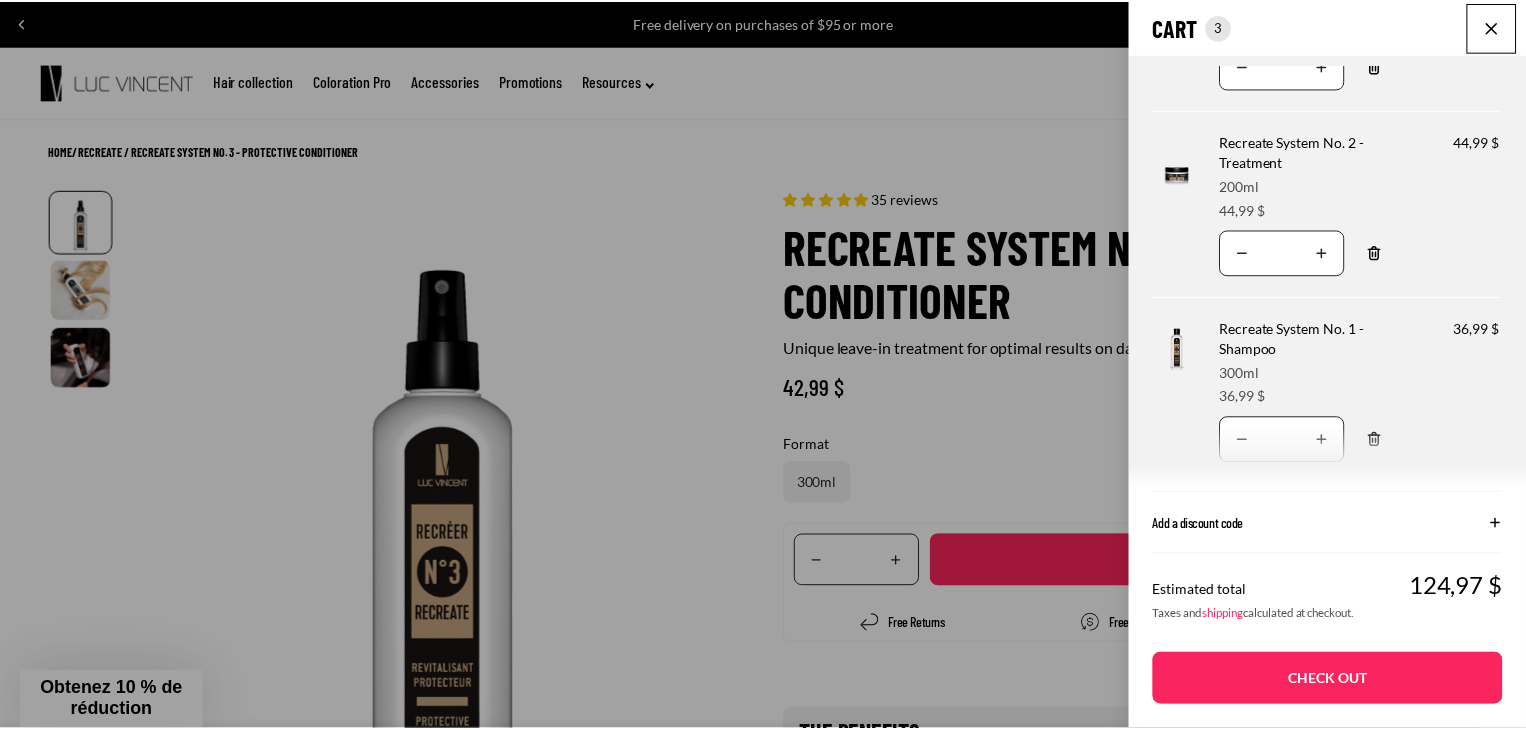scroll, scrollTop: 0, scrollLeft: 0, axis: both 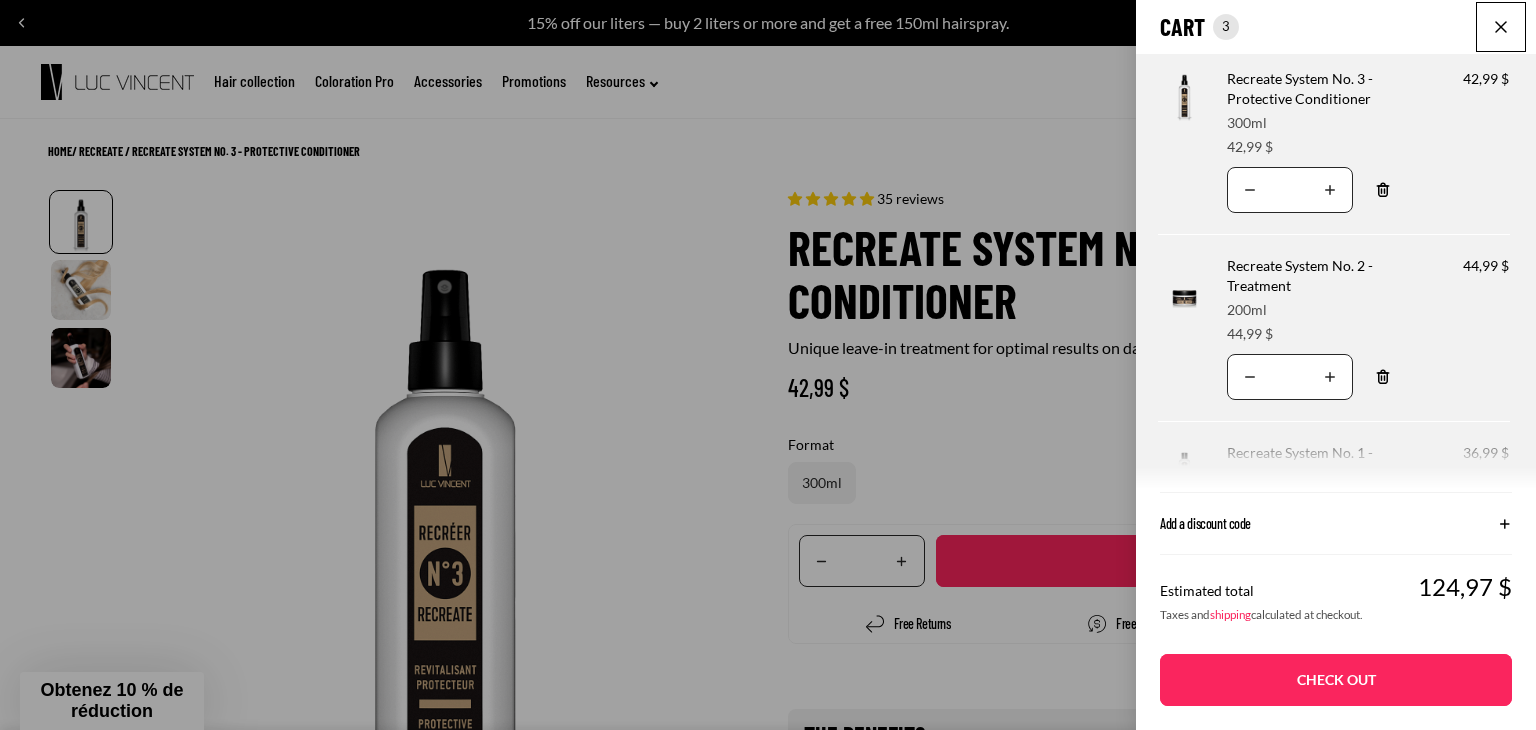 drag, startPoint x: 778, startPoint y: 336, endPoint x: 734, endPoint y: 344, distance: 44.72136 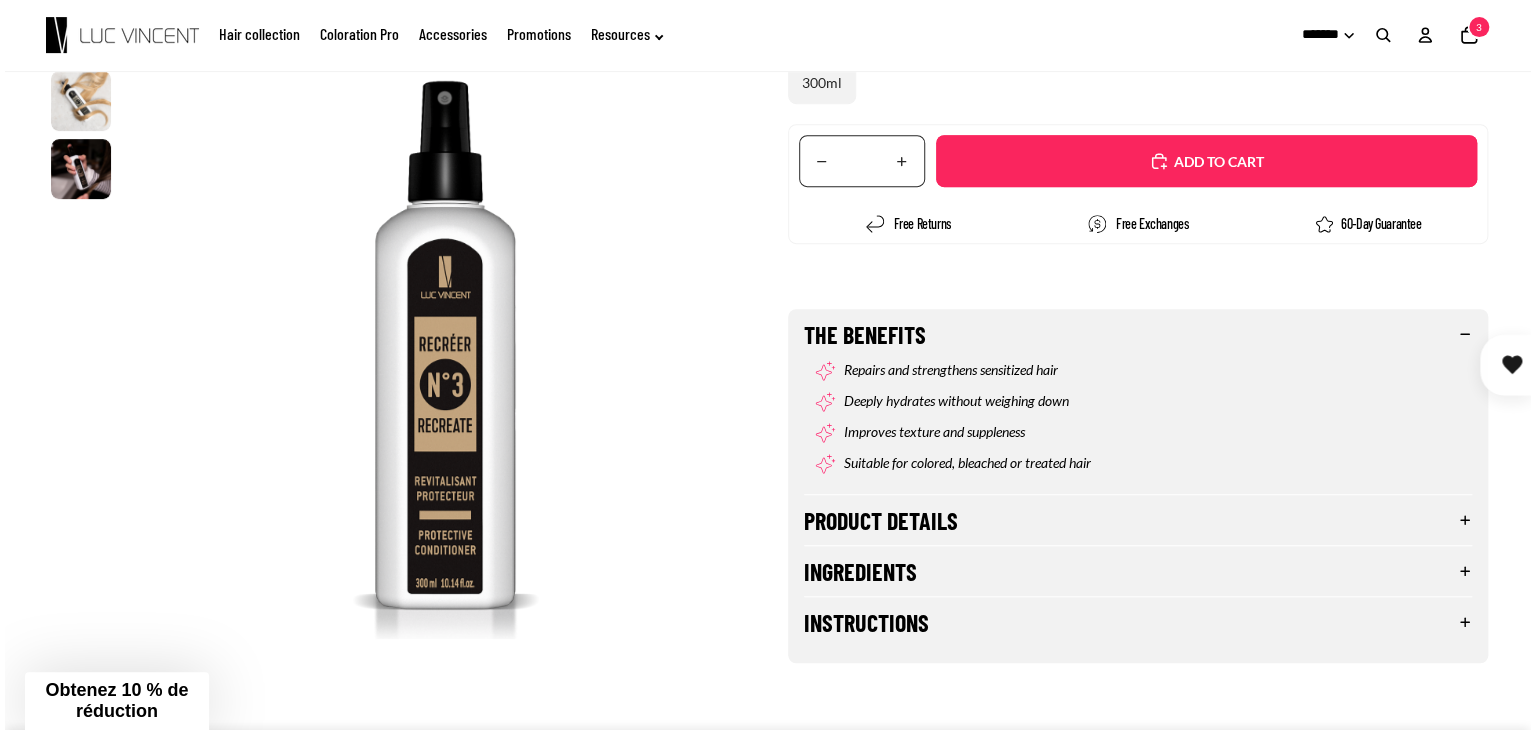scroll, scrollTop: 300, scrollLeft: 0, axis: vertical 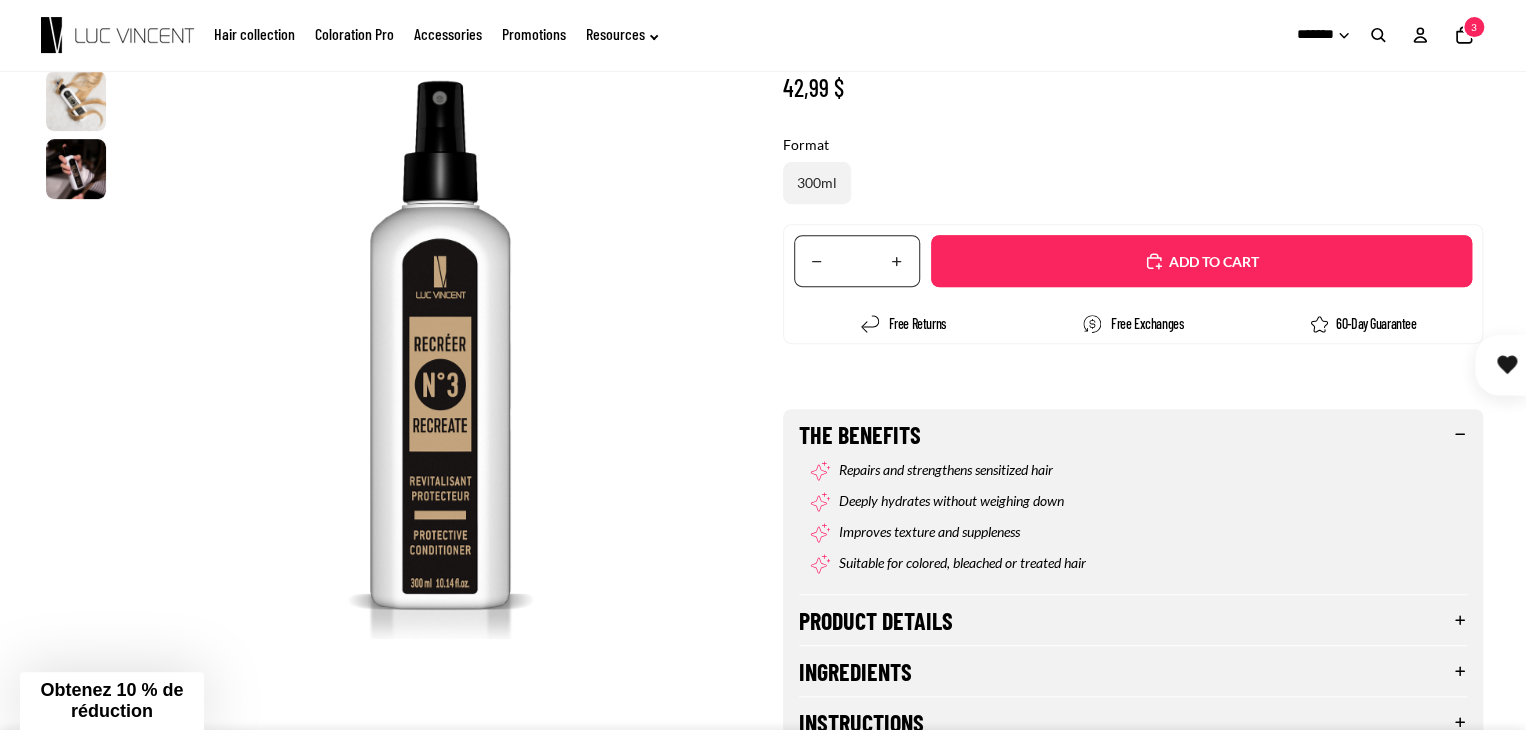 click on "3" 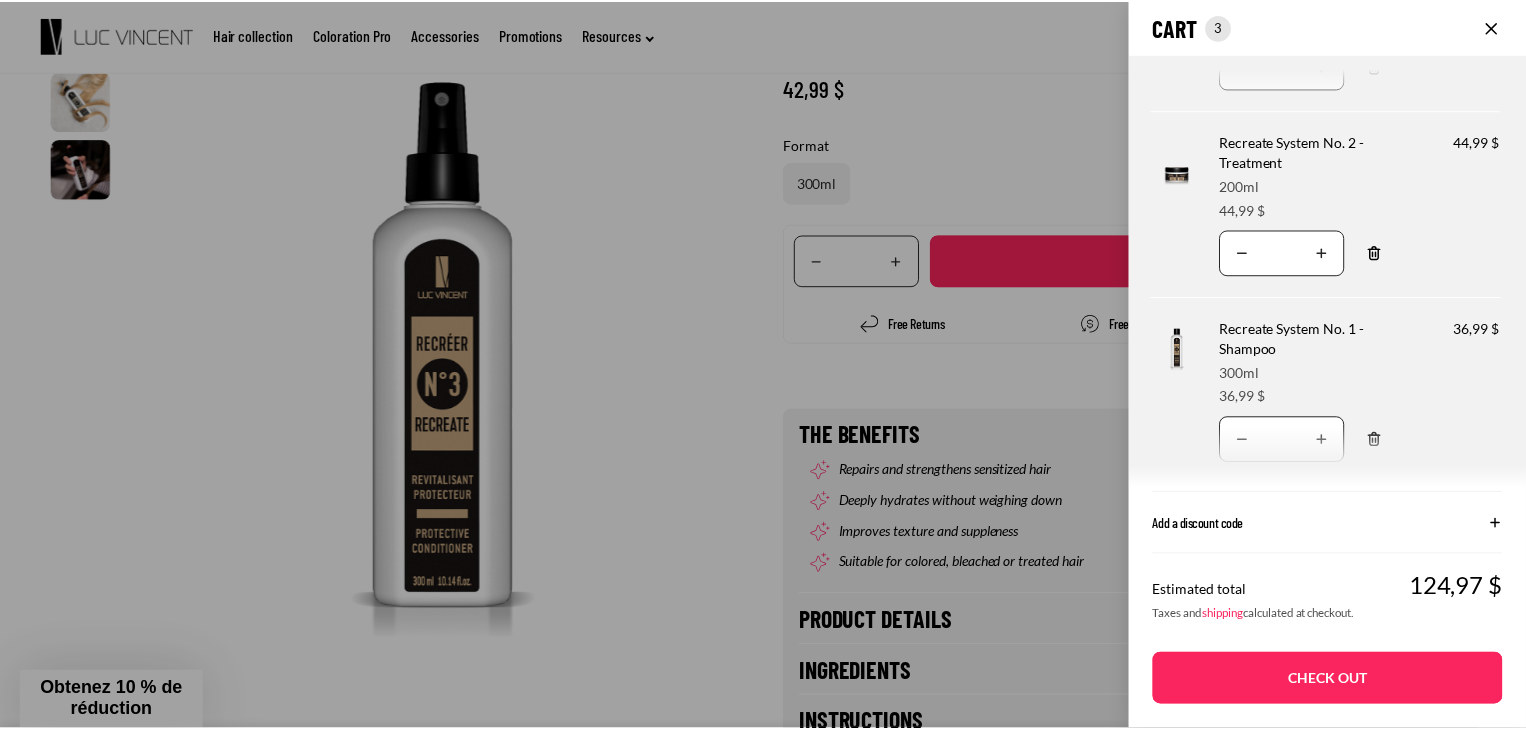 scroll, scrollTop: 282, scrollLeft: 0, axis: vertical 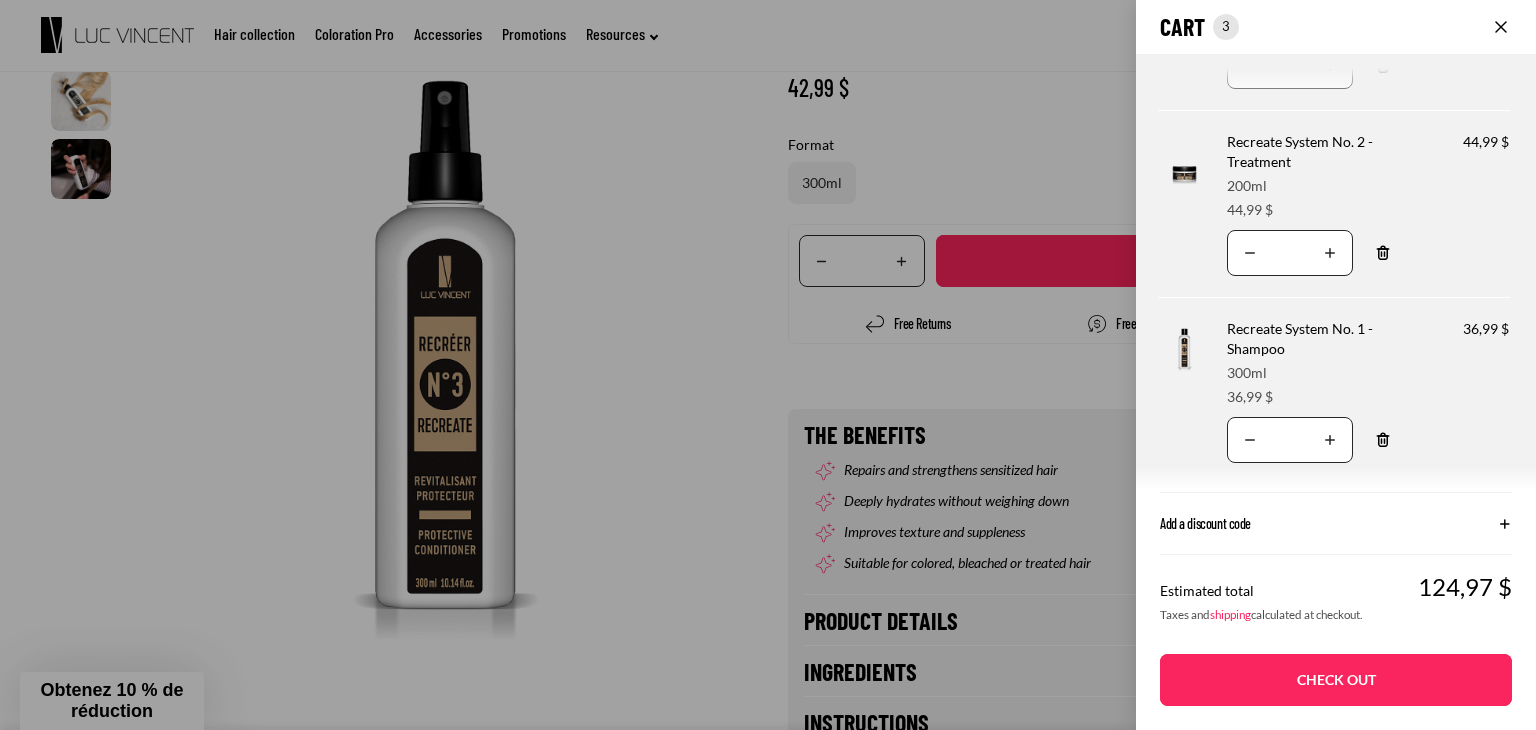 click on "Cart
Total items in cart: 3
3
3
Cart total
124,97CAD
Product image
Product information
Quantity
Product total
Recreate System No. 3 - Protective Conditioner
Format:
300ml" 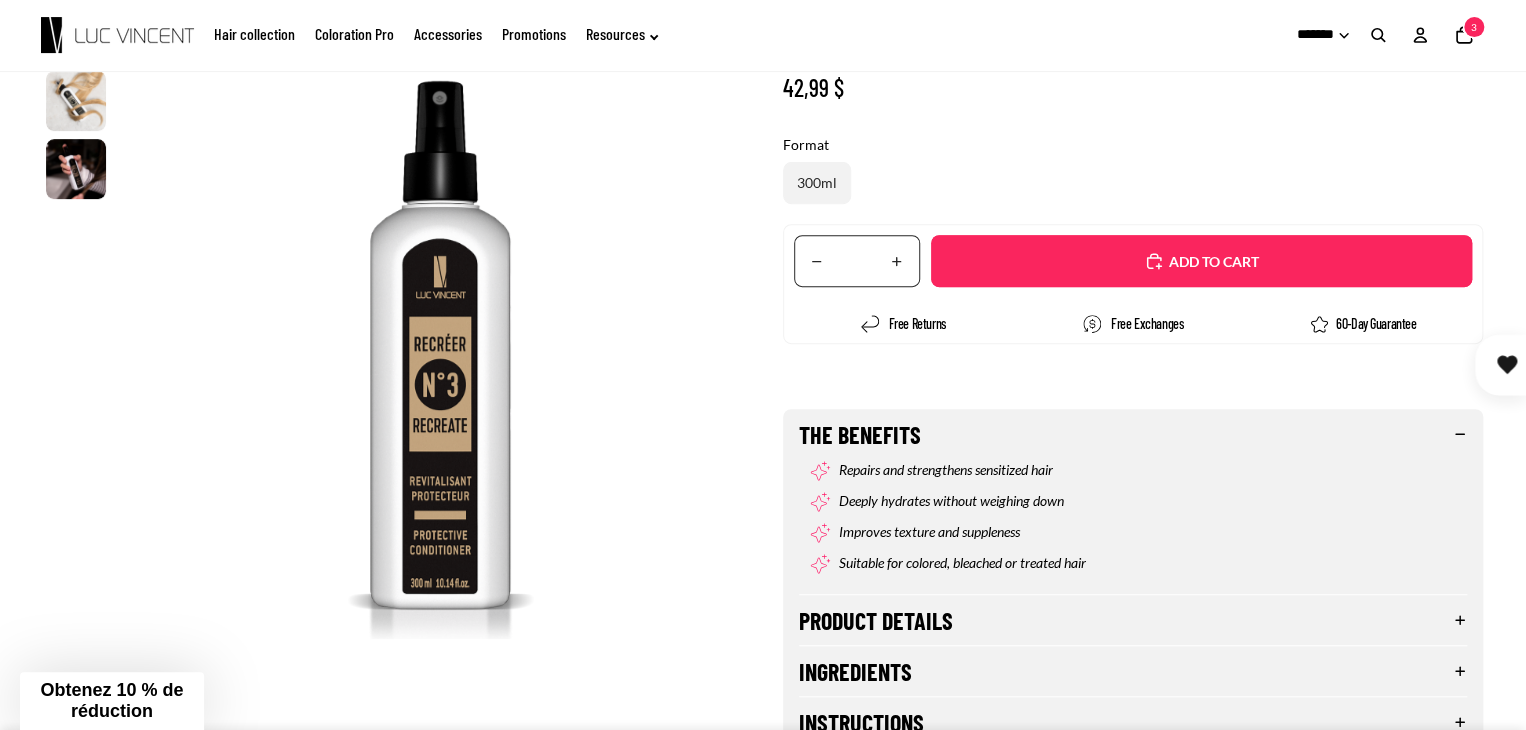click on "Promotions" 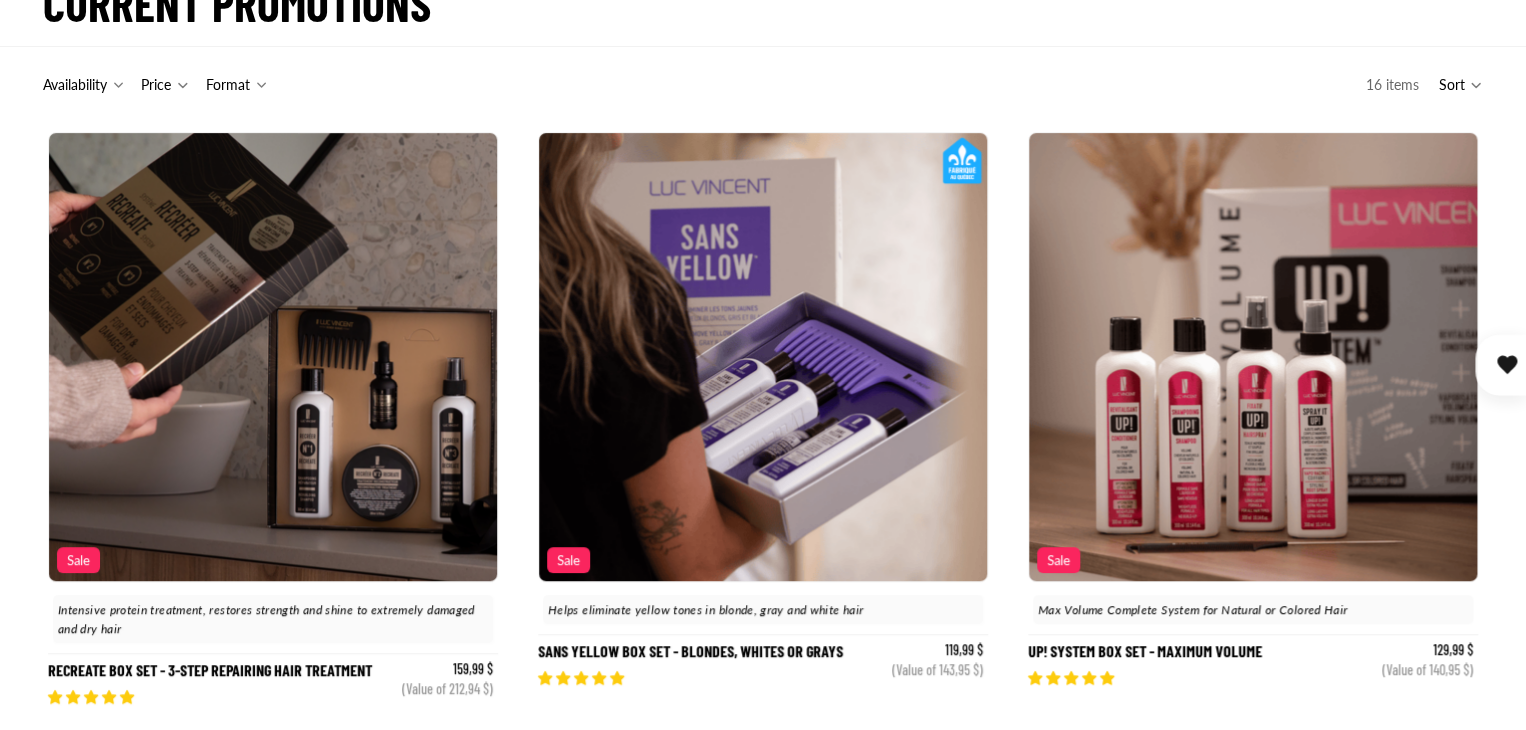 scroll, scrollTop: 200, scrollLeft: 0, axis: vertical 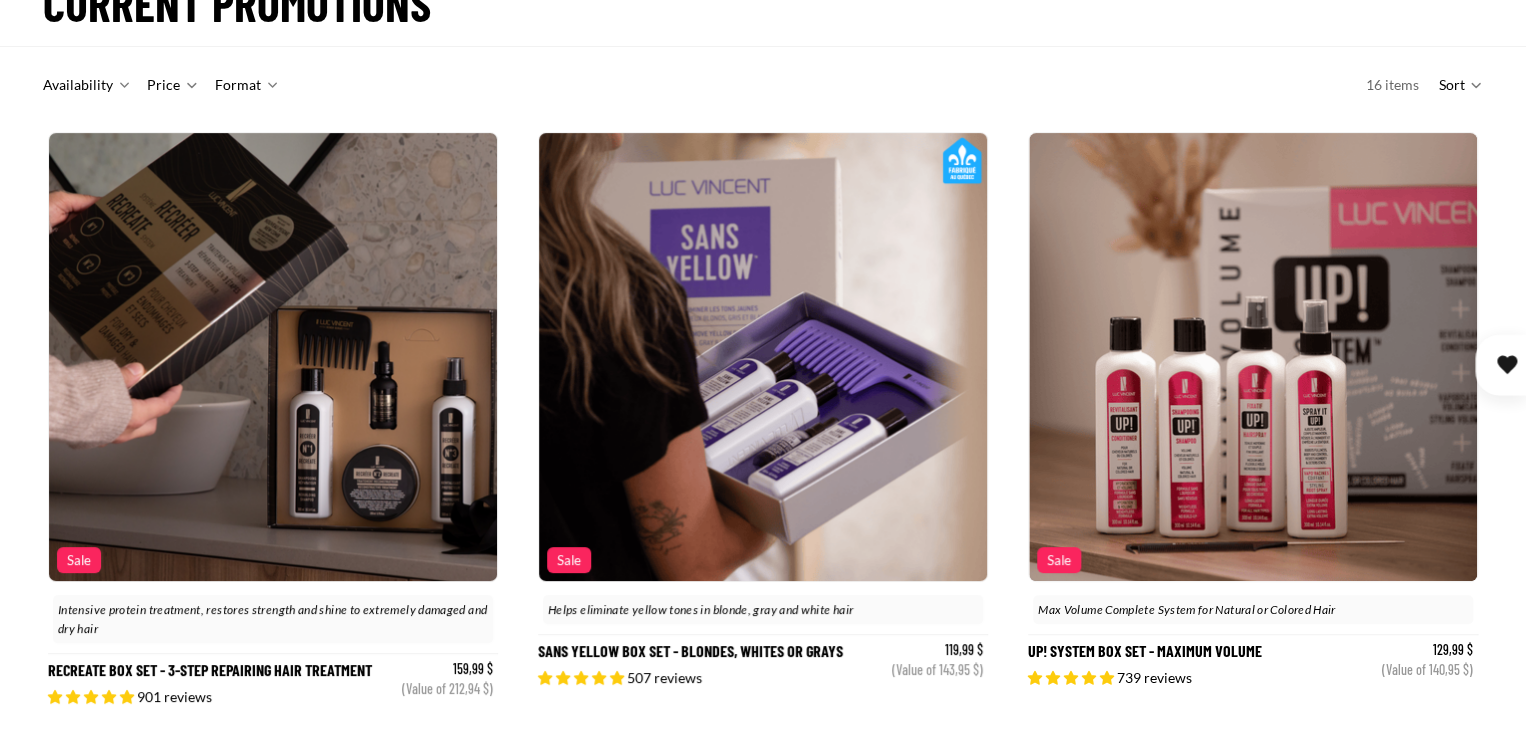 click 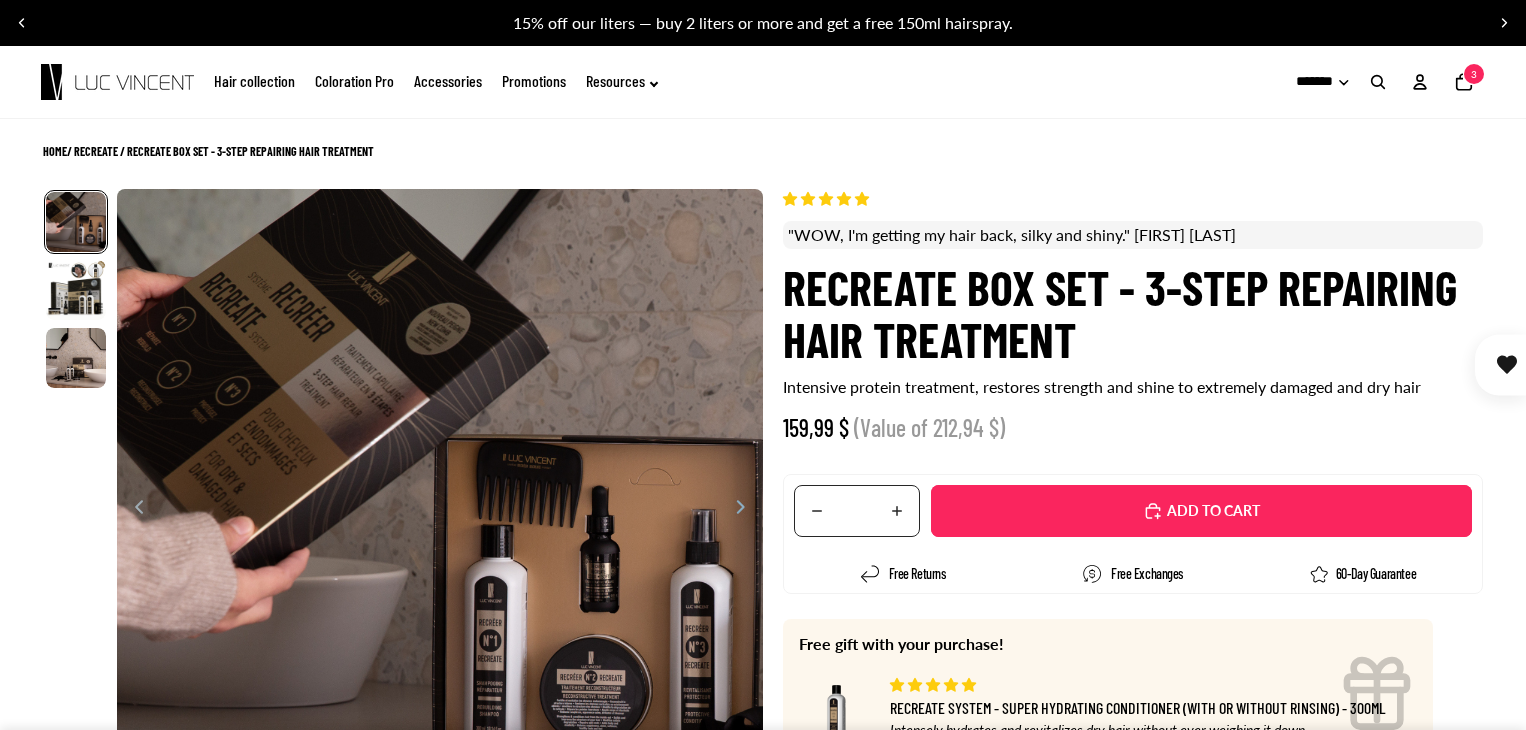 scroll, scrollTop: 200, scrollLeft: 0, axis: vertical 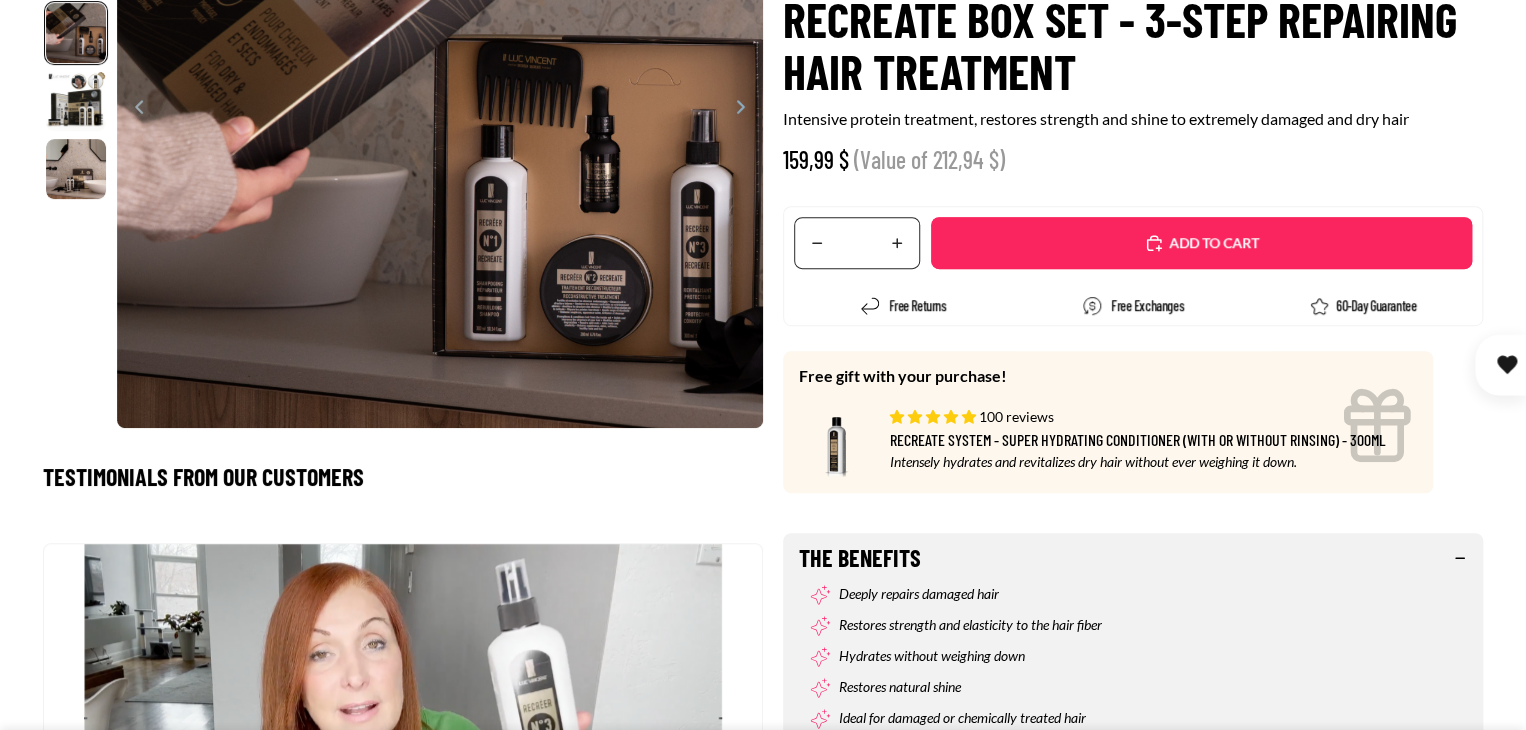 select on "**********" 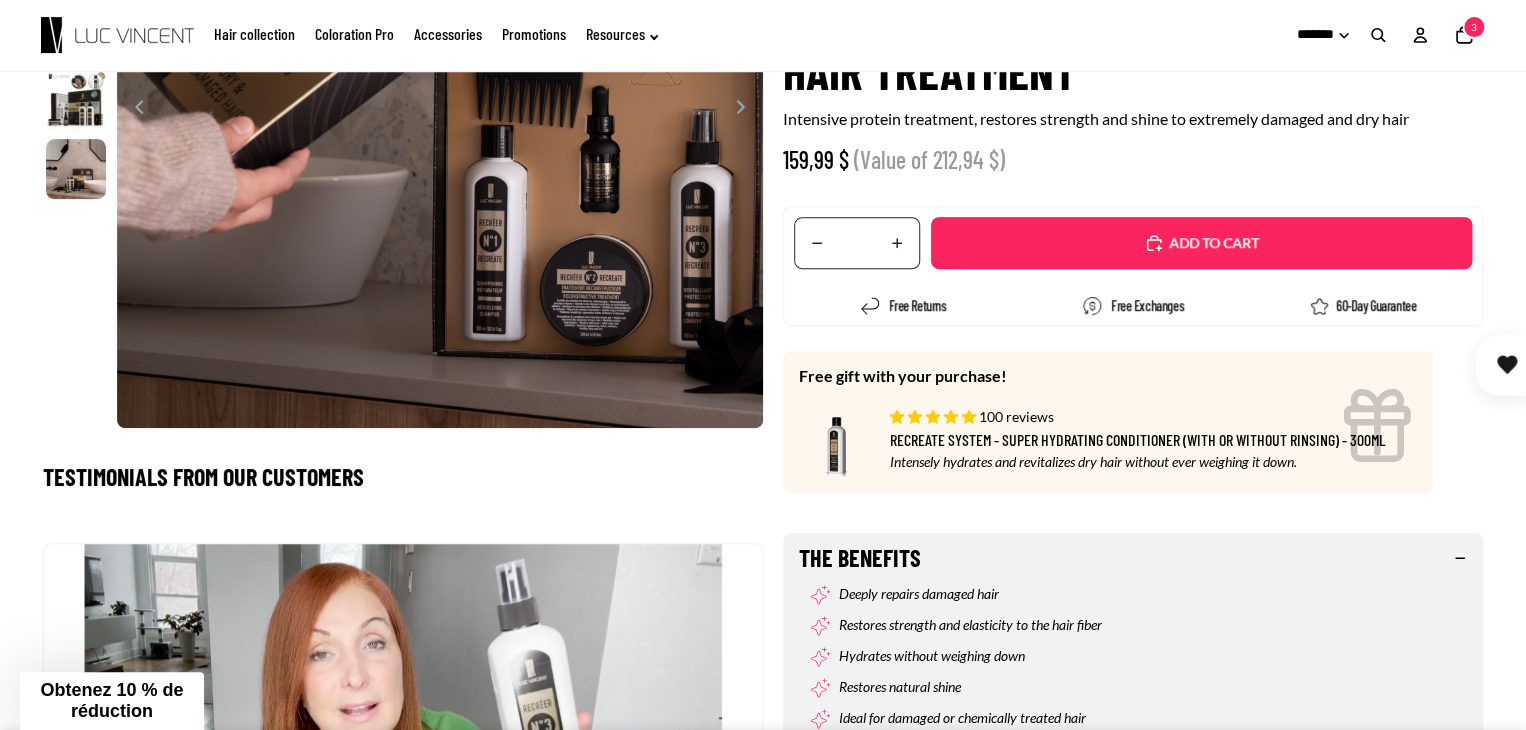 scroll, scrollTop: 0, scrollLeft: 0, axis: both 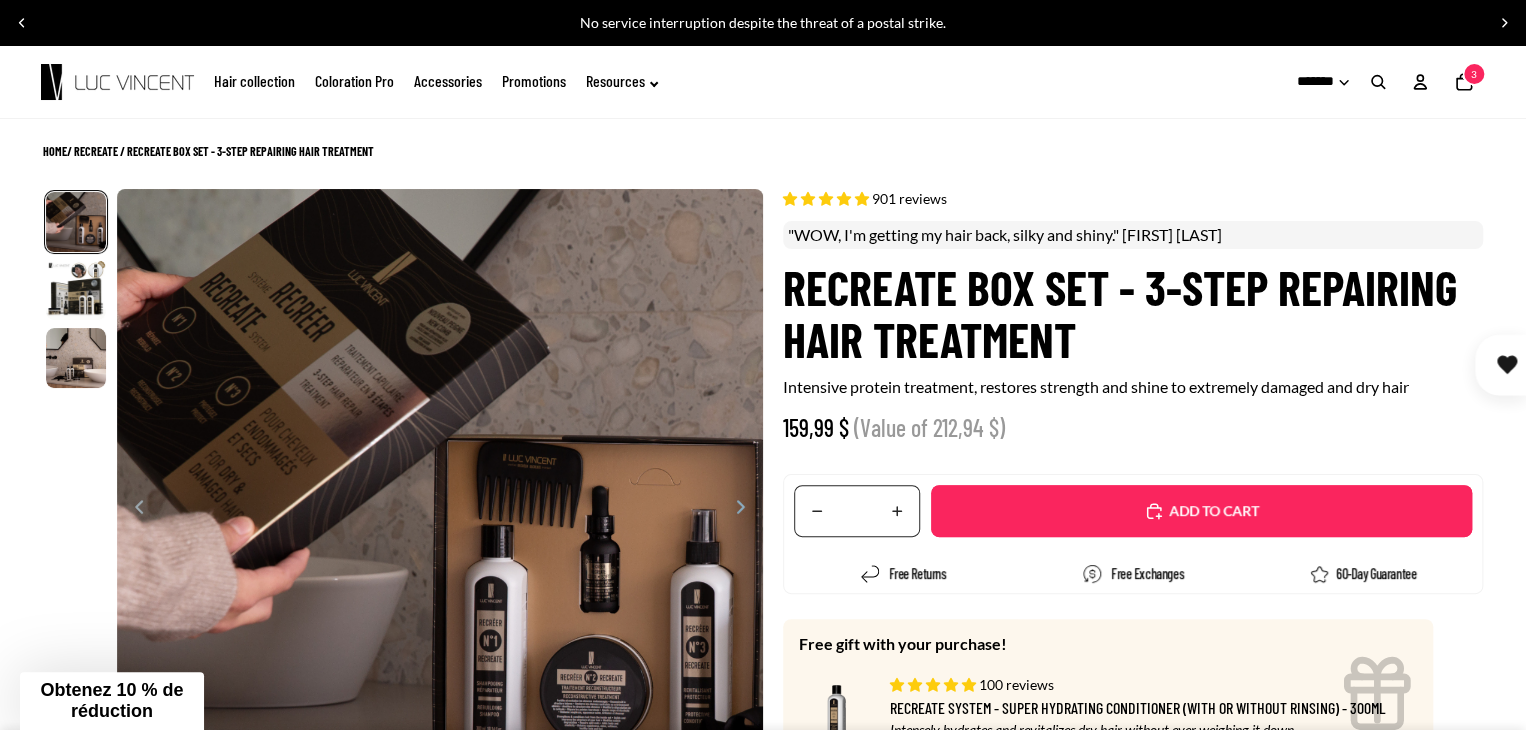 click on "Hair collection" 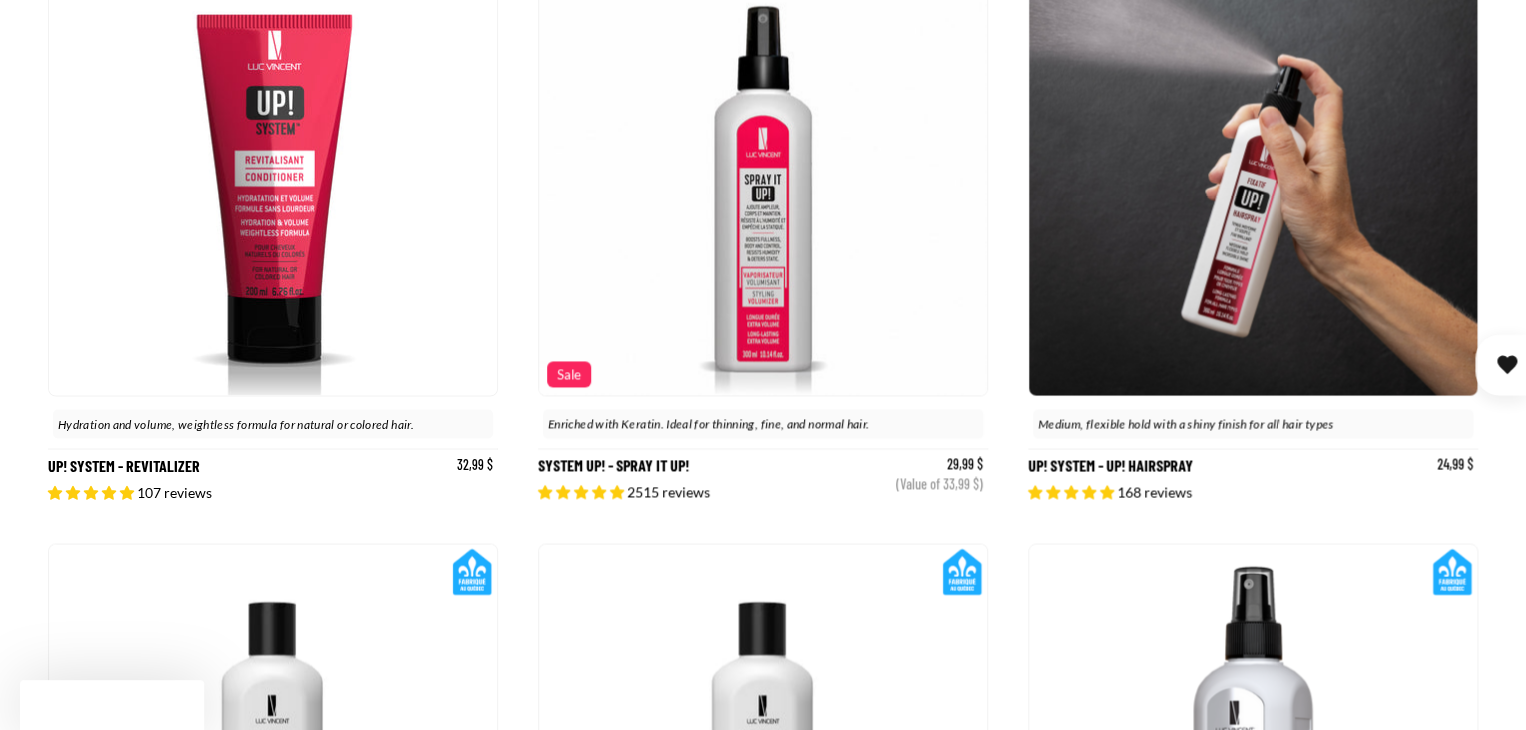 scroll, scrollTop: 2300, scrollLeft: 0, axis: vertical 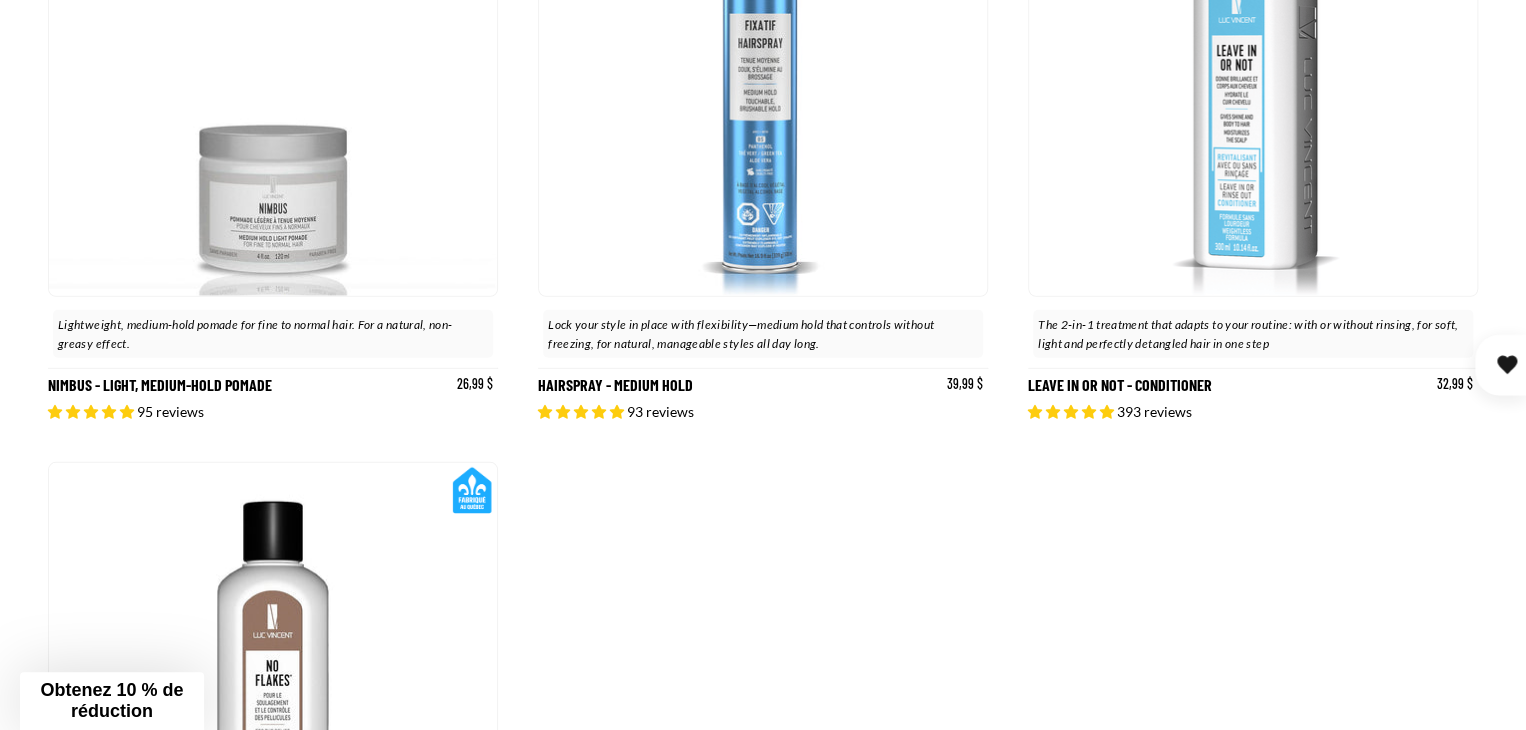 click at bounding box center [273, -545] 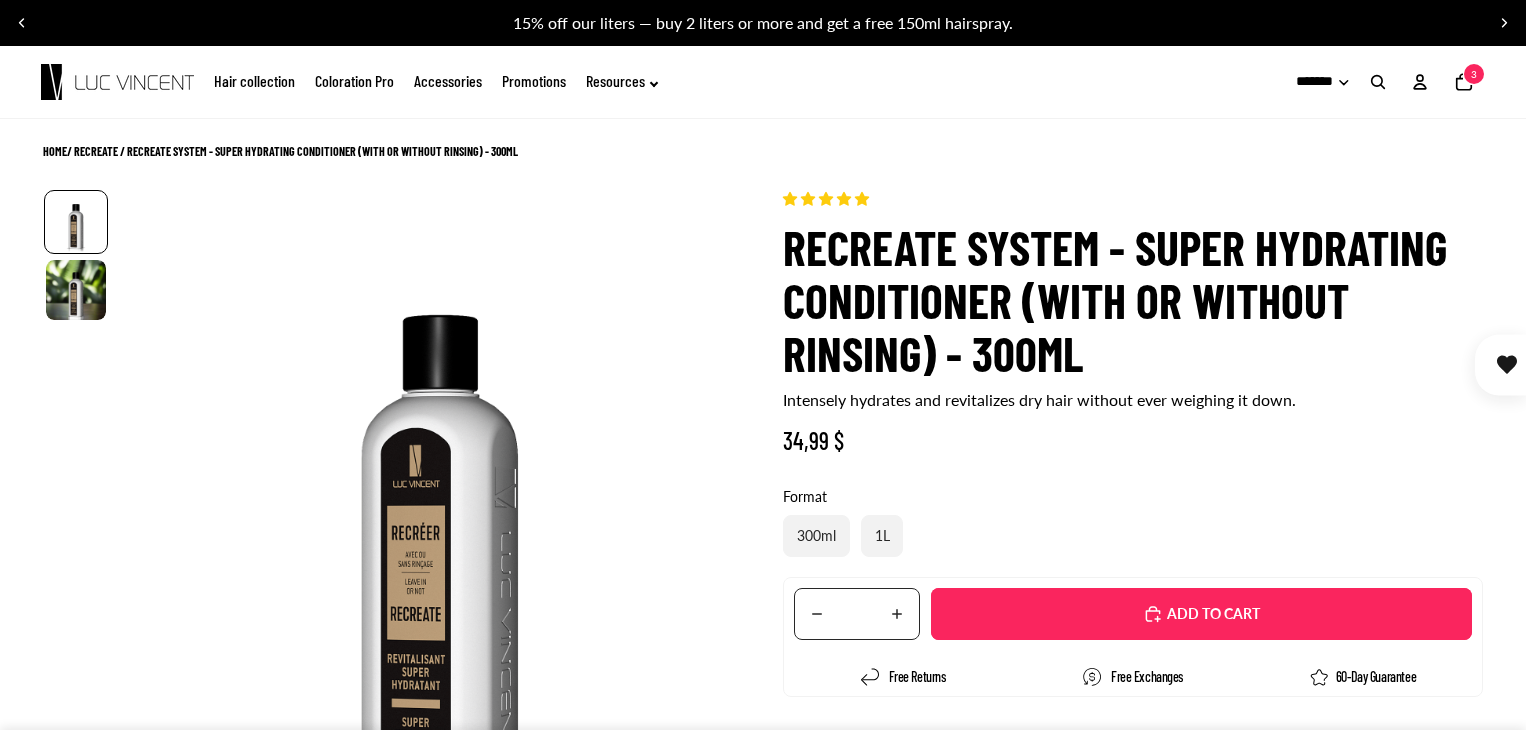 scroll, scrollTop: 0, scrollLeft: 0, axis: both 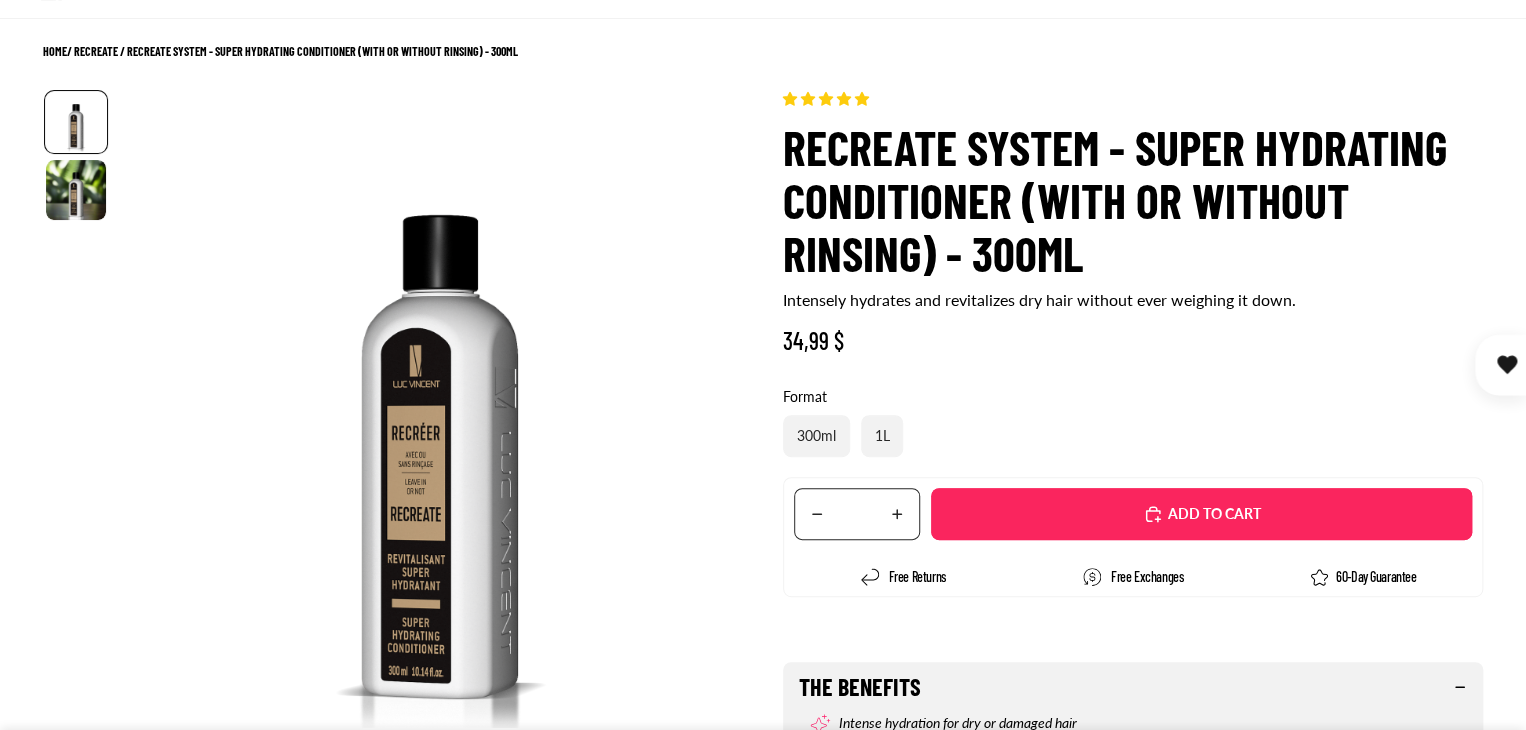 select on "**********" 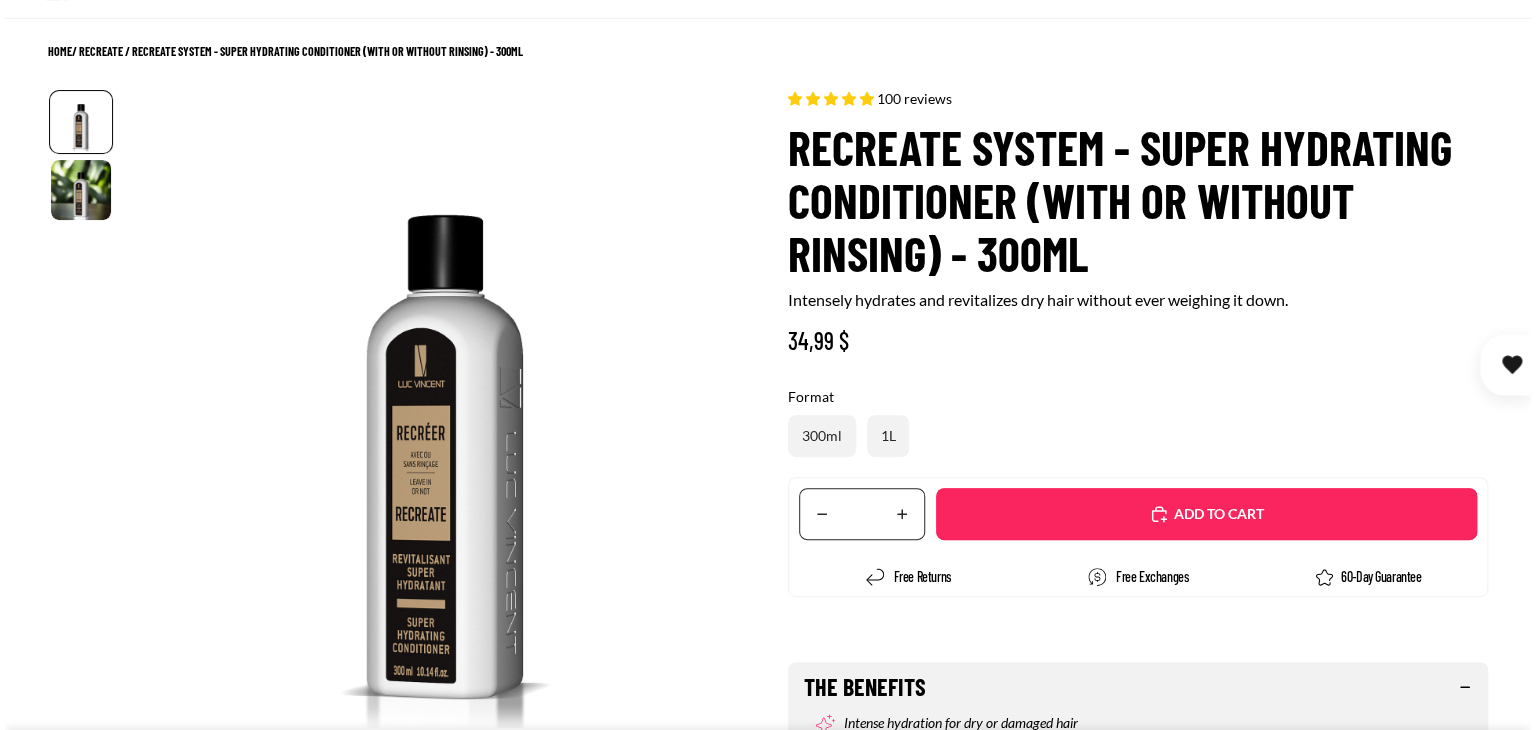 scroll, scrollTop: 300, scrollLeft: 0, axis: vertical 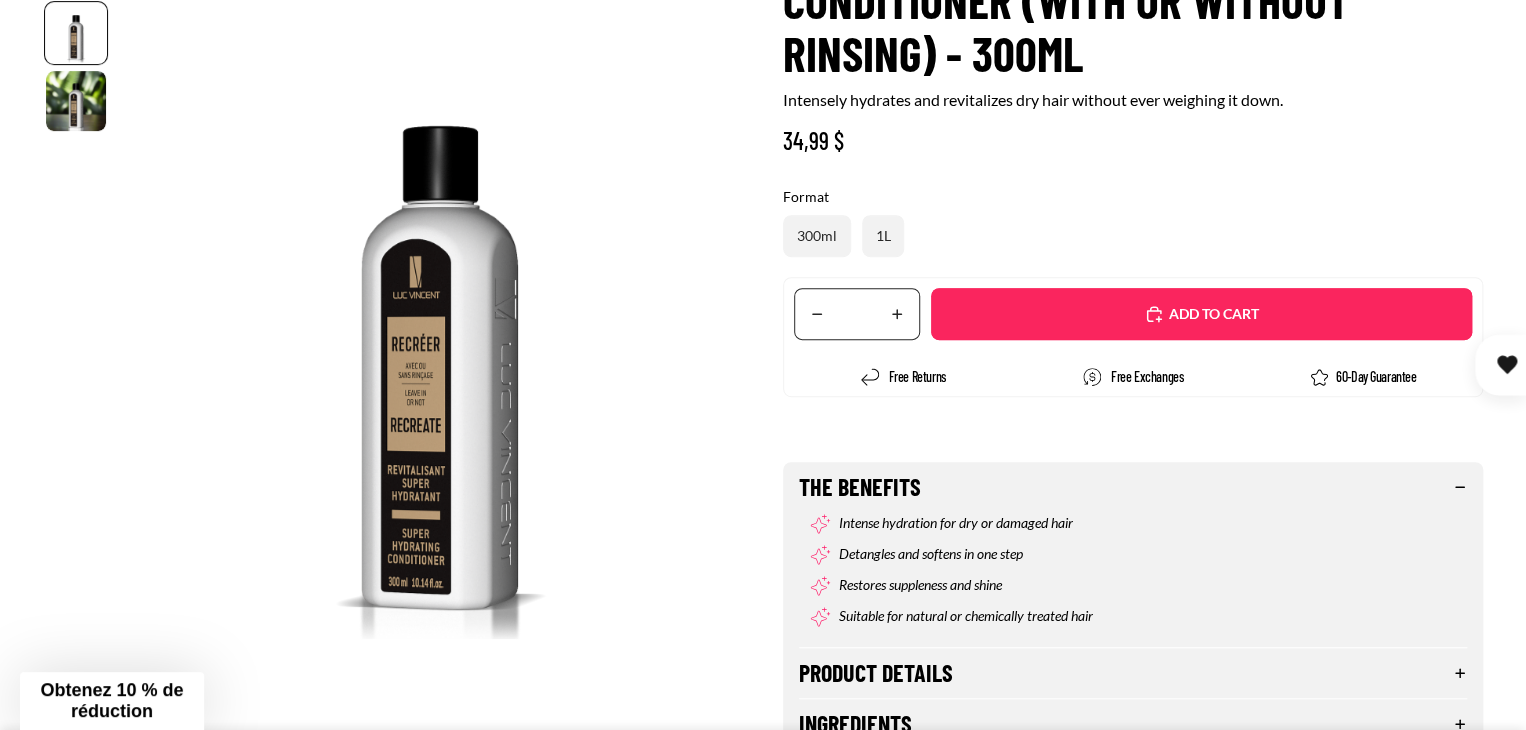click on "Added" at bounding box center [1212, 314] 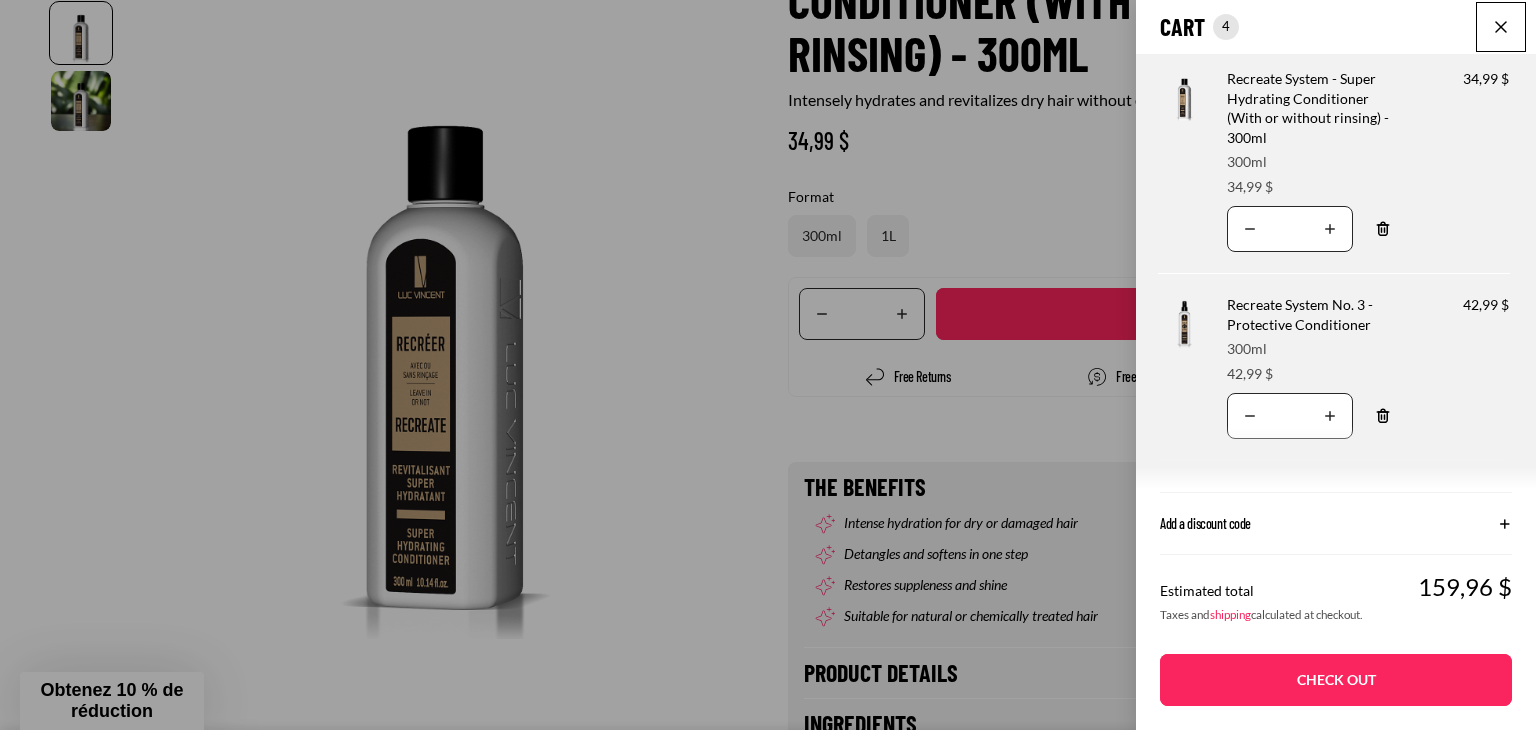 click on "Check out" at bounding box center [1336, 680] 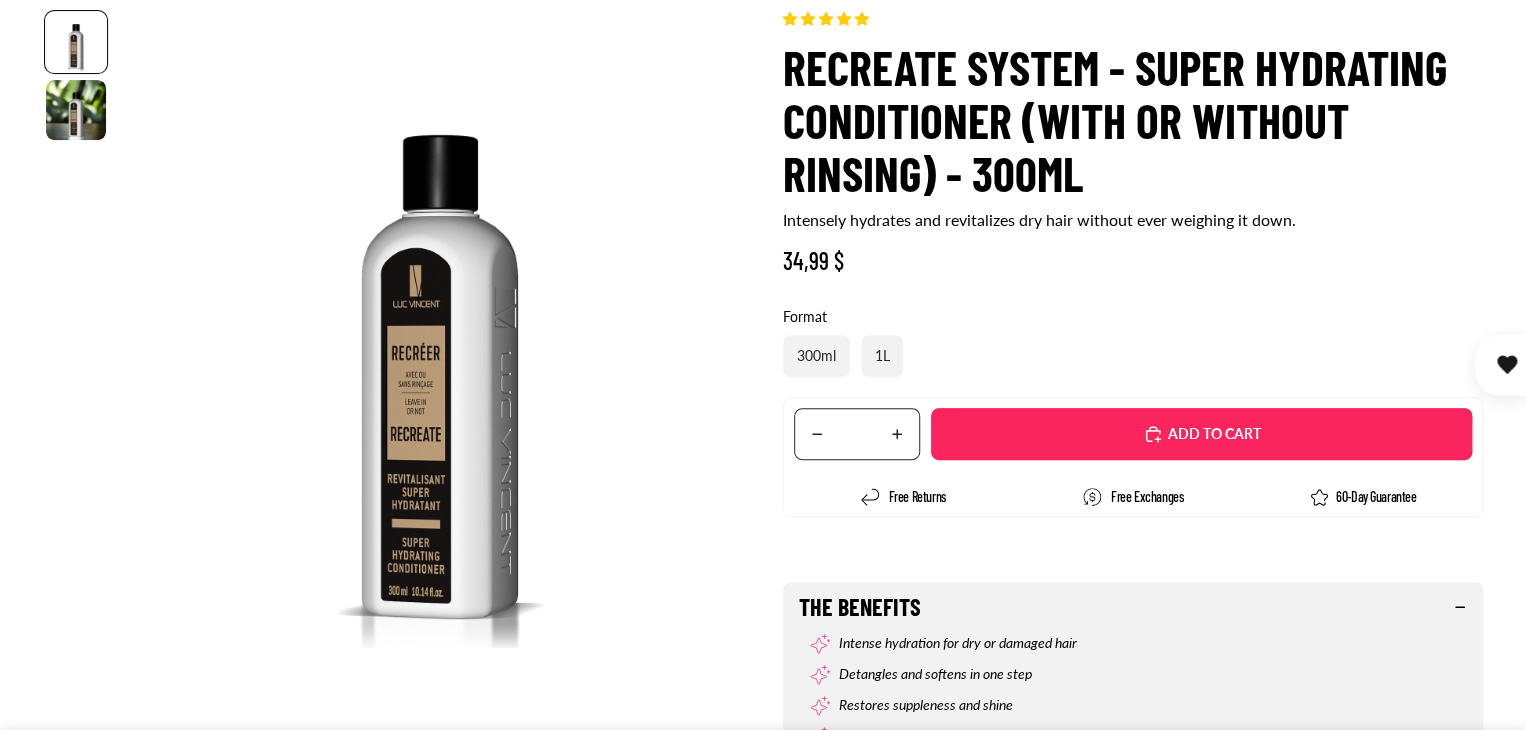 scroll, scrollTop: 180, scrollLeft: 0, axis: vertical 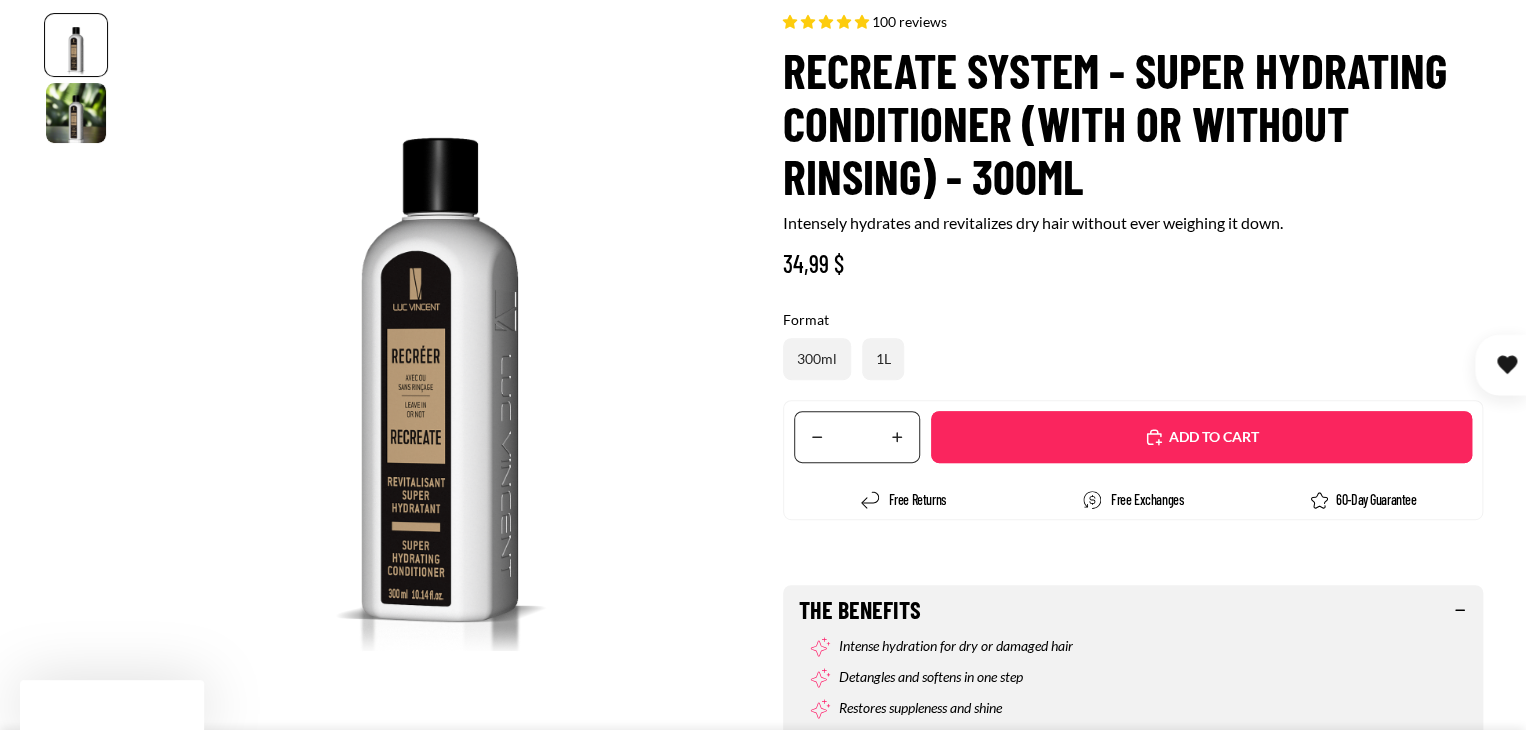 select on "**********" 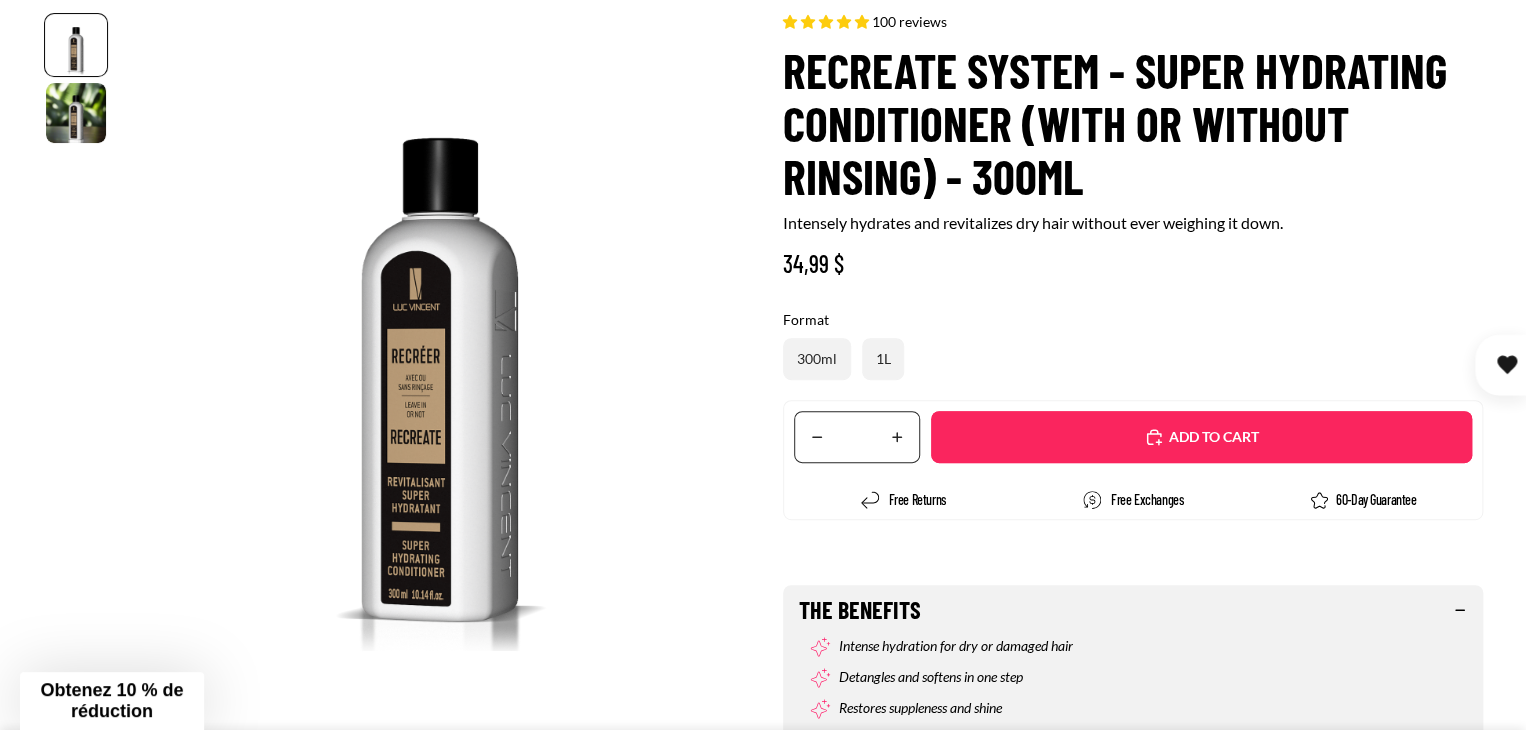 scroll, scrollTop: 180, scrollLeft: 0, axis: vertical 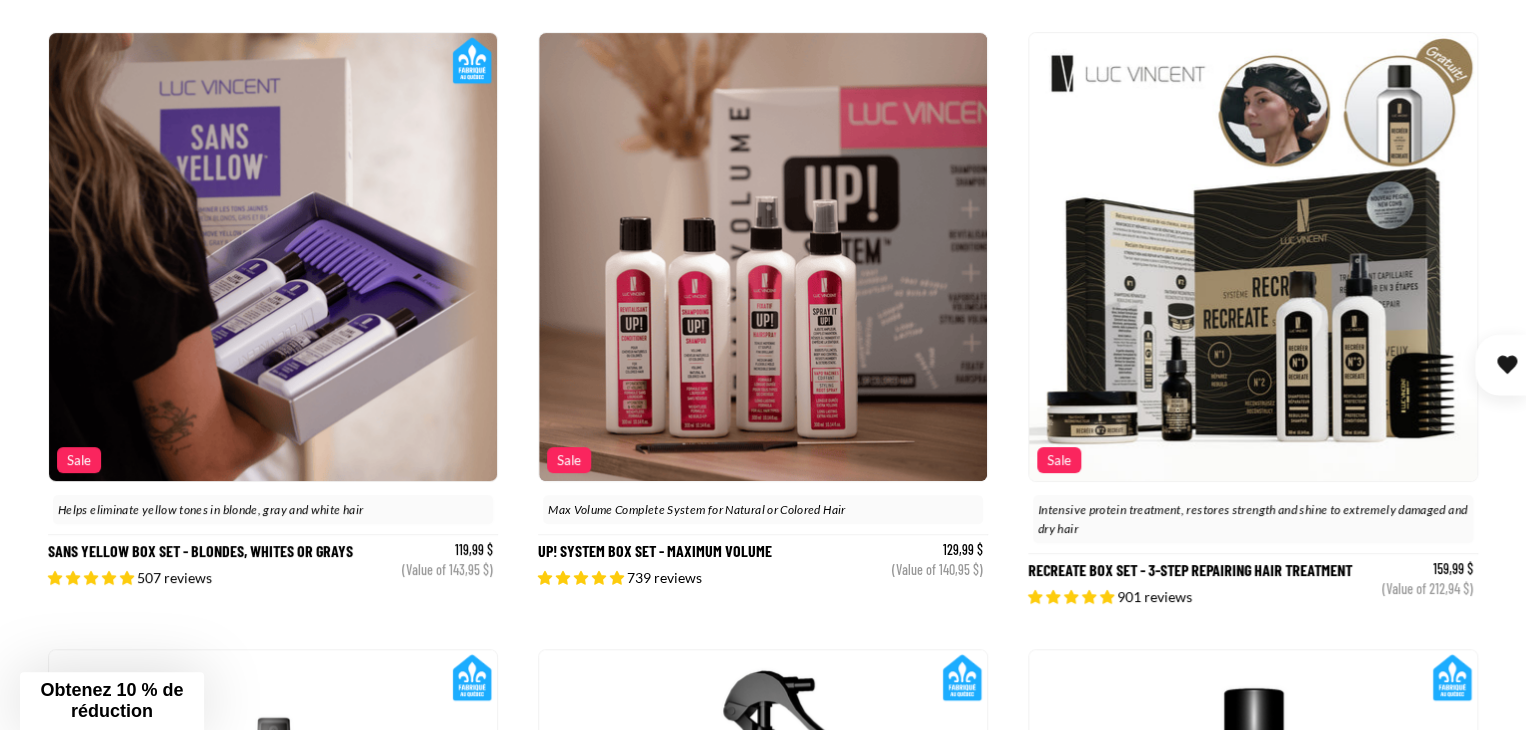 click 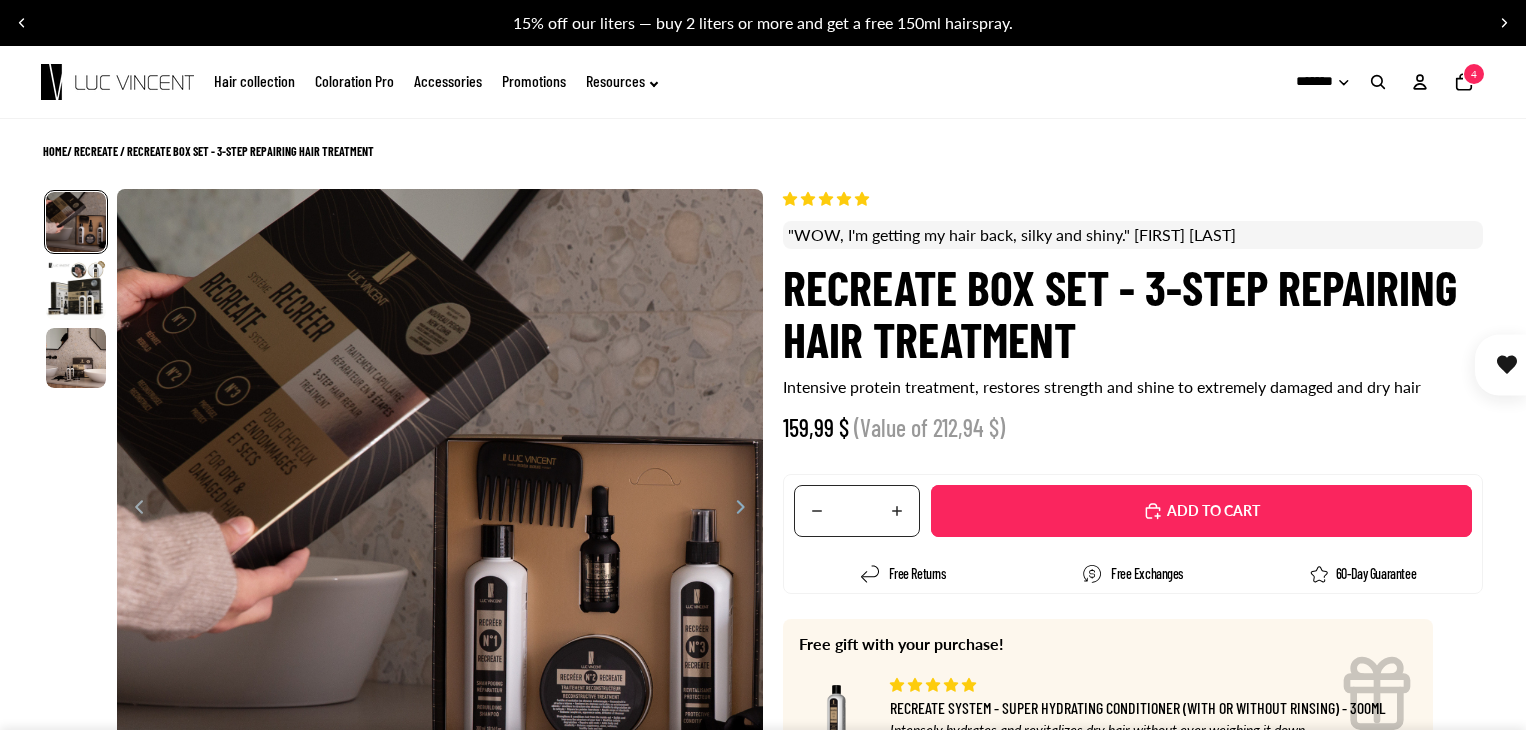 scroll, scrollTop: 0, scrollLeft: 0, axis: both 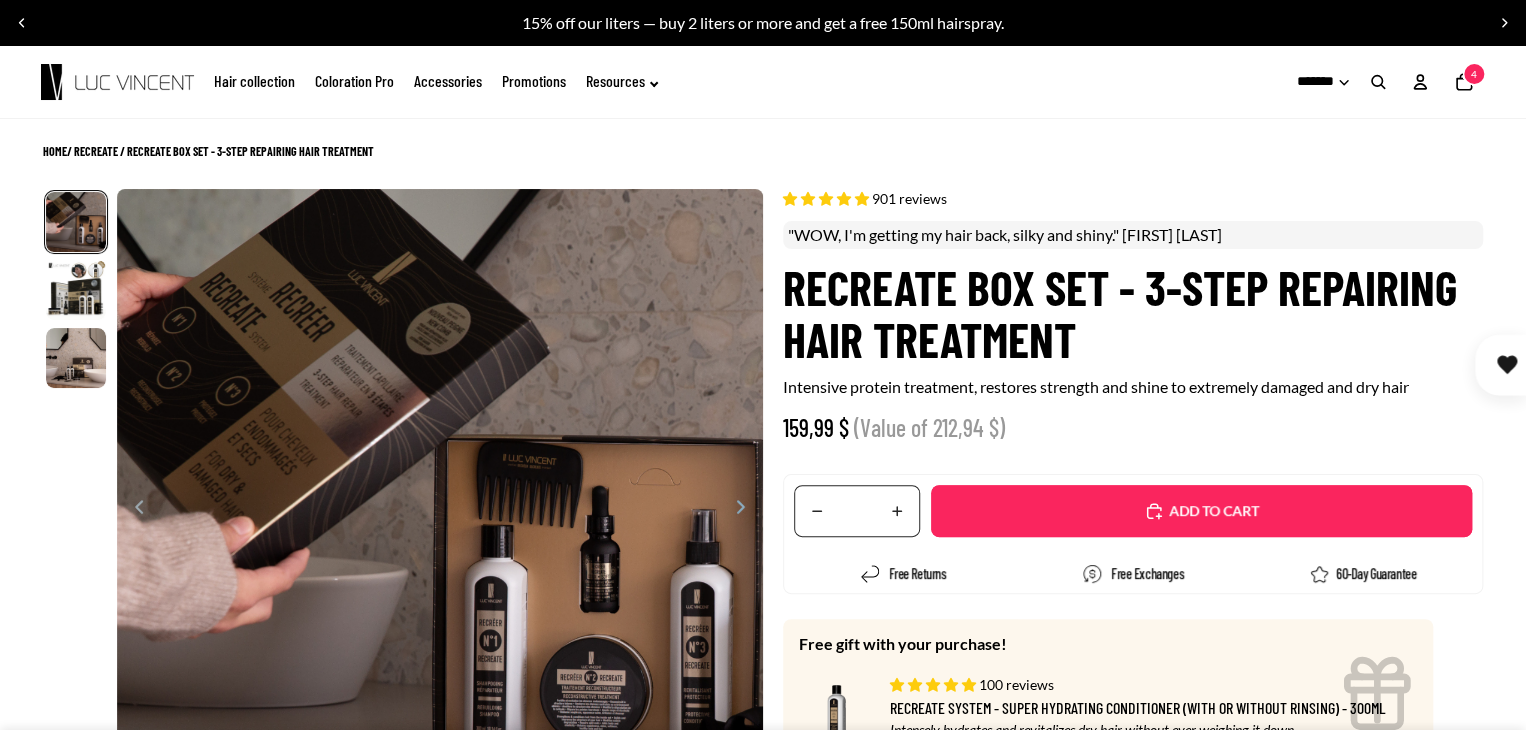 select on "**********" 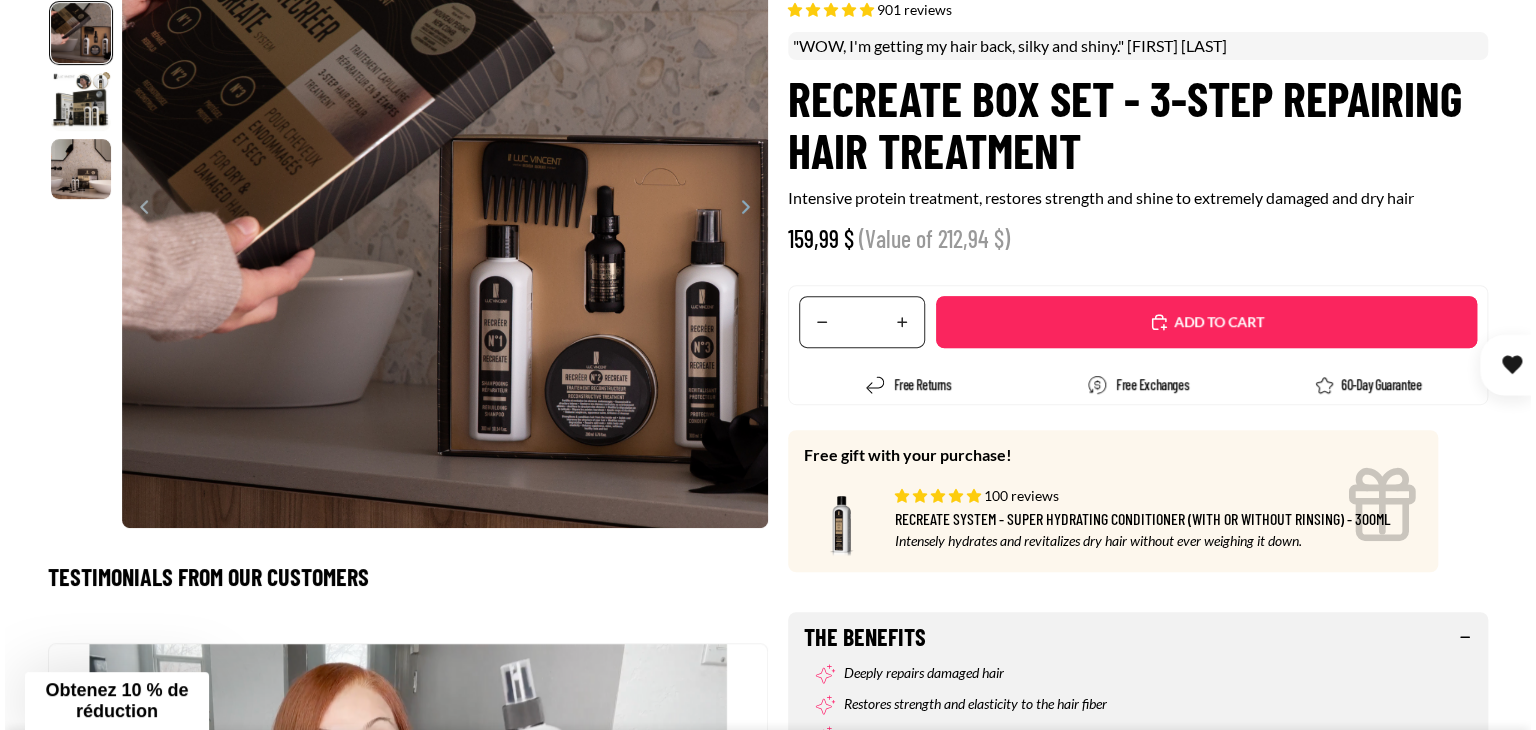 scroll, scrollTop: 400, scrollLeft: 0, axis: vertical 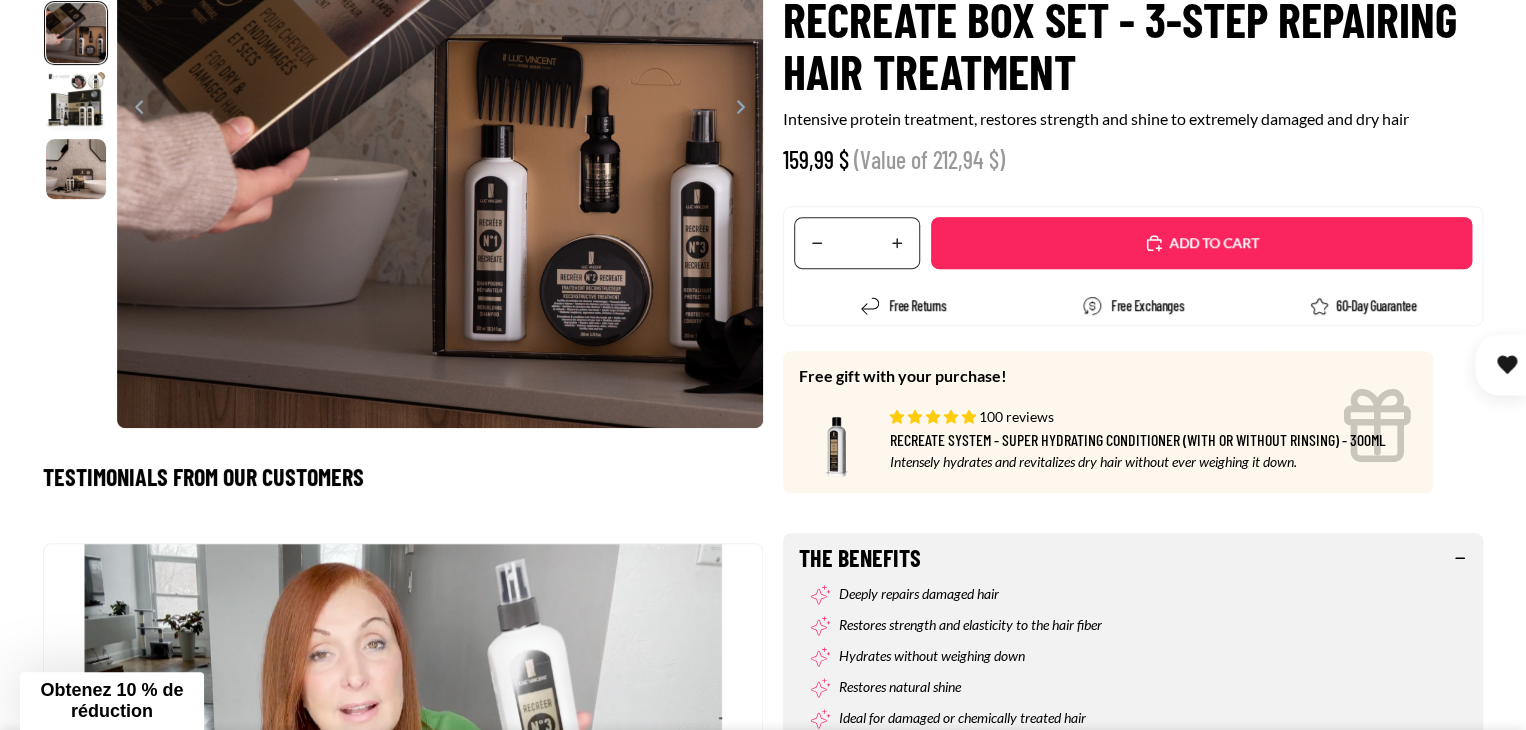 click on "Added" at bounding box center (1212, 243) 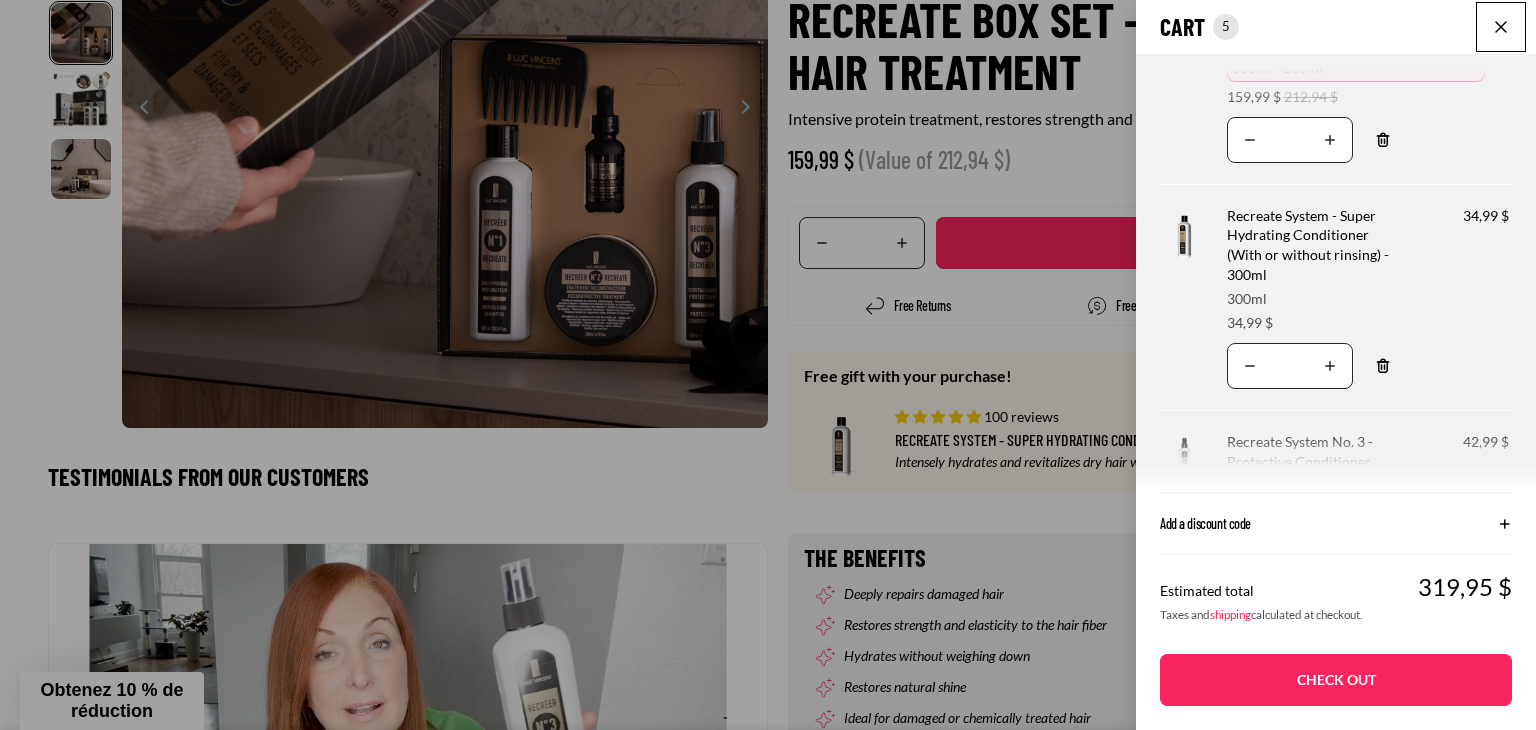 scroll, scrollTop: 200, scrollLeft: 0, axis: vertical 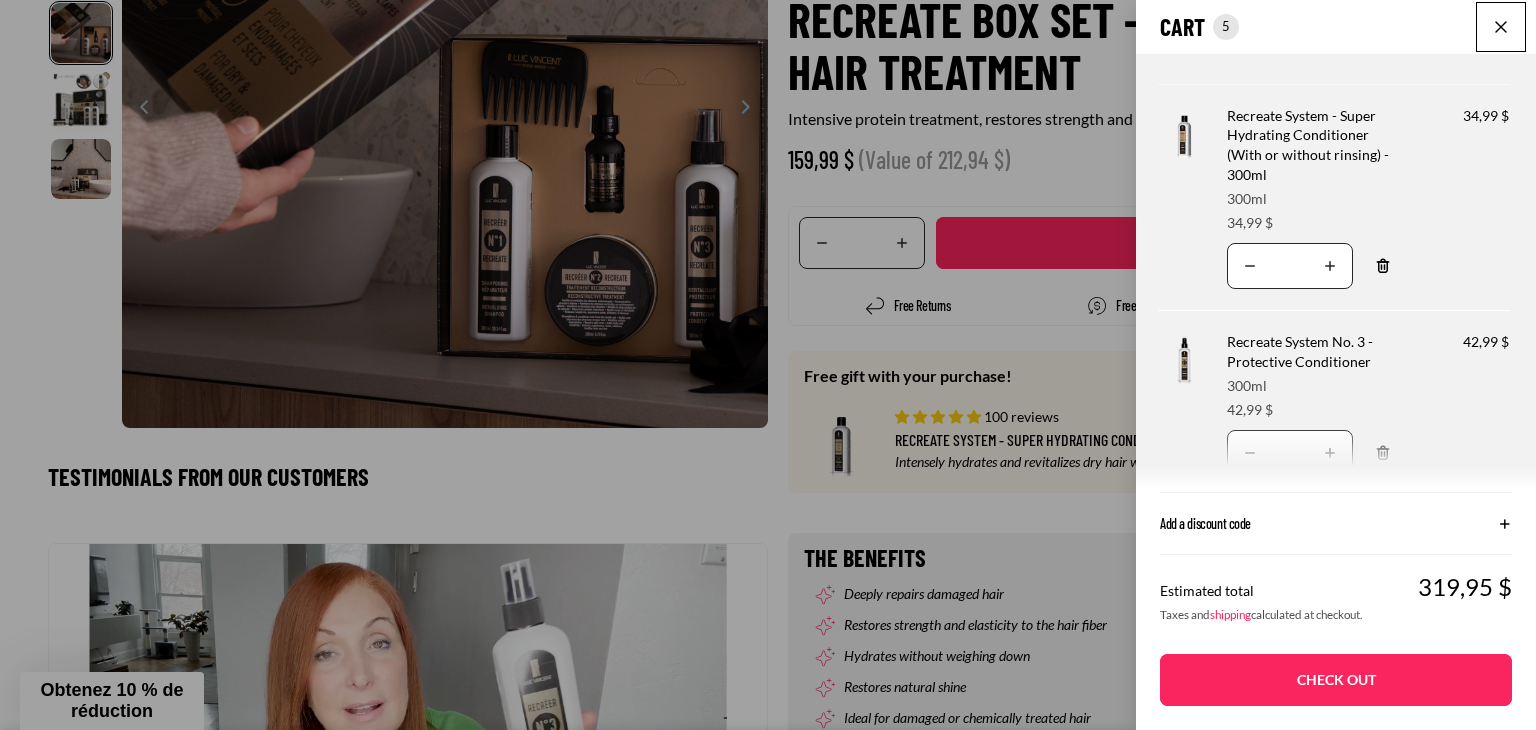 click 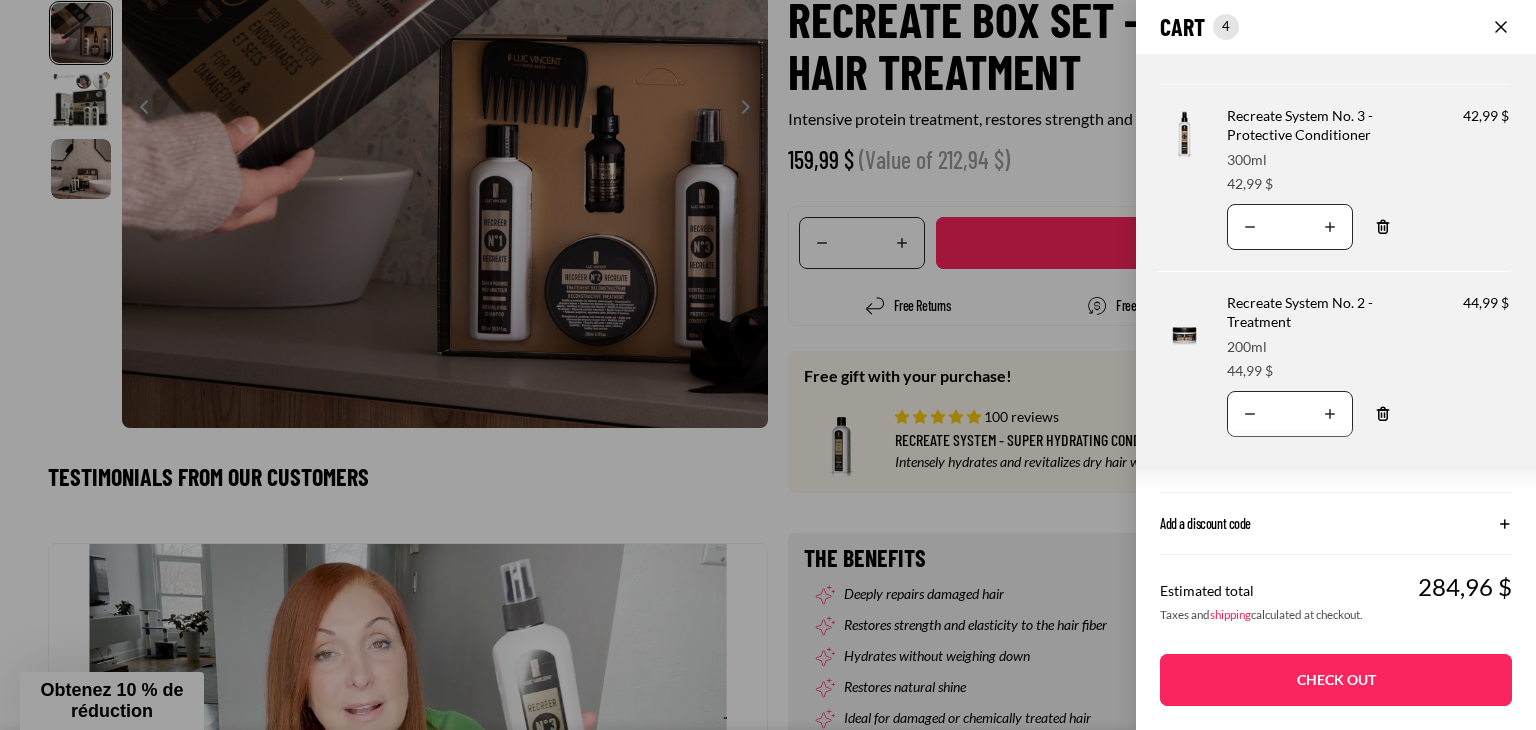 scroll, scrollTop: 300, scrollLeft: 0, axis: vertical 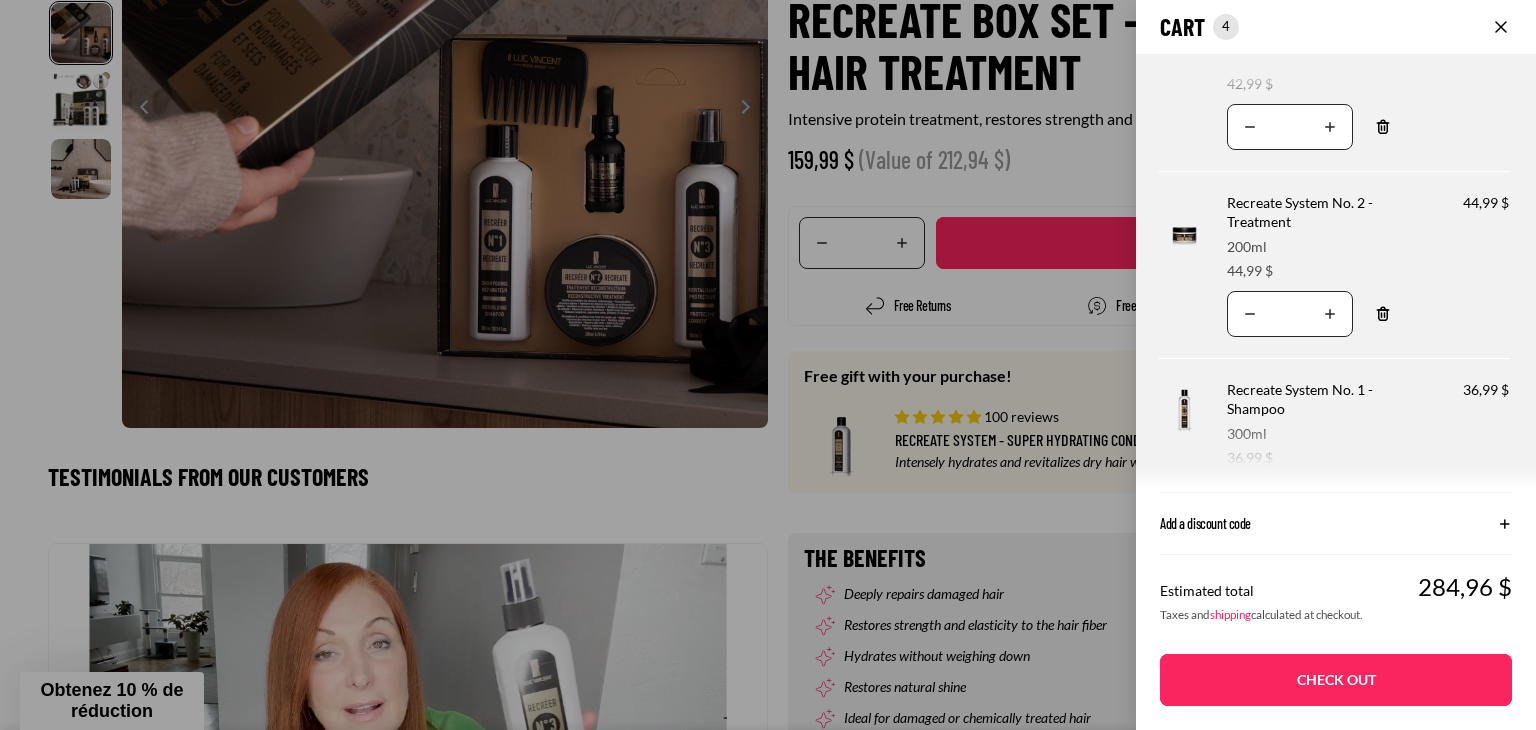 click on "Translation missing: en.accessibility.increase_quantity" at bounding box center (1330, 127) 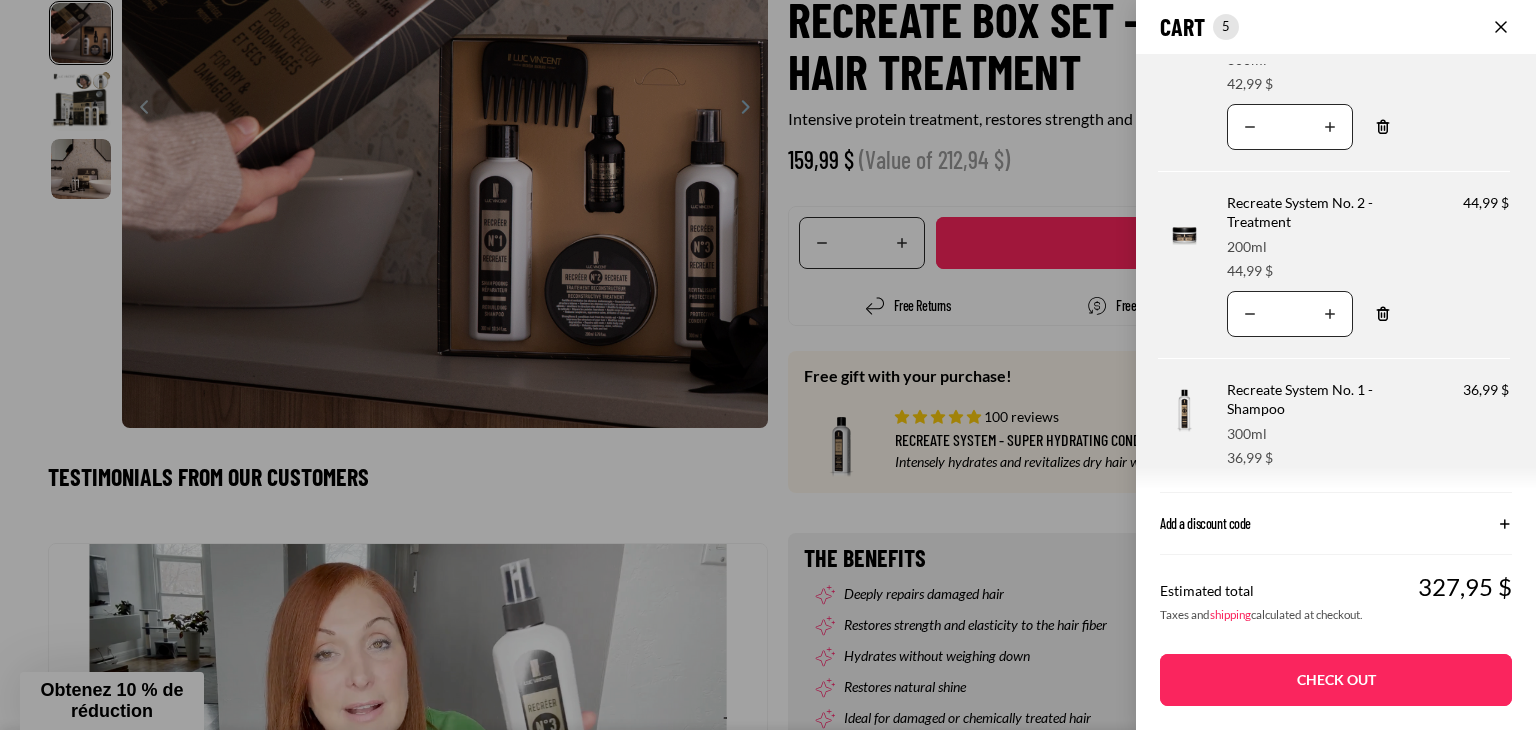 click 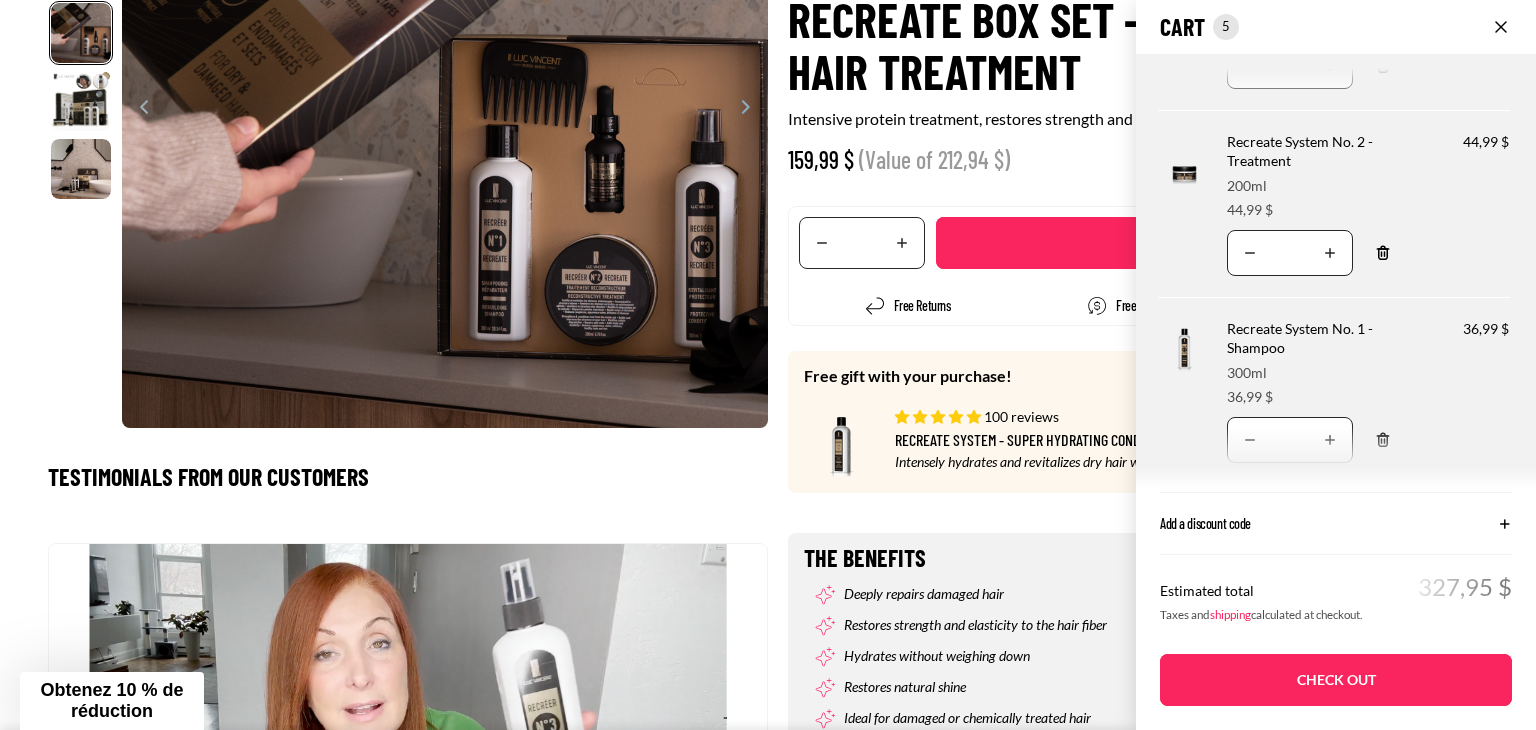 scroll, scrollTop: 76, scrollLeft: 0, axis: vertical 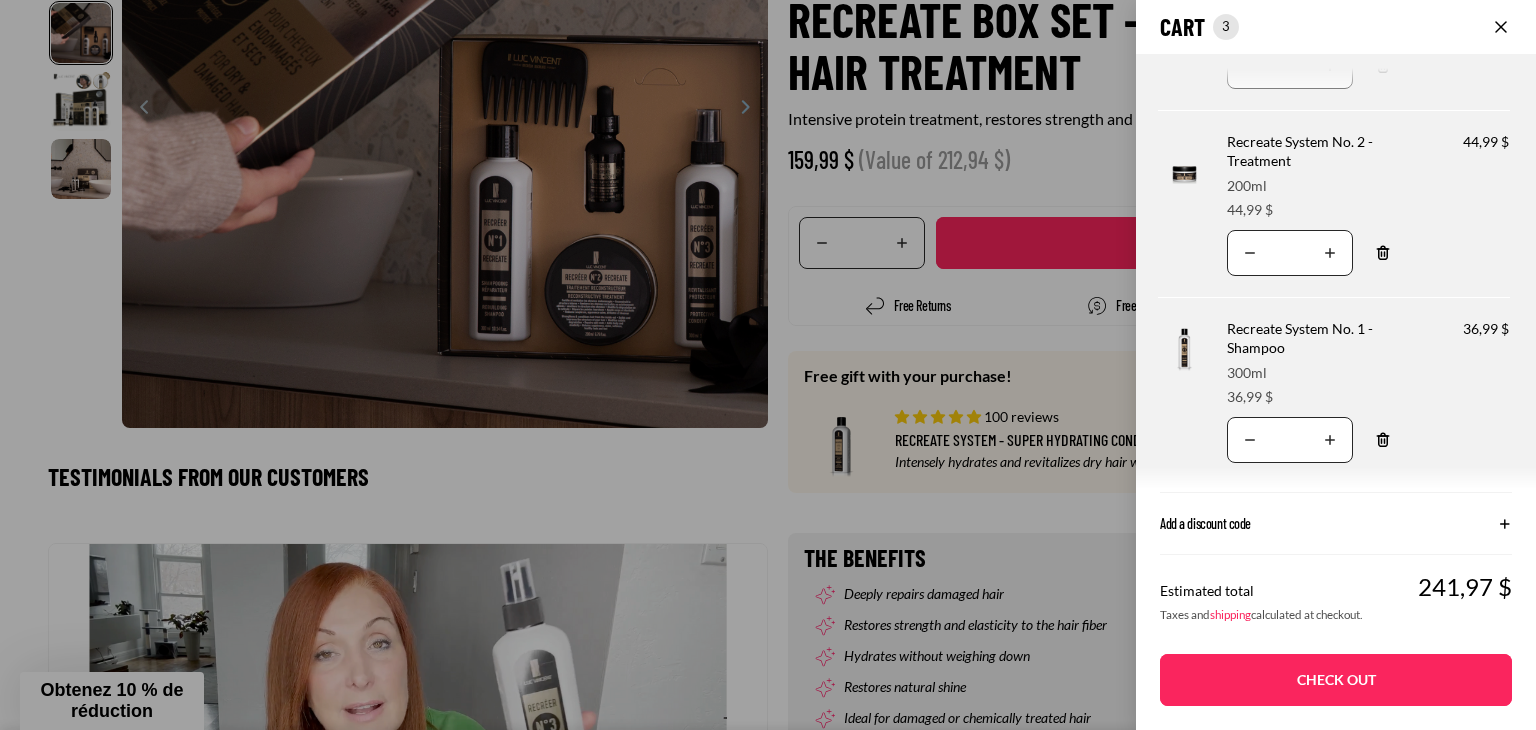click on "Check out" at bounding box center (1336, 680) 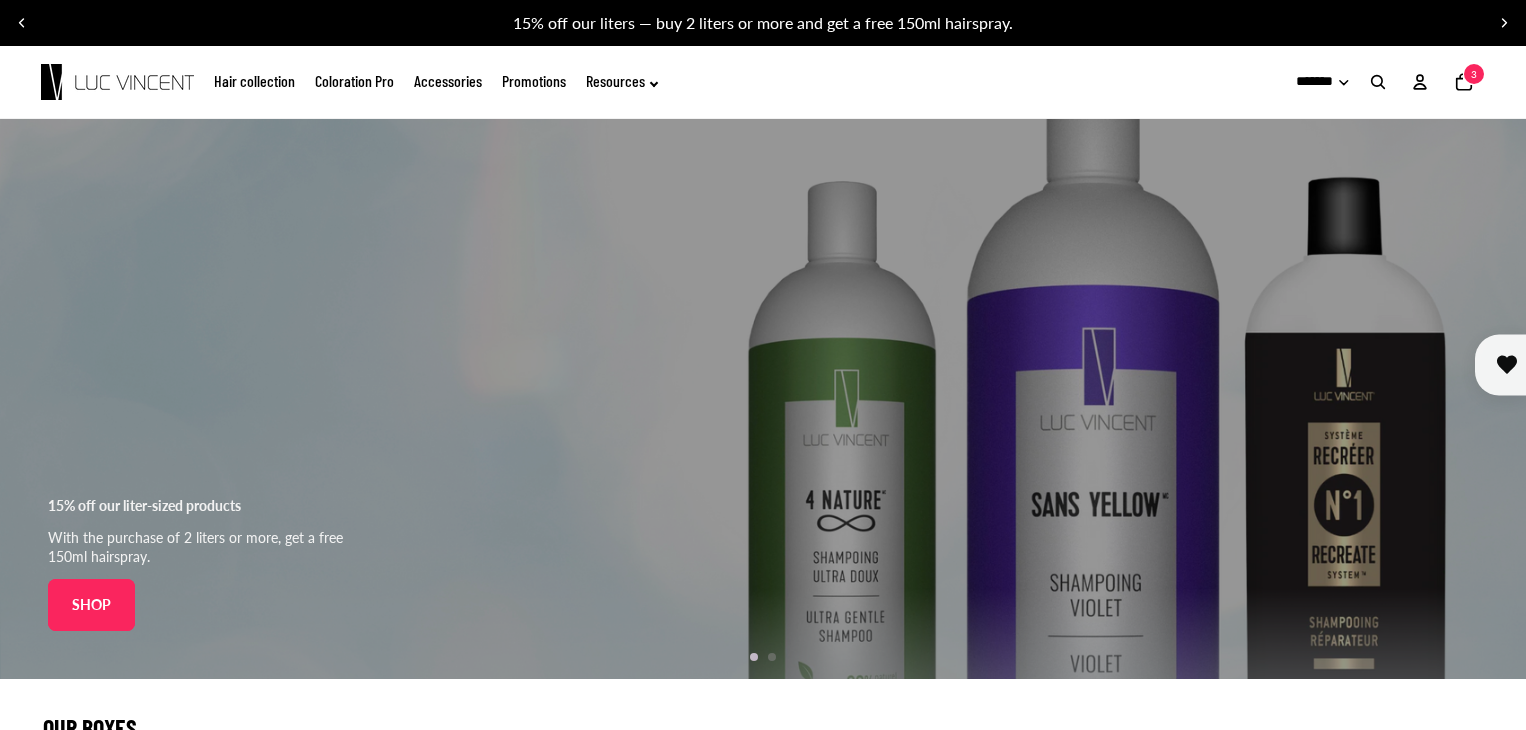 scroll, scrollTop: 0, scrollLeft: 0, axis: both 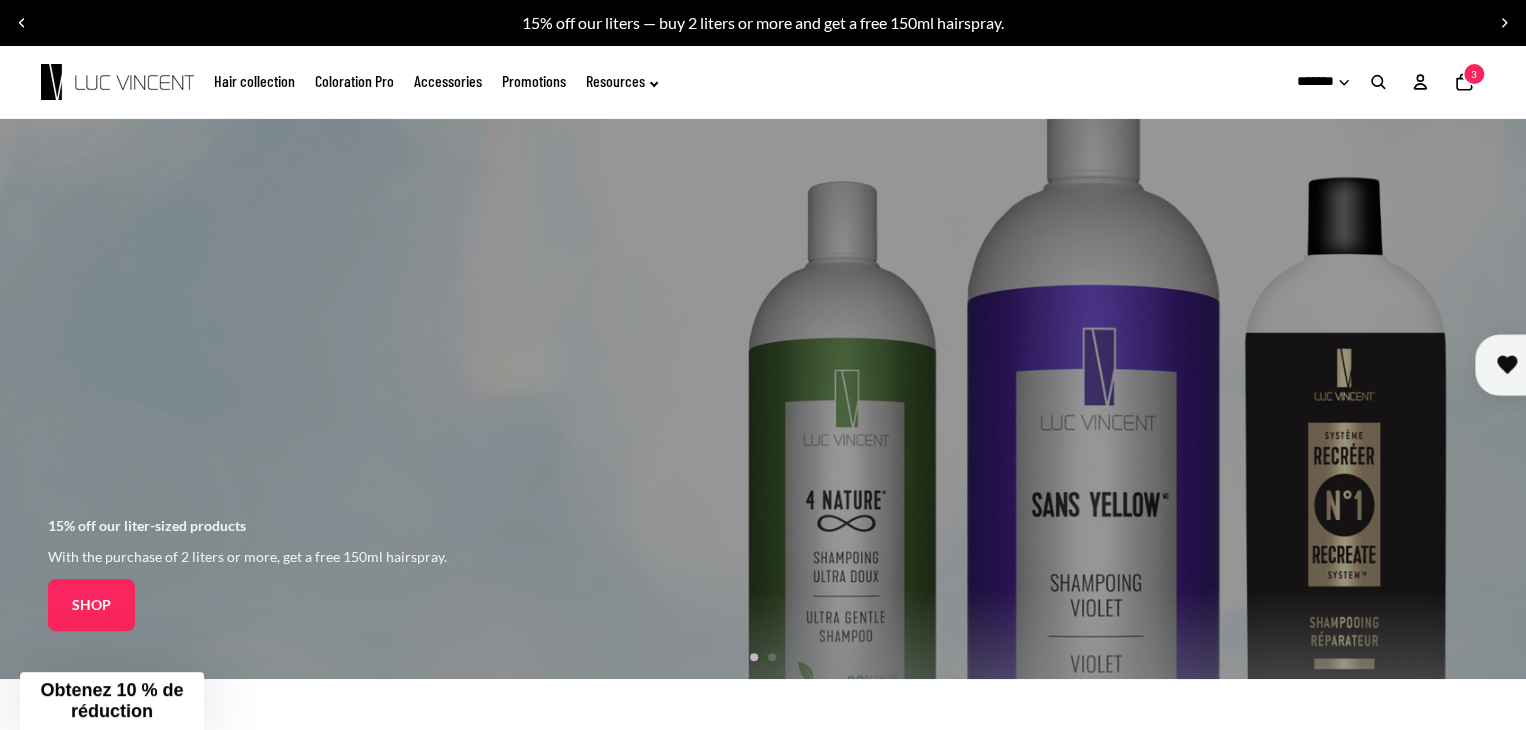 click on "3" 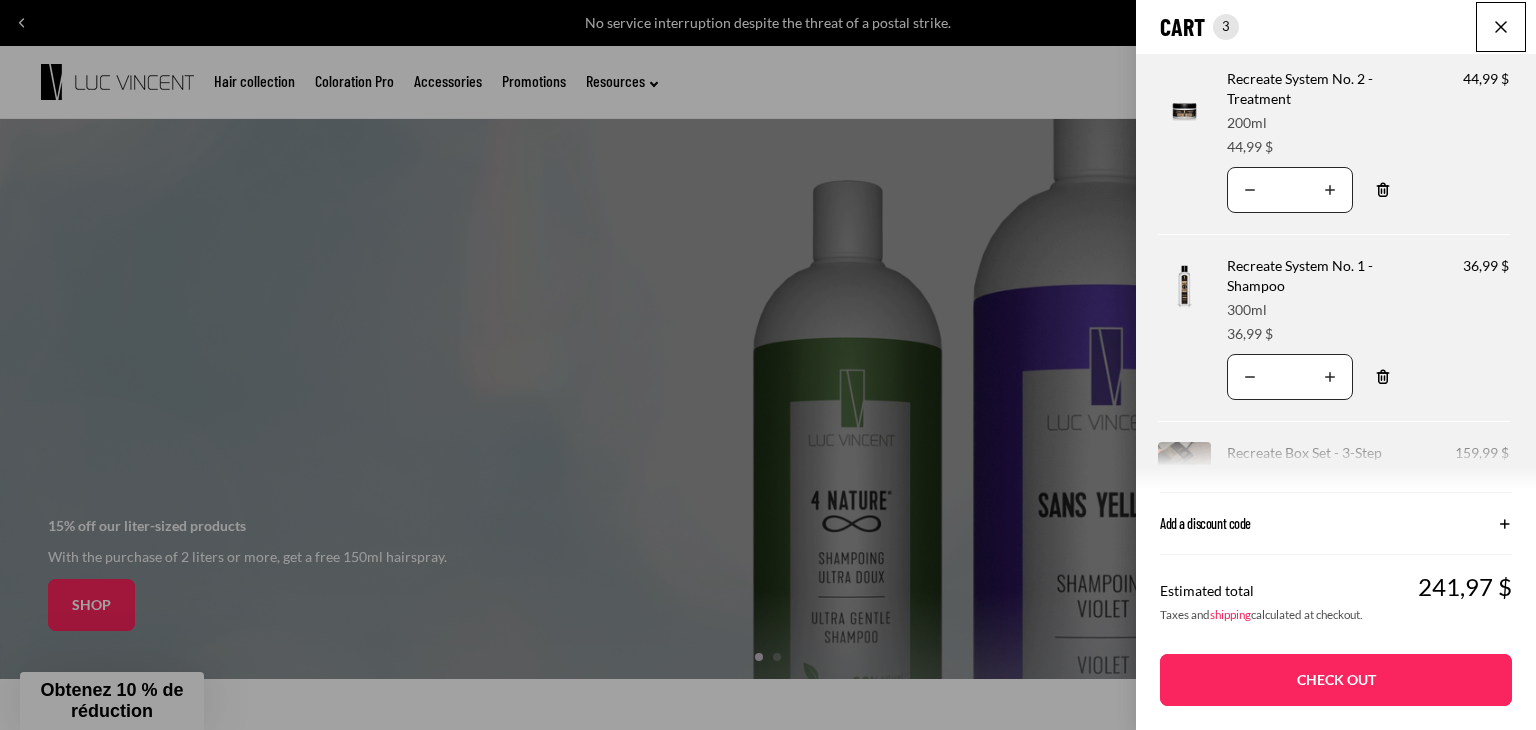 click on "Cart
Total items in cart: 3
3
3
Cart total
241,97CAD
Product image
Product information
Quantity
Product total
Recreate System No. 2 - Treatment
Format:
200ml
Price 44,99 $" 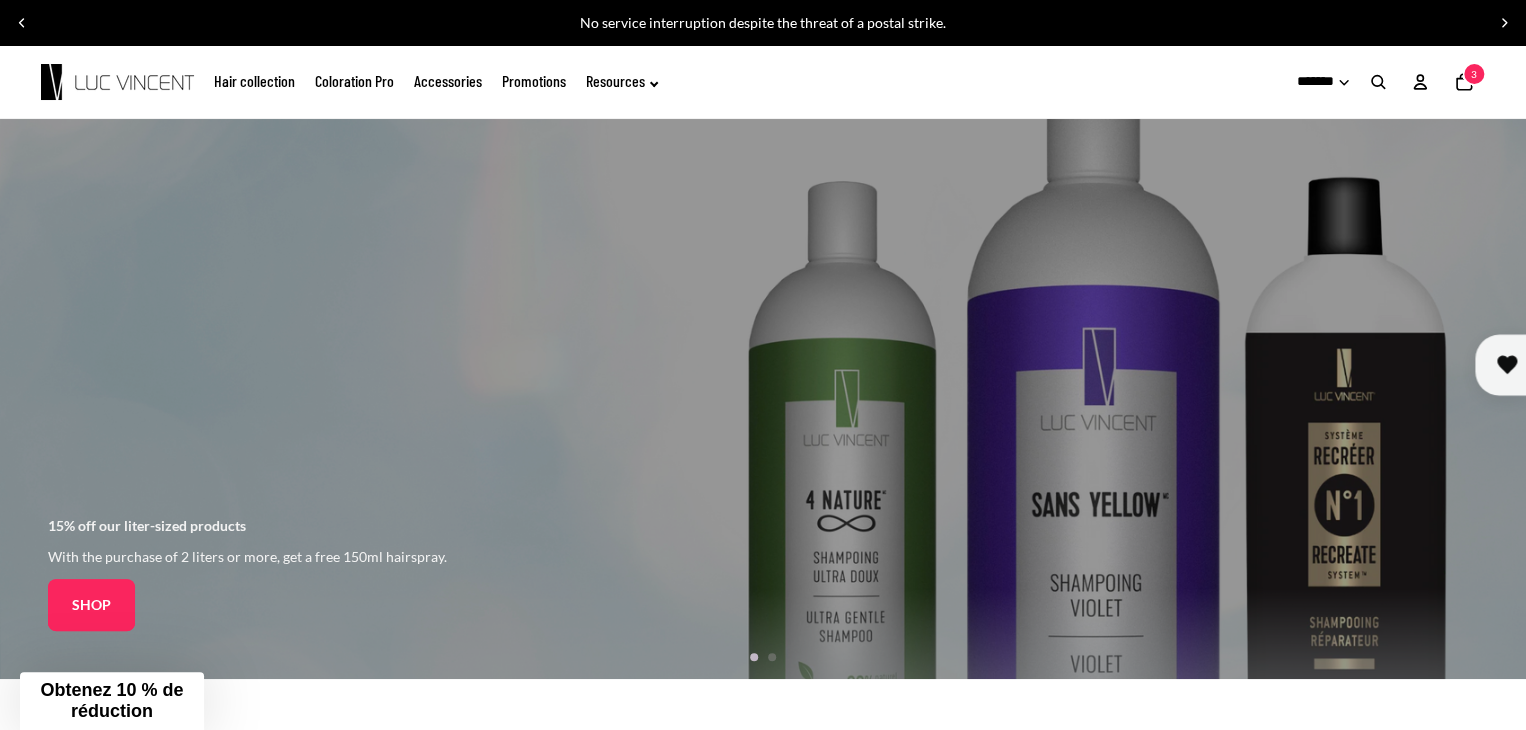 click on "Obtenez 10 % de réduction" at bounding box center [111, 700] 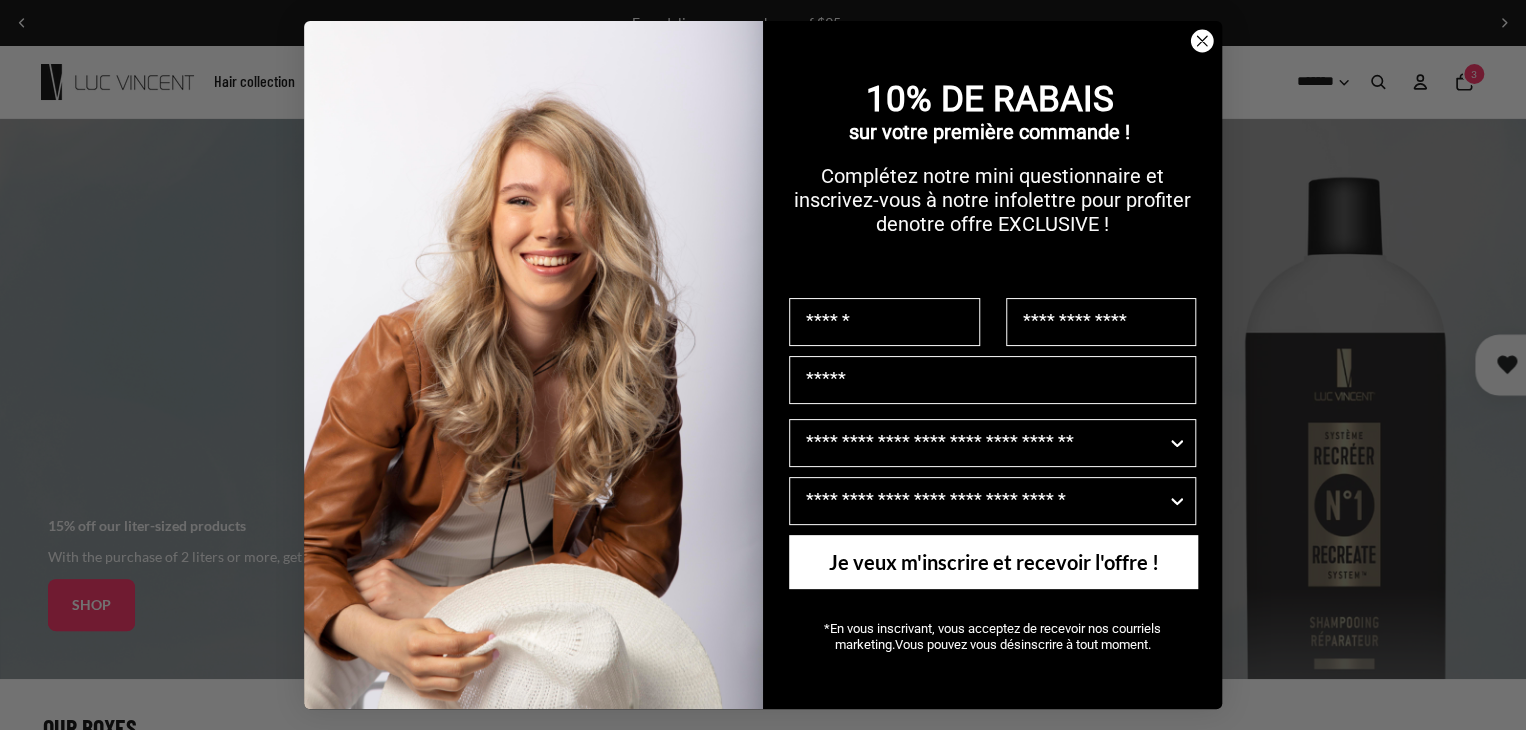 click at bounding box center [884, 322] 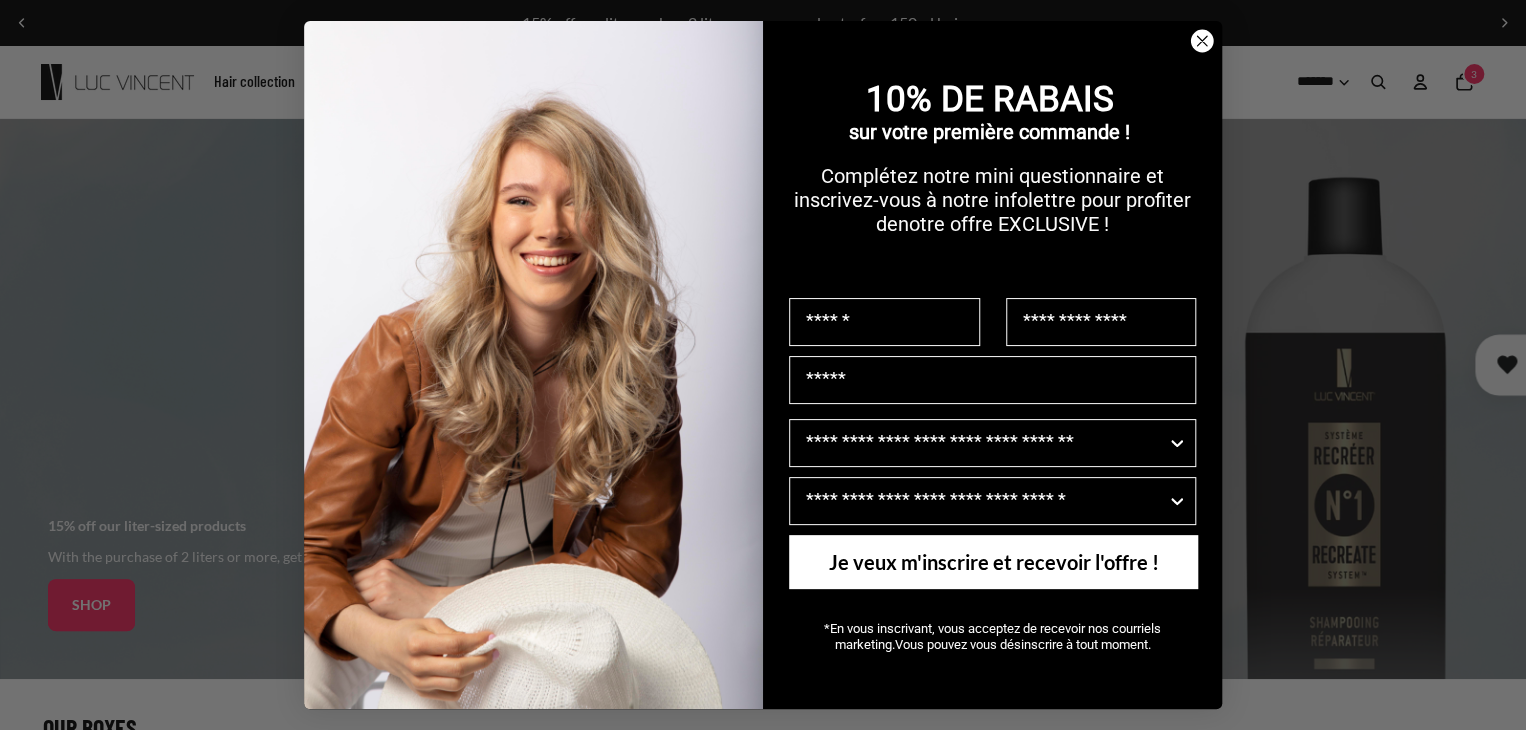 click at bounding box center (884, 322) 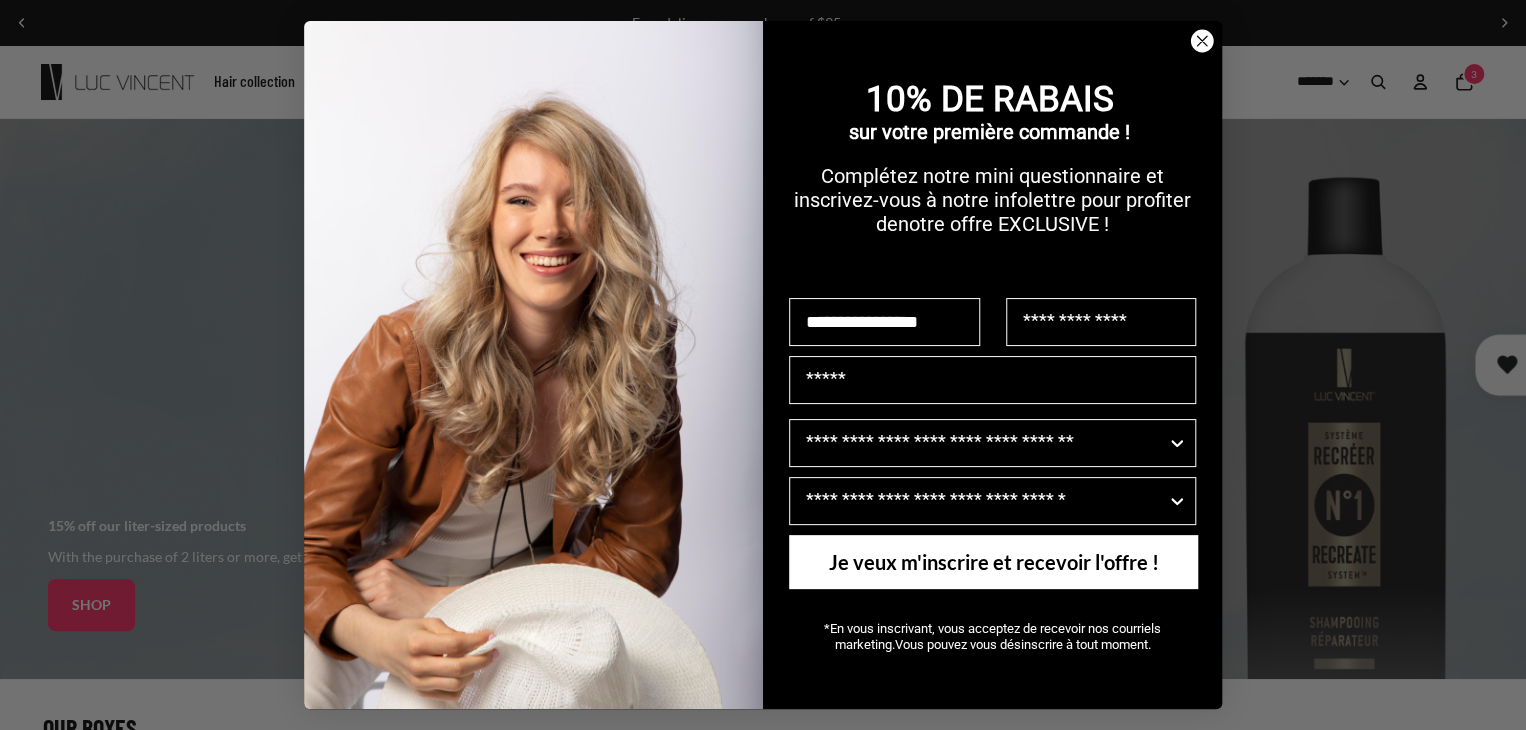 type on "**********" 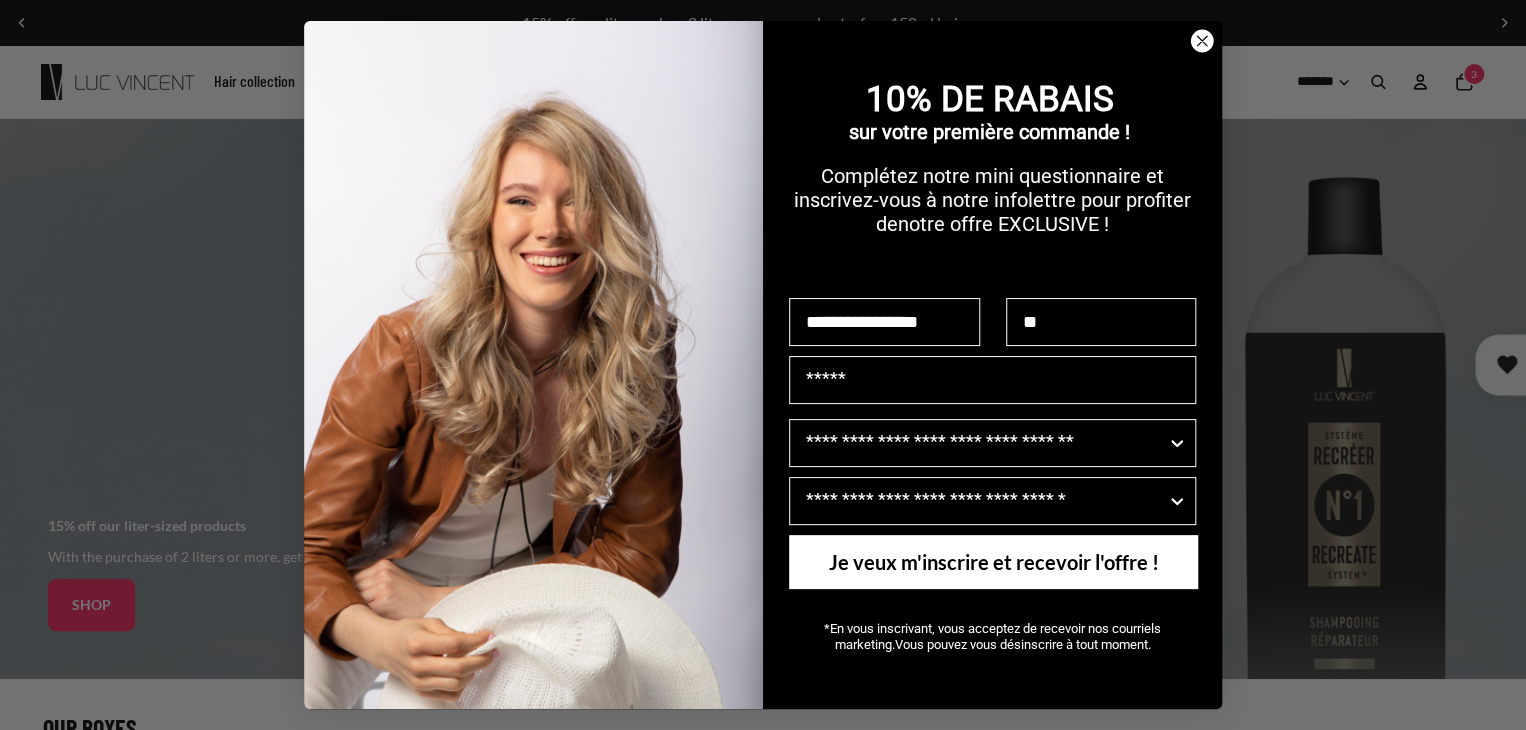 type on "*" 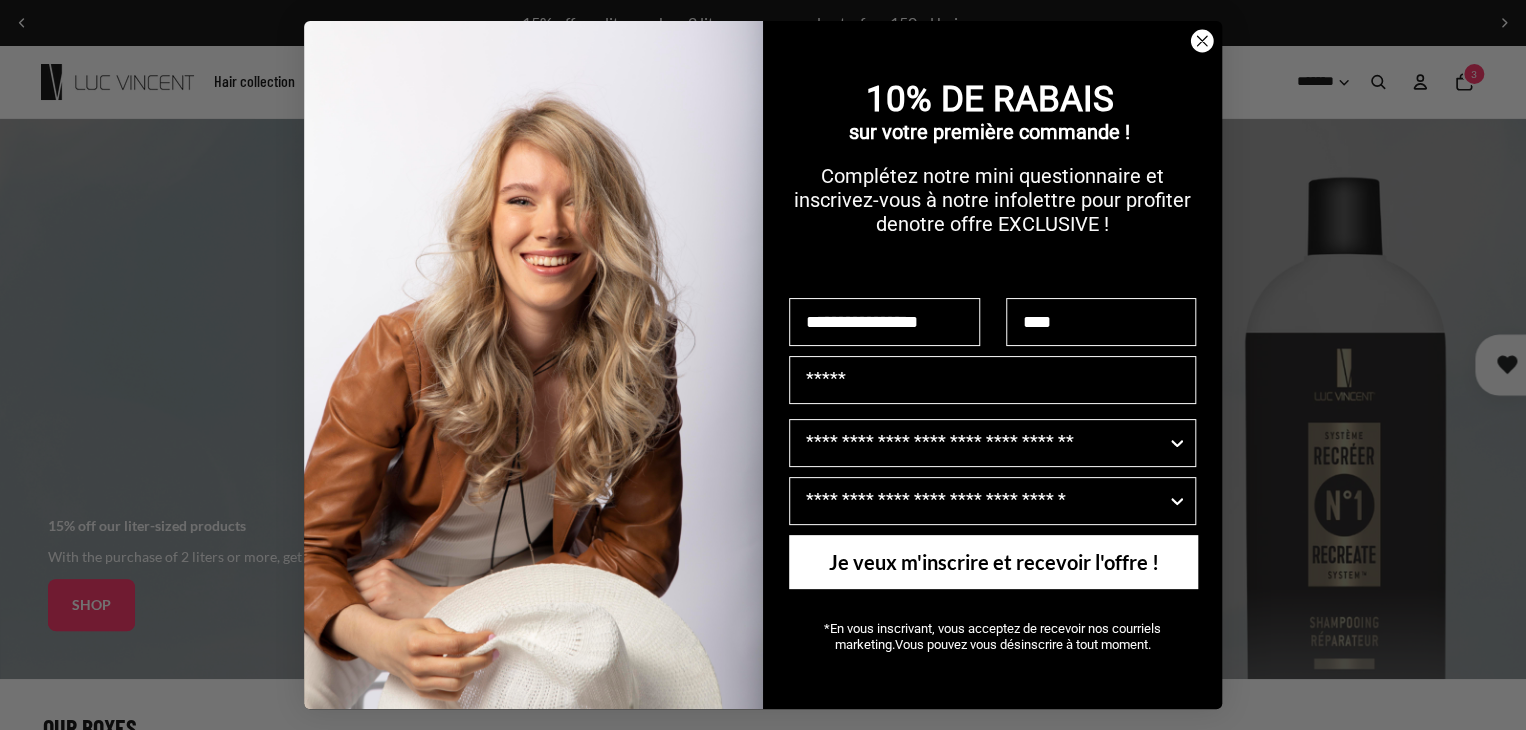 type on "****" 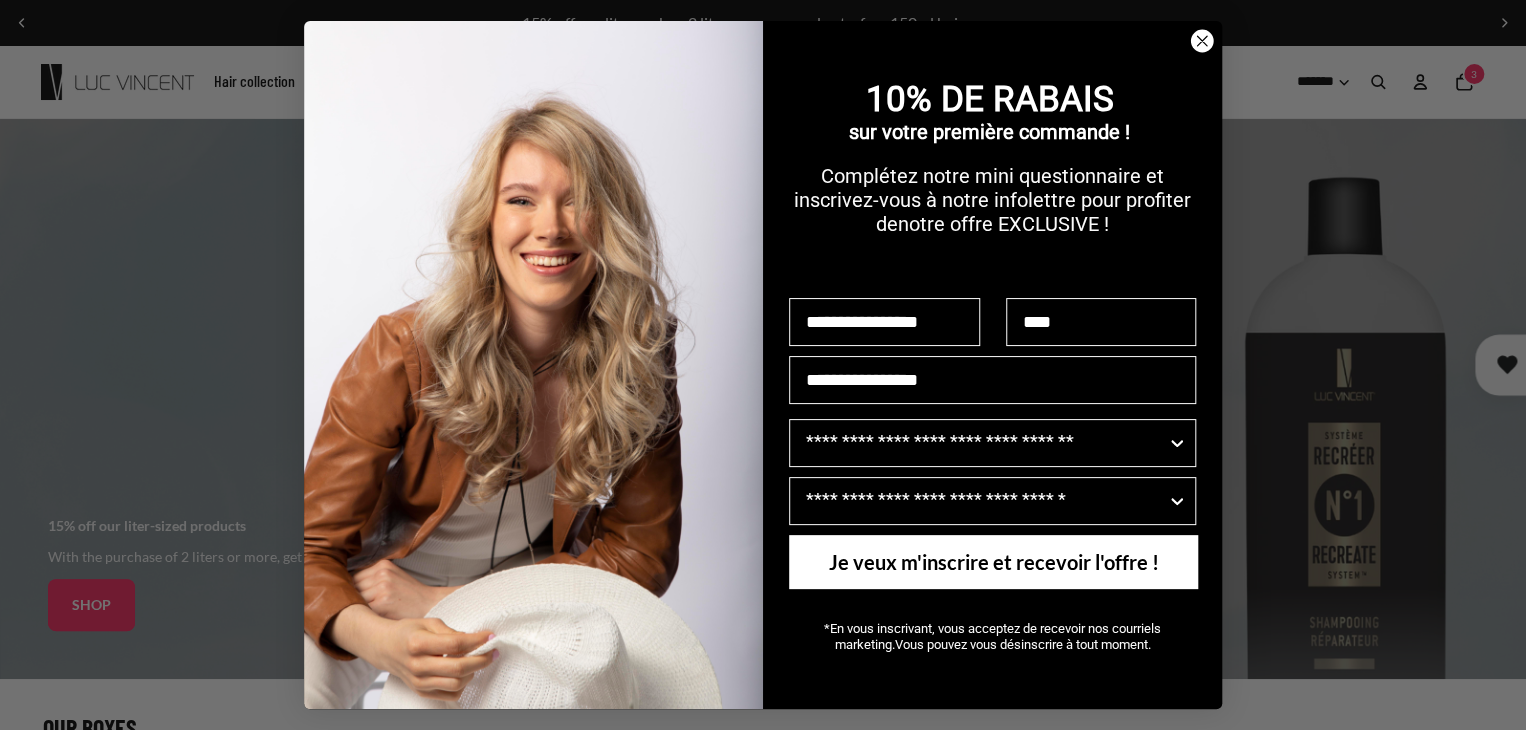 type on "**********" 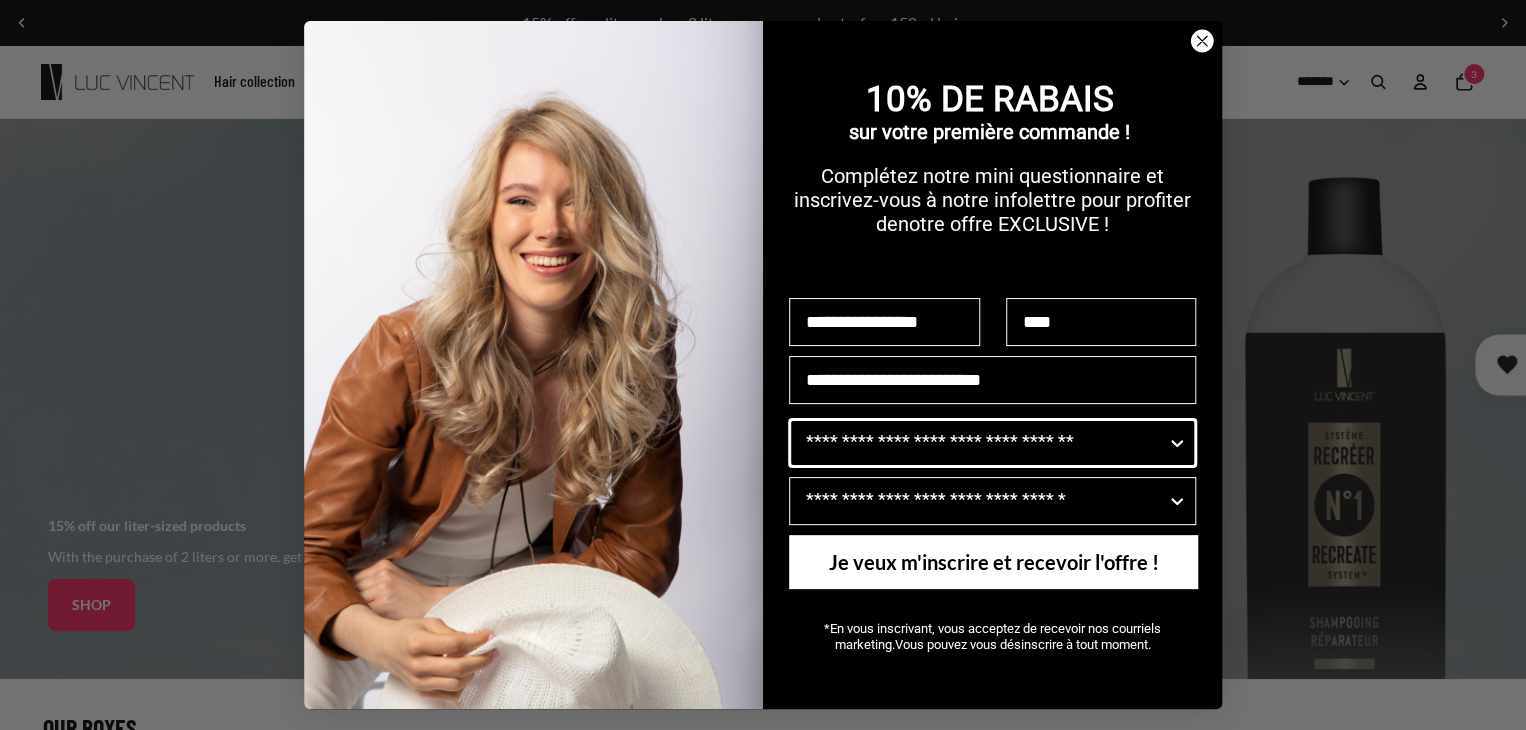 click 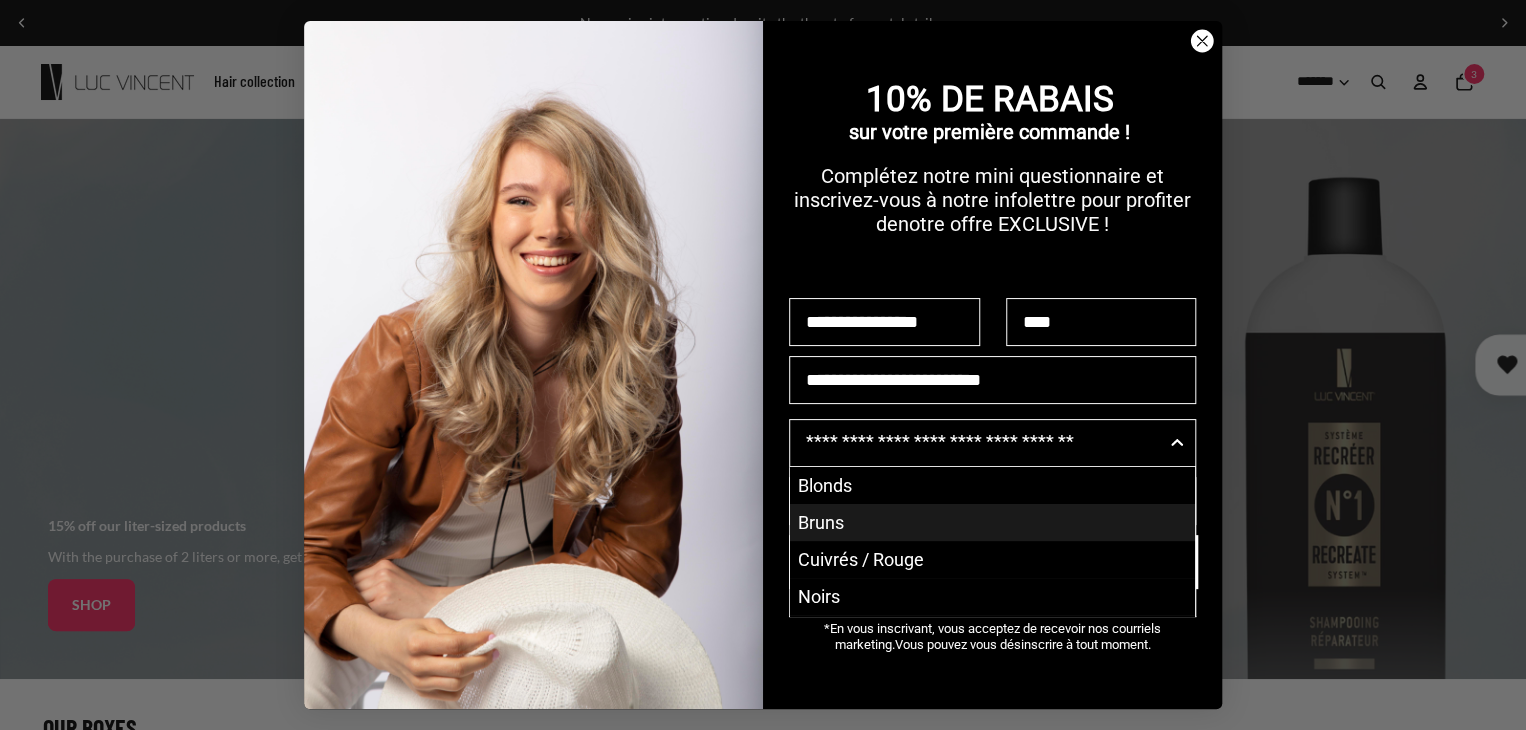 click on "Bruns" at bounding box center (992, 522) 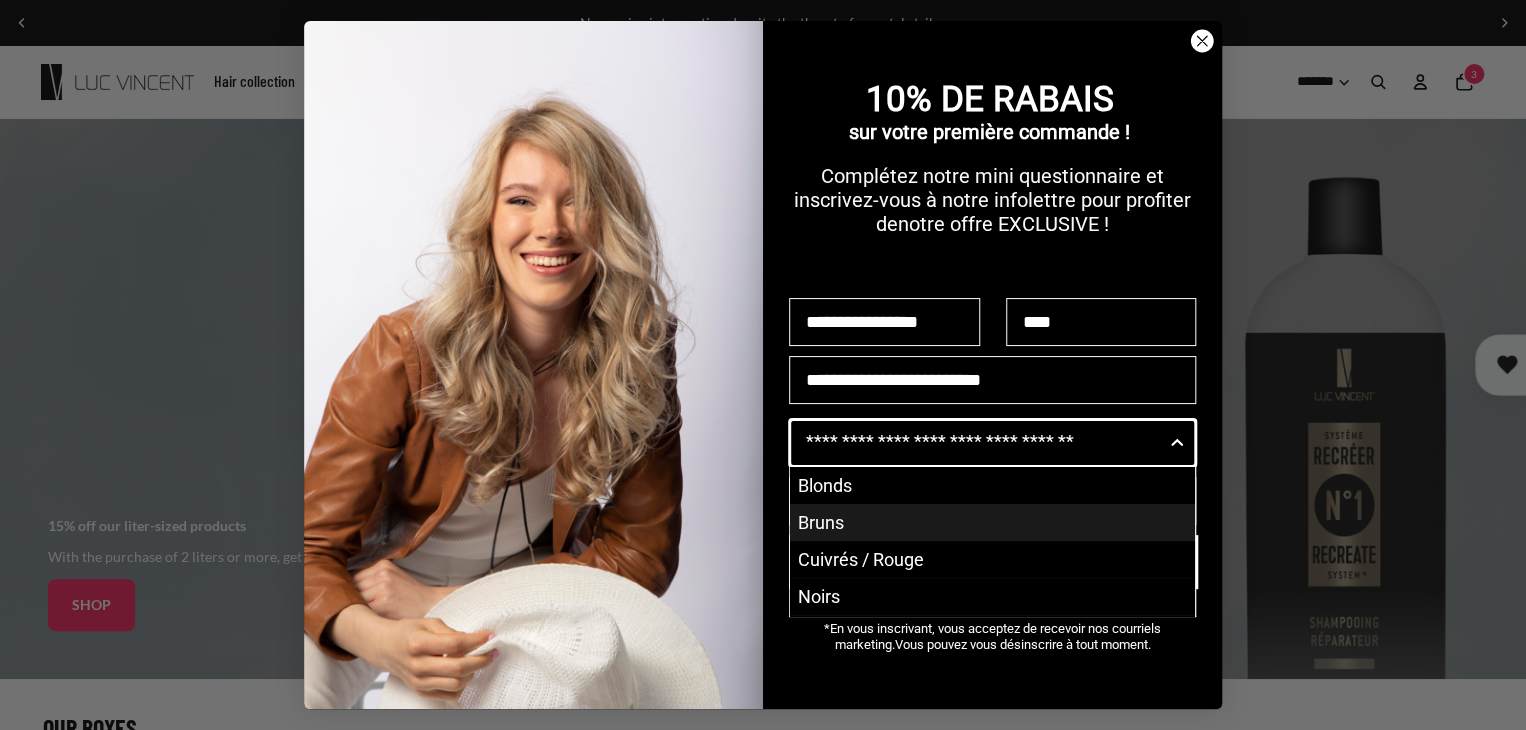 type on "*****" 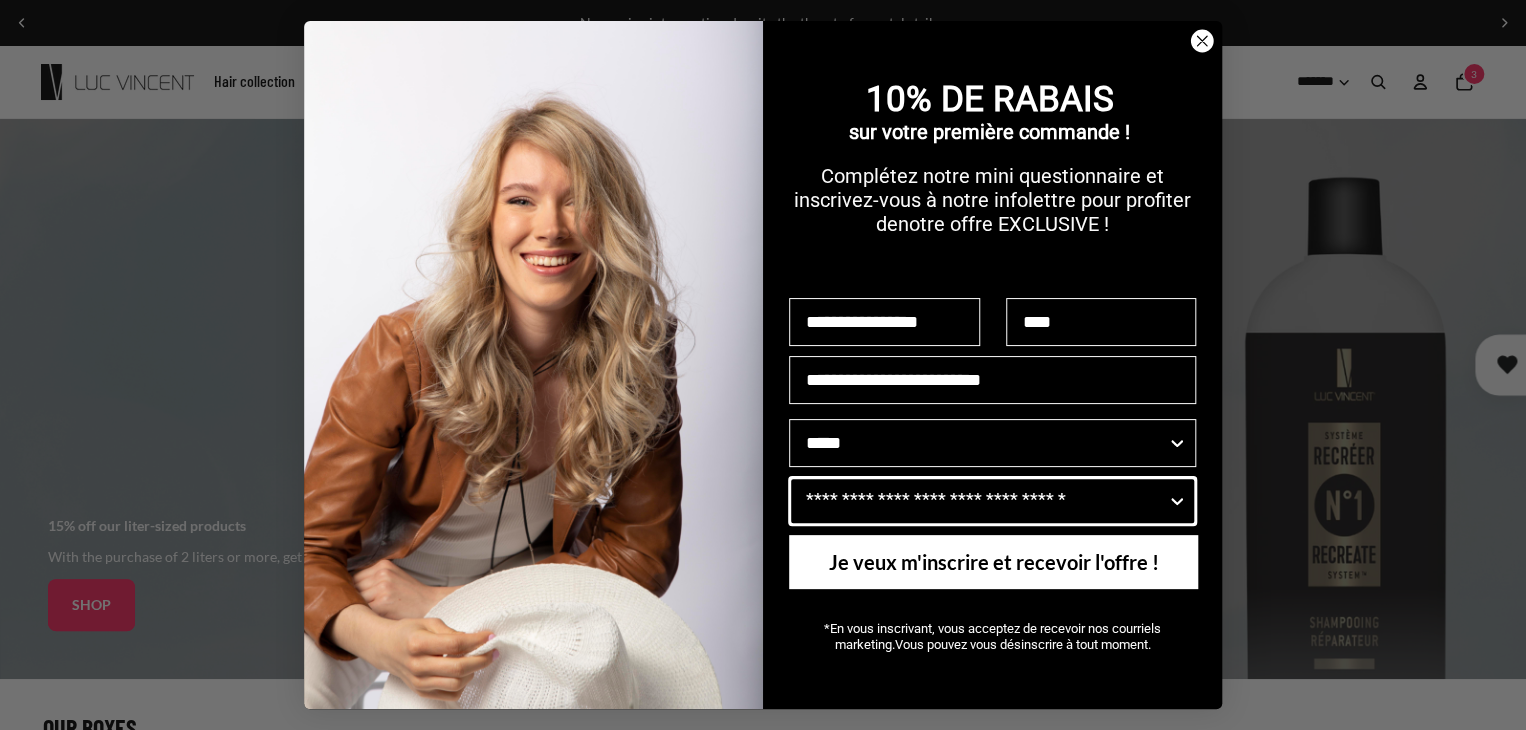 click 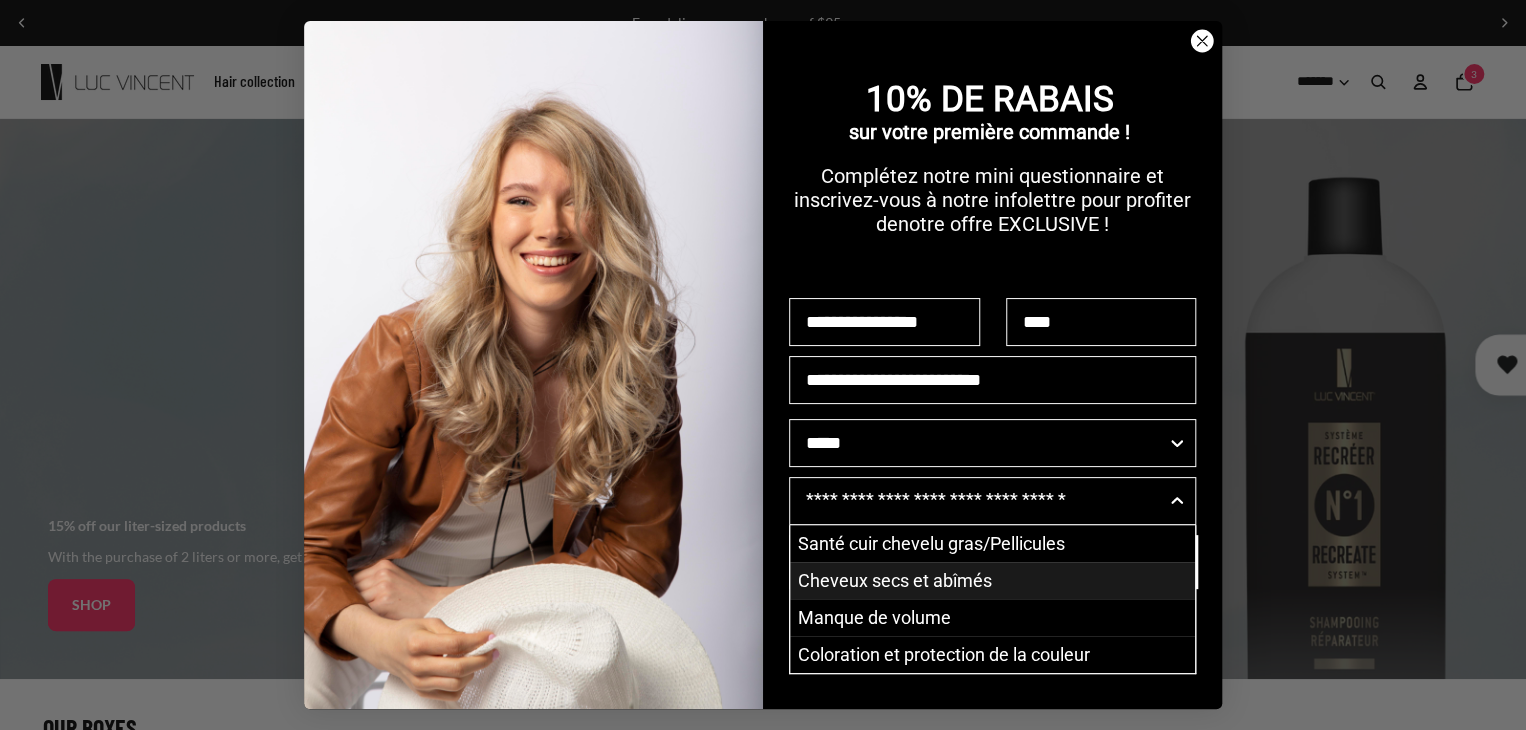 click on "Cheveux secs et abîmés" at bounding box center (992, 580) 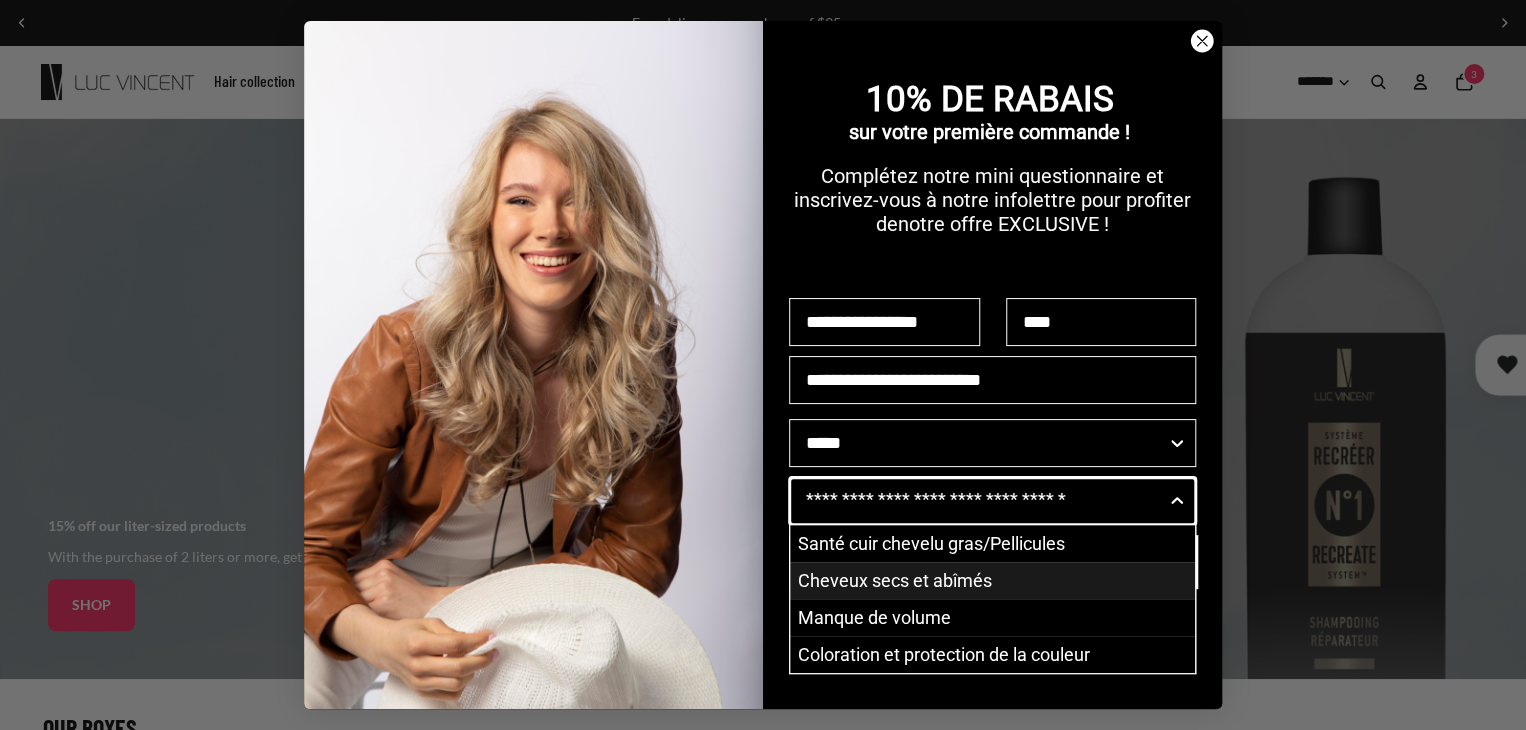 type on "**********" 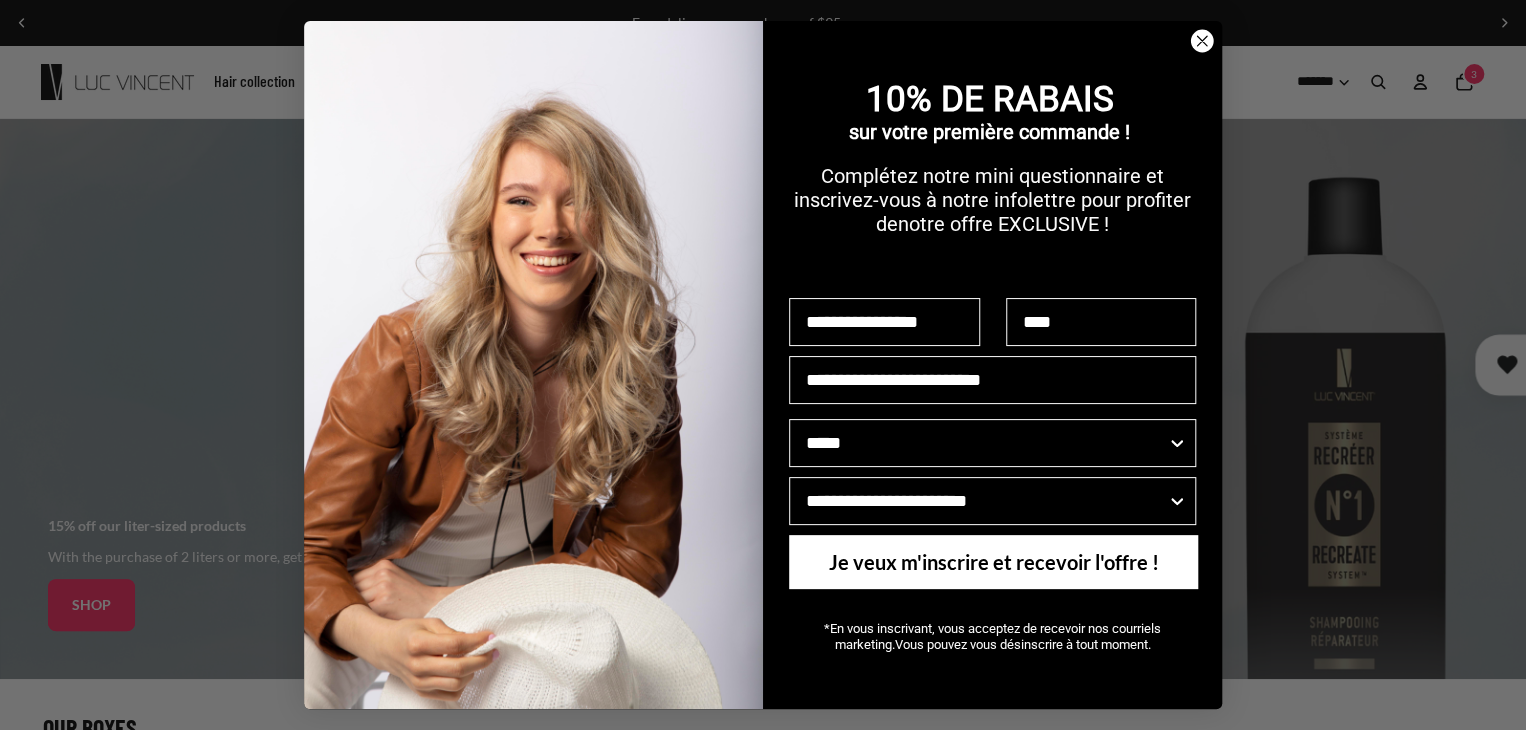 click on "Je veux m'inscrire et recevoir l'offre !" at bounding box center (993, 562) 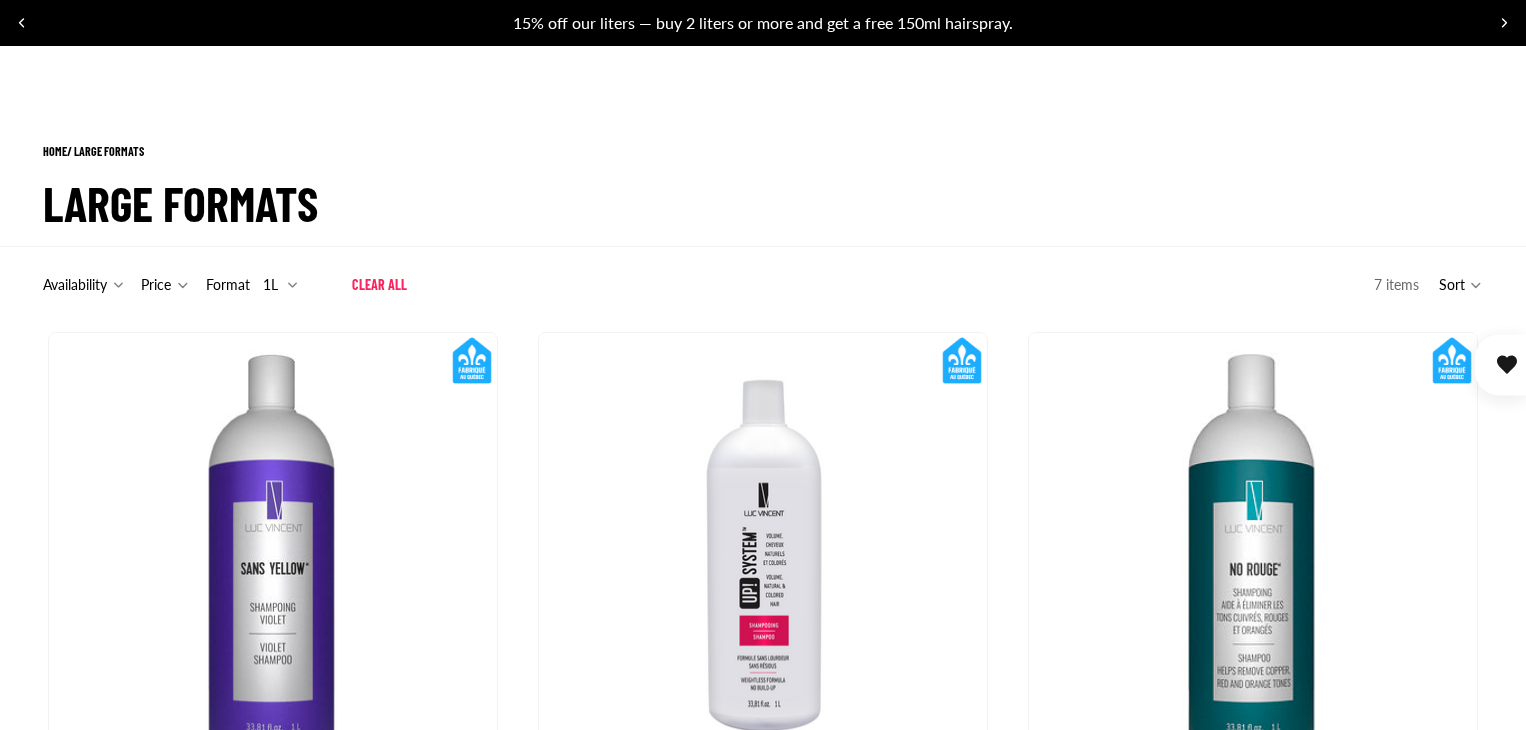 scroll, scrollTop: 400, scrollLeft: 0, axis: vertical 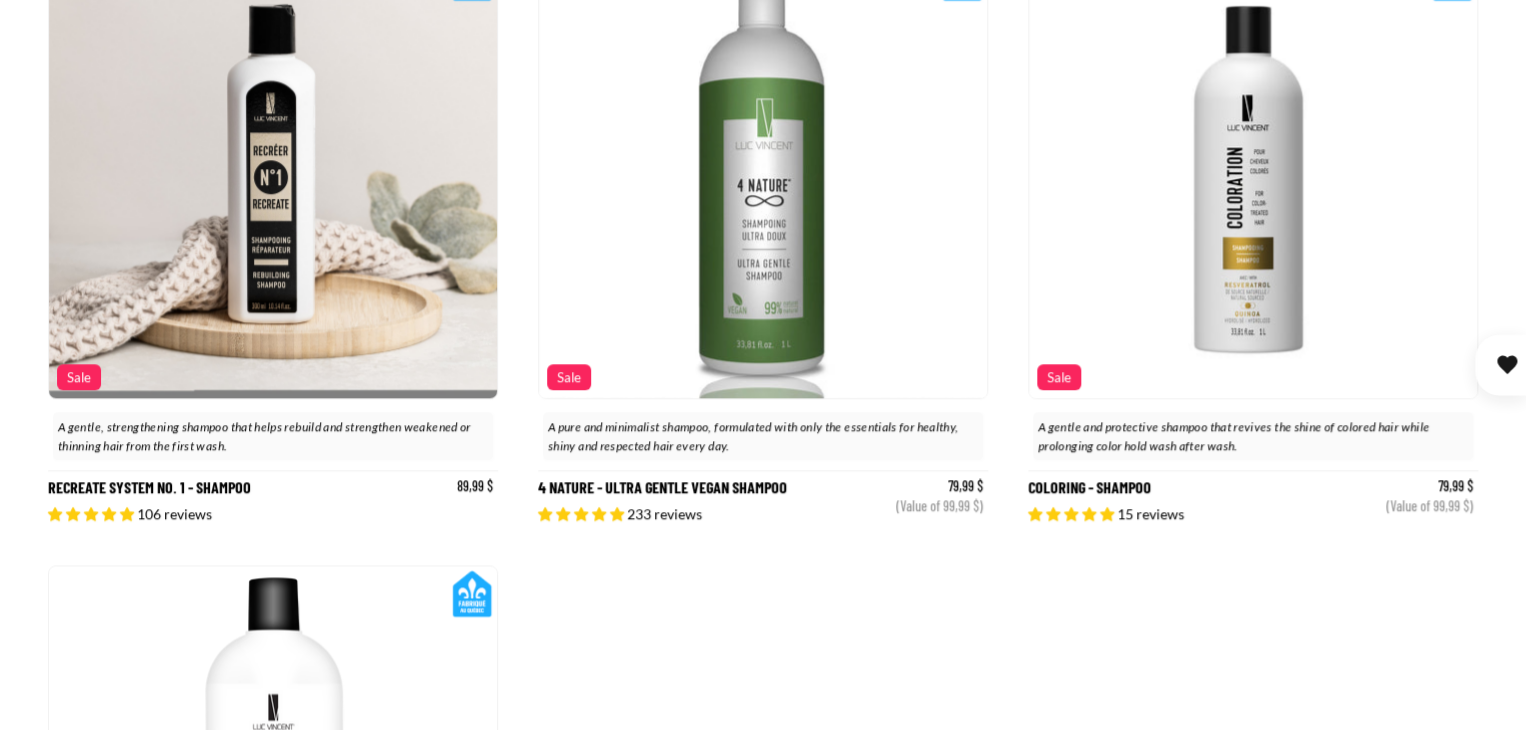 click 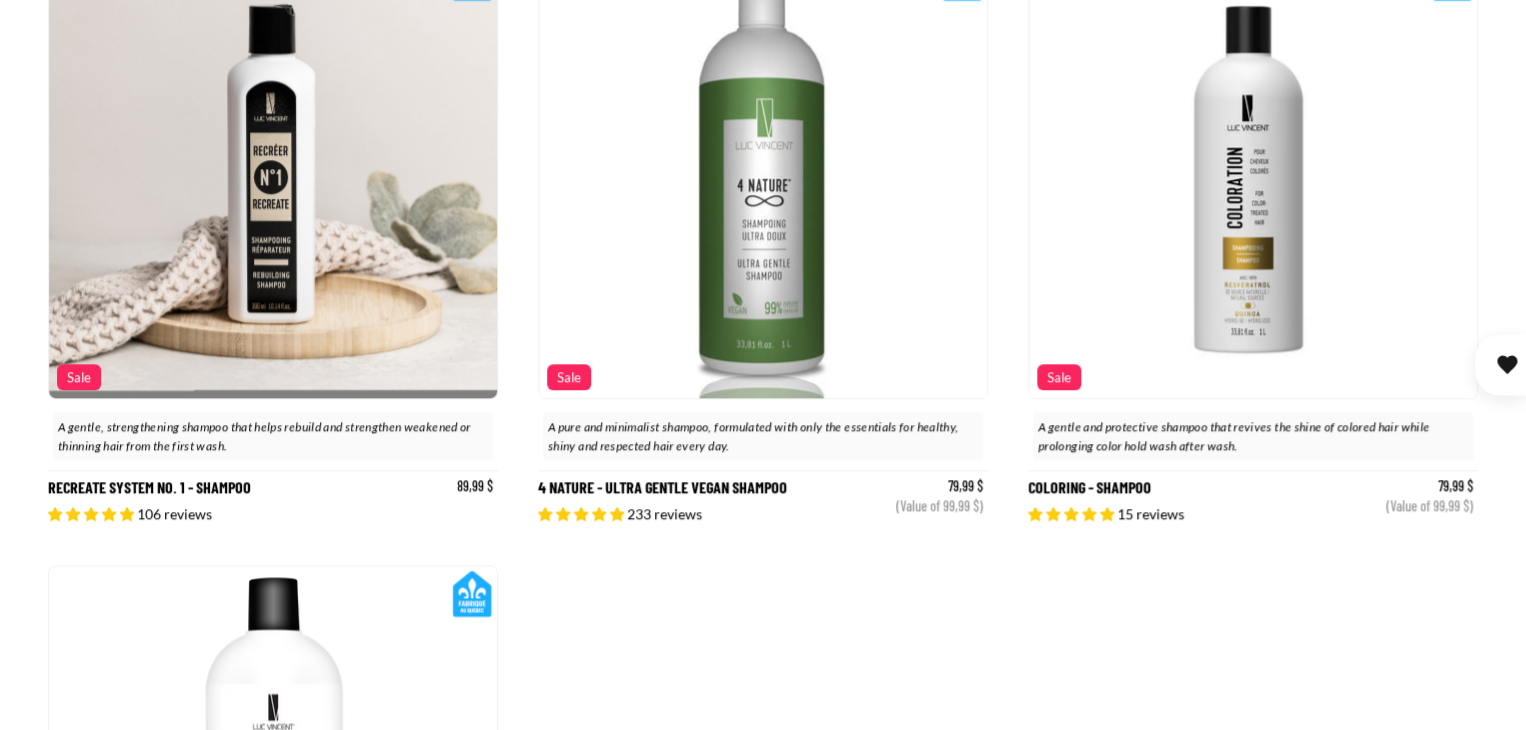 scroll, scrollTop: 0, scrollLeft: 0, axis: both 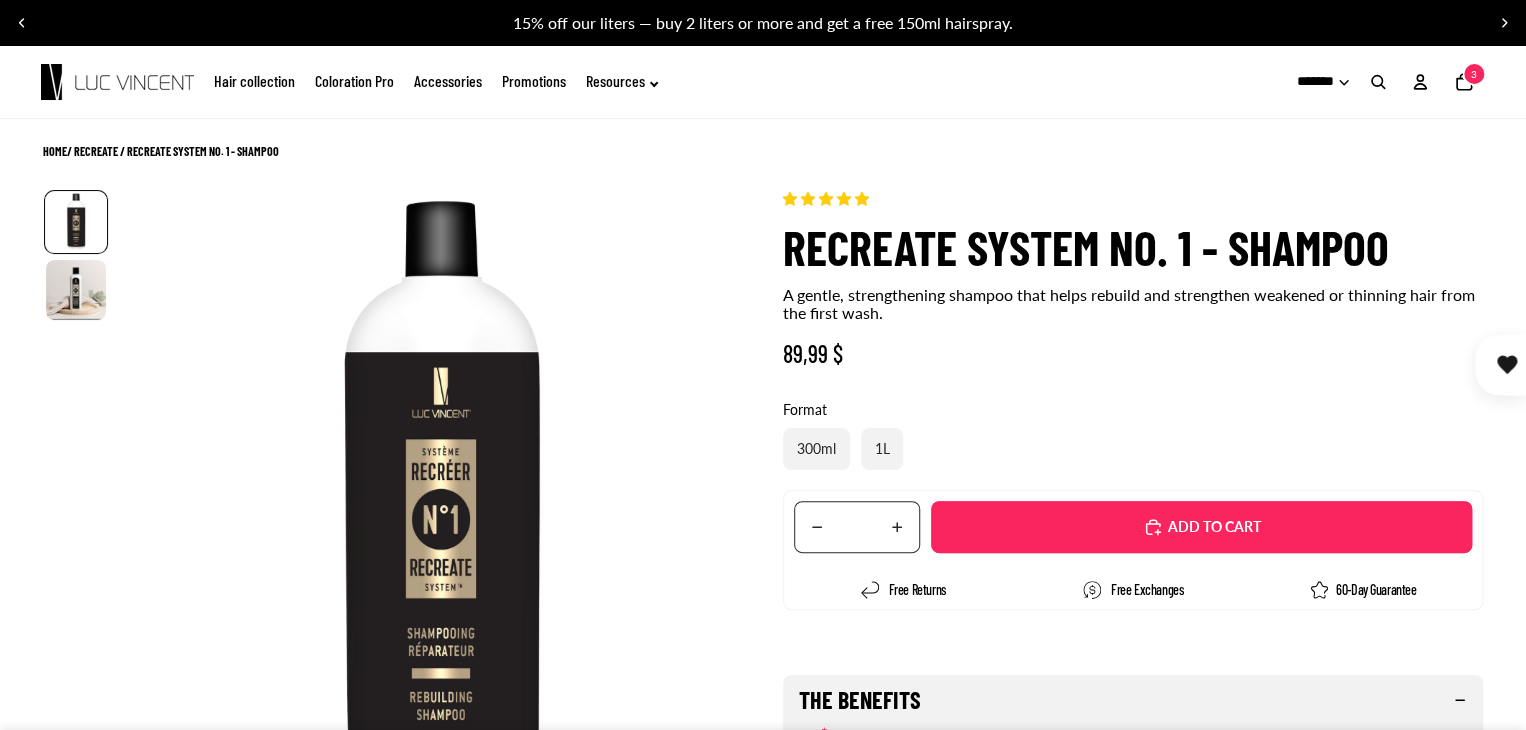 select on "**********" 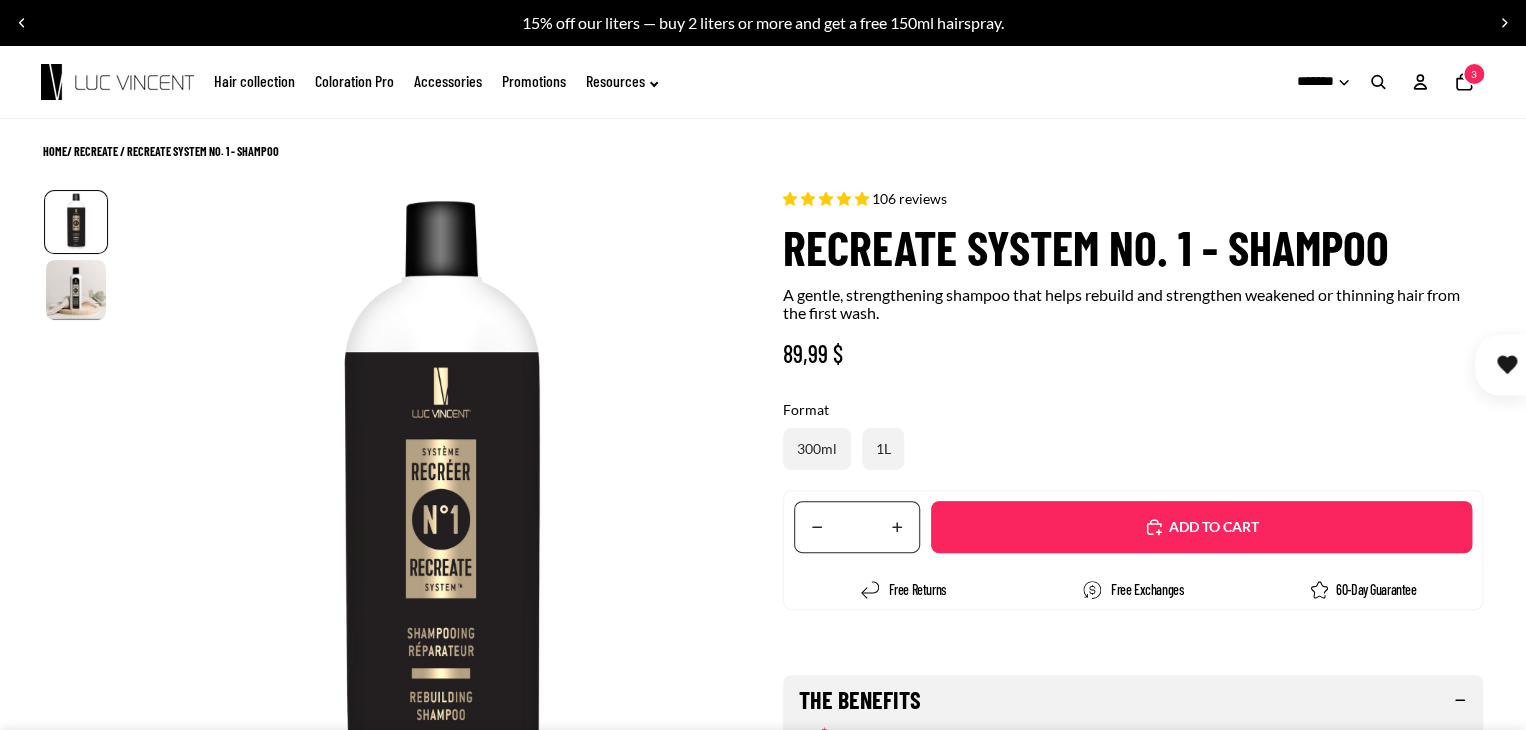 scroll, scrollTop: 200, scrollLeft: 0, axis: vertical 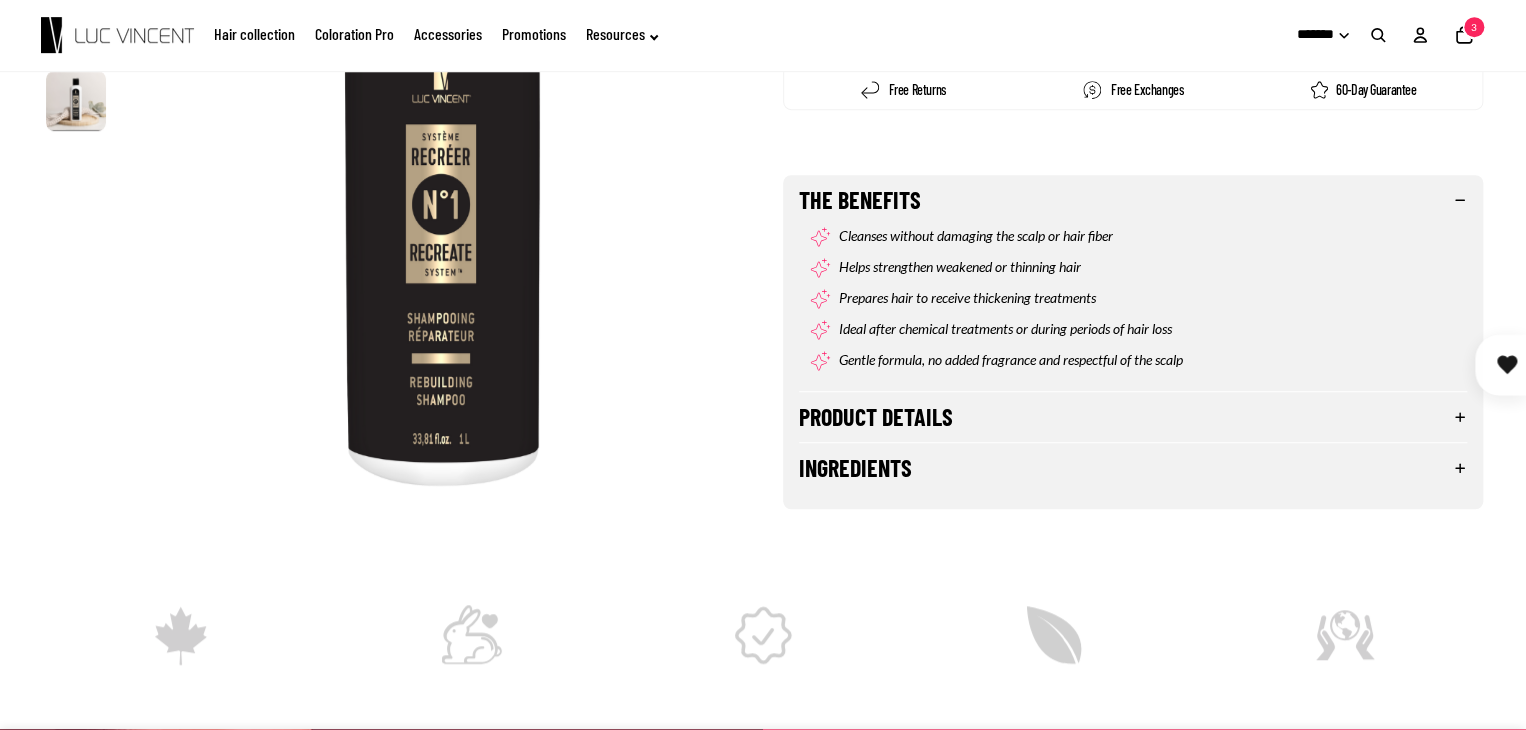 click on "Added" at bounding box center [1212, 27] 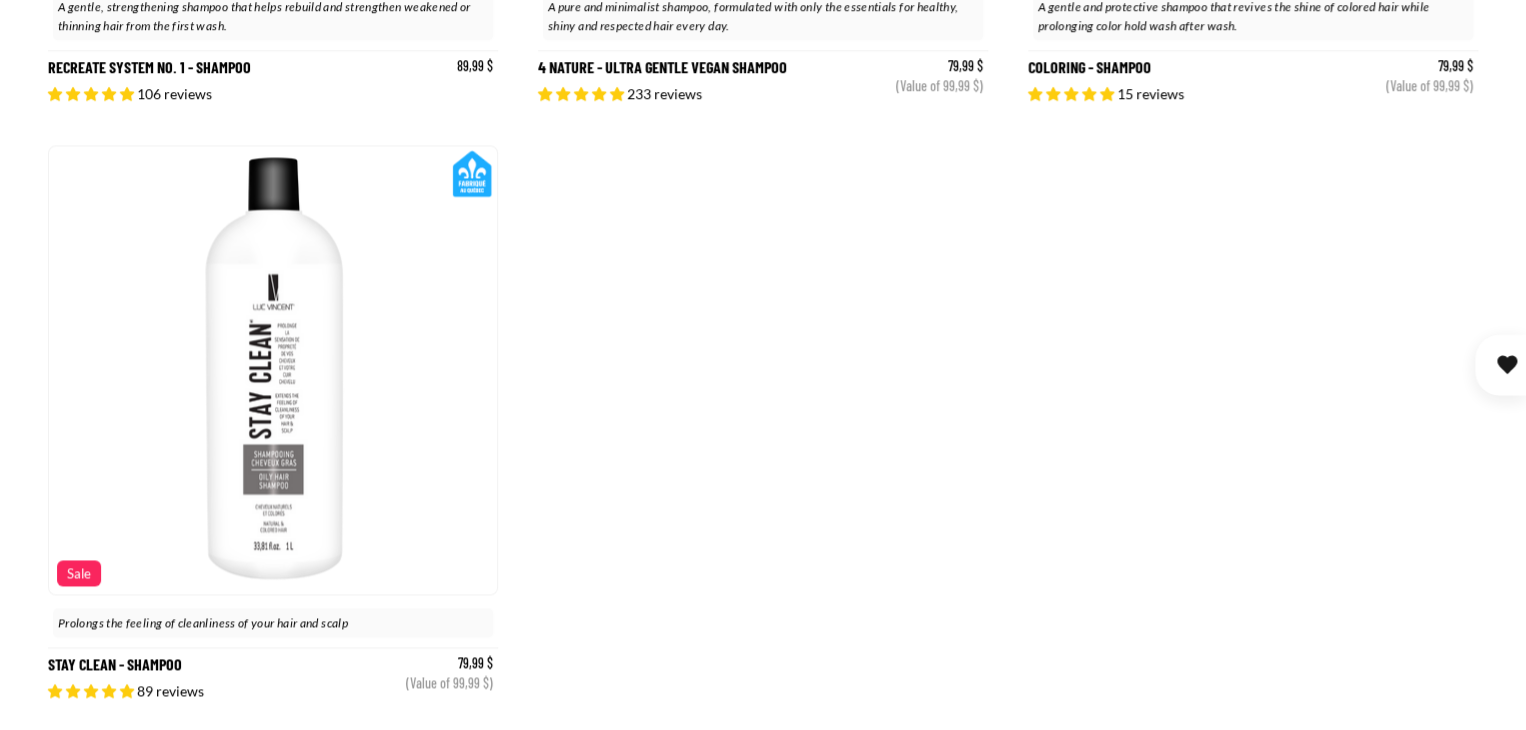 scroll, scrollTop: 1720, scrollLeft: 0, axis: vertical 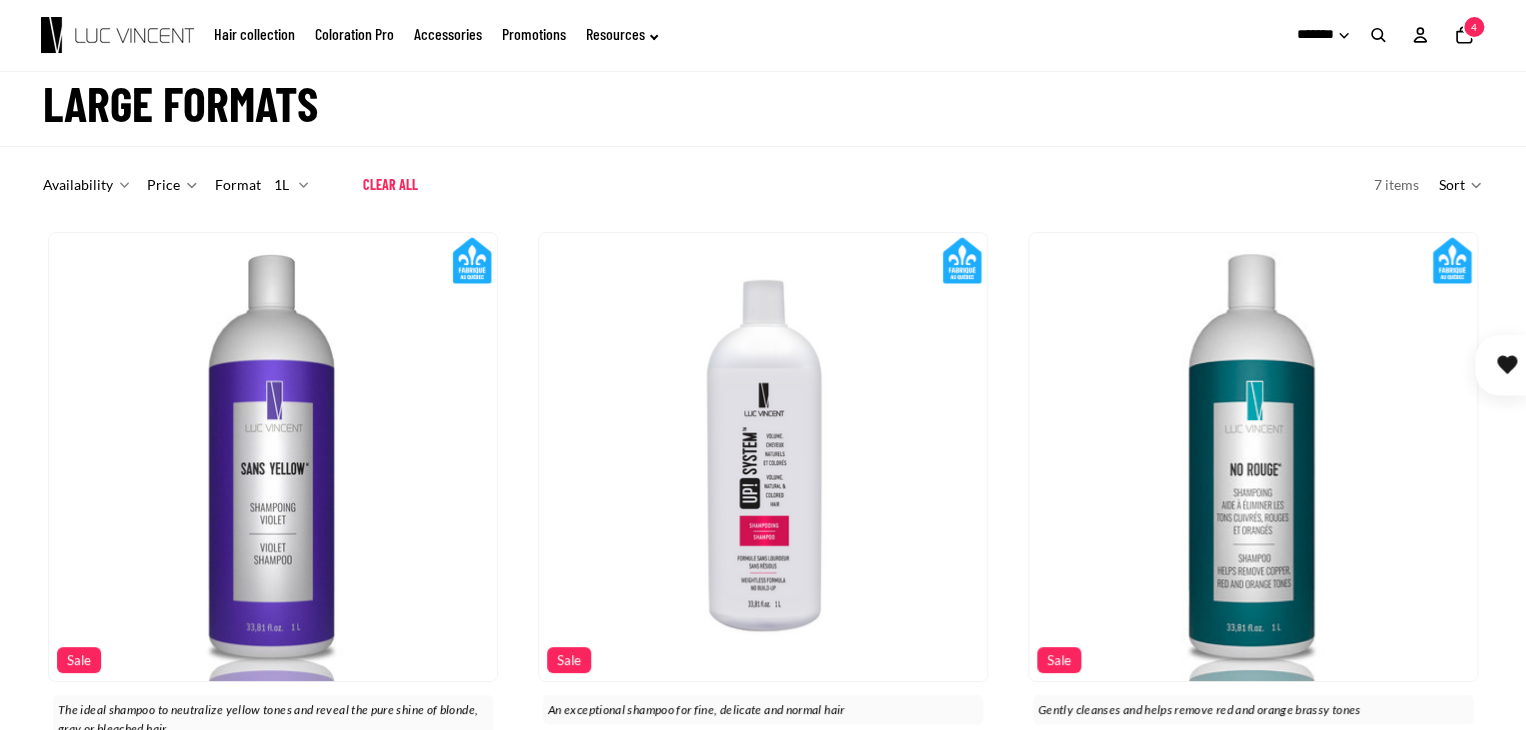 click on "Hair collection" 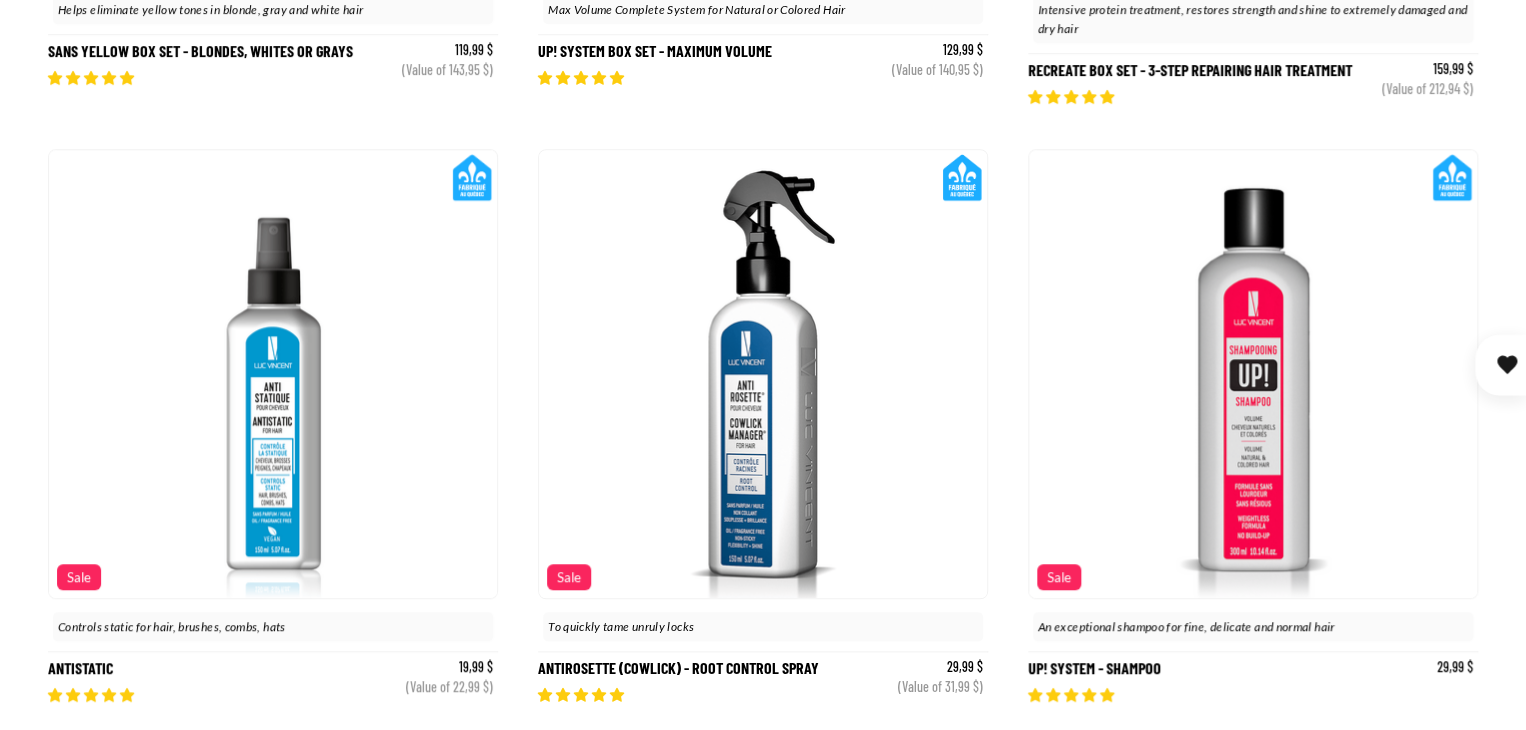 scroll, scrollTop: 1900, scrollLeft: 0, axis: vertical 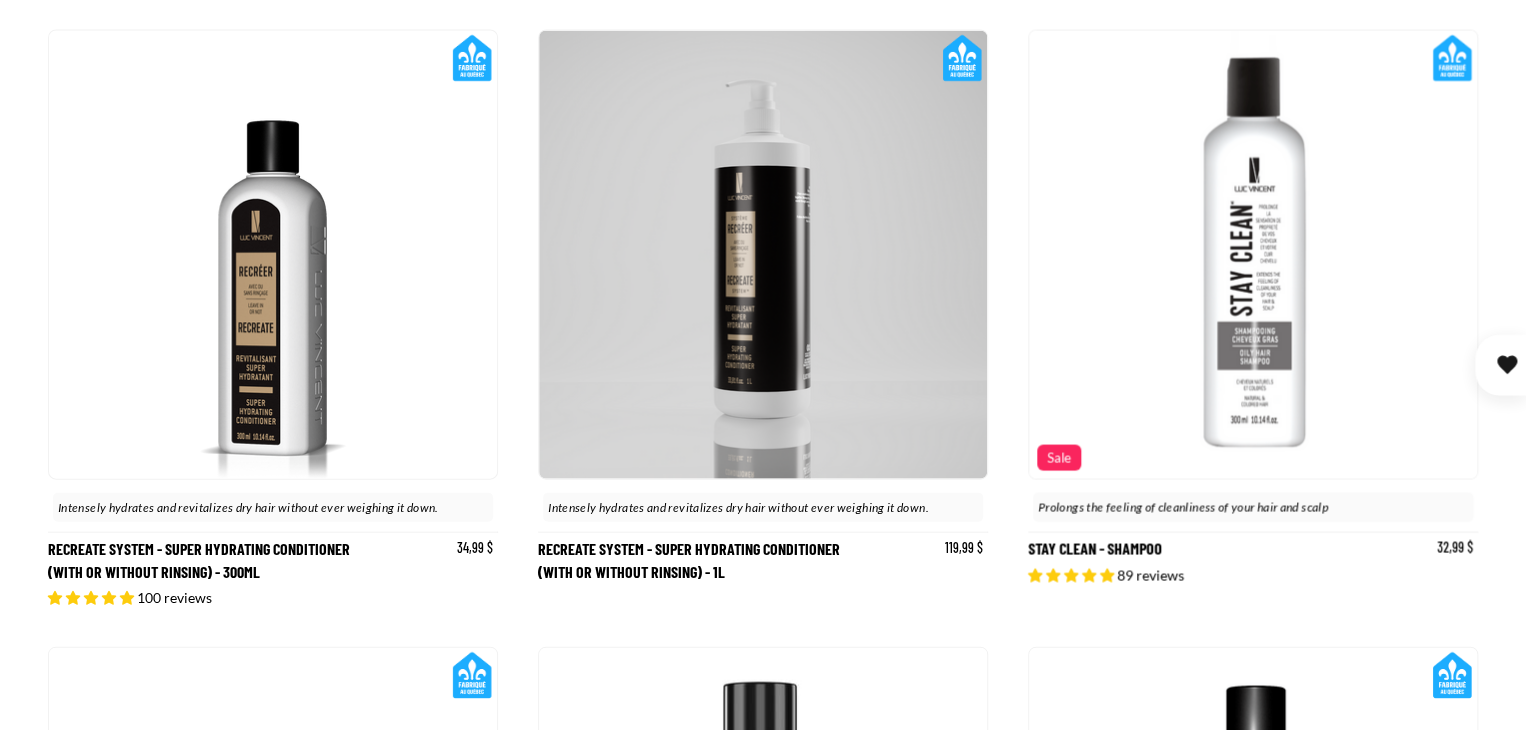 click at bounding box center (273, -360) 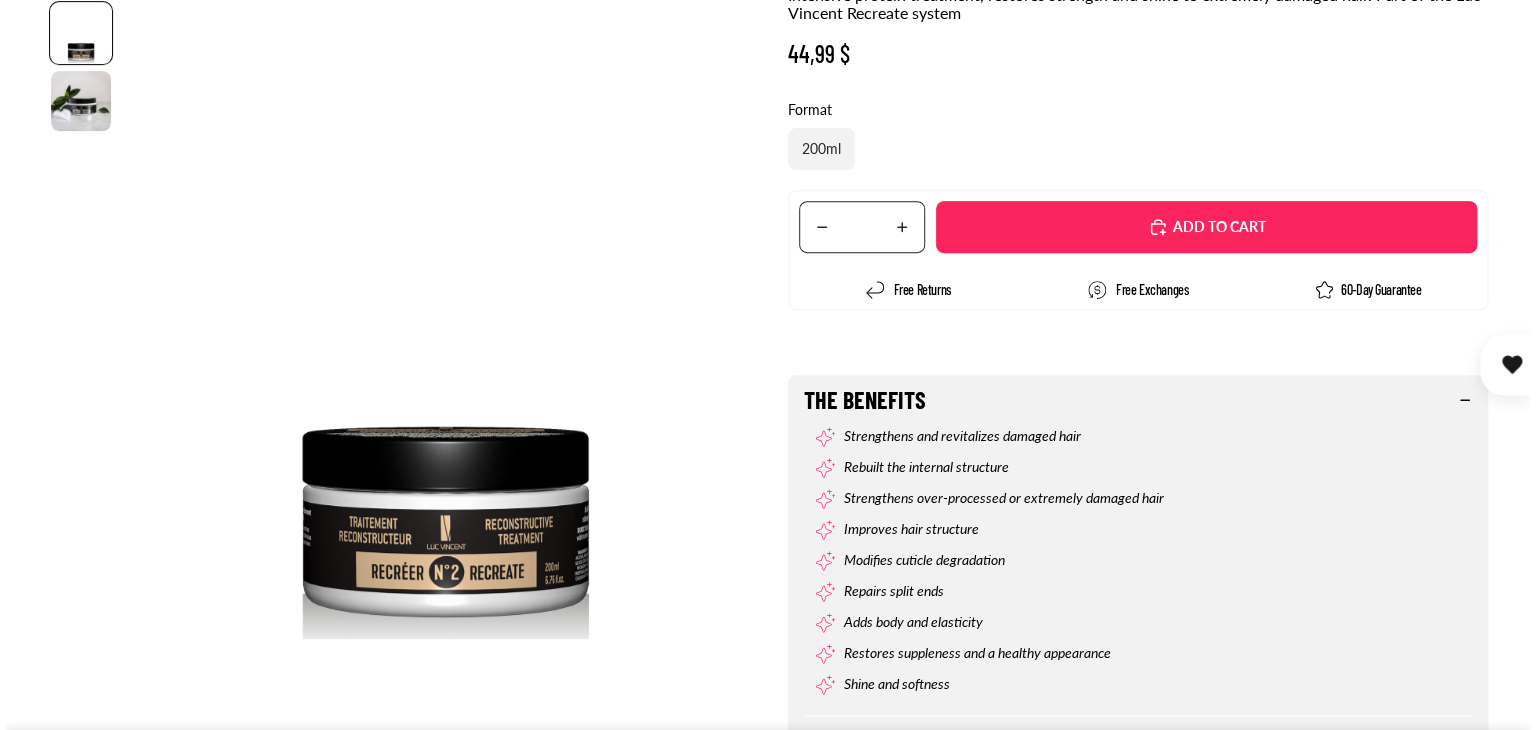 scroll, scrollTop: 300, scrollLeft: 0, axis: vertical 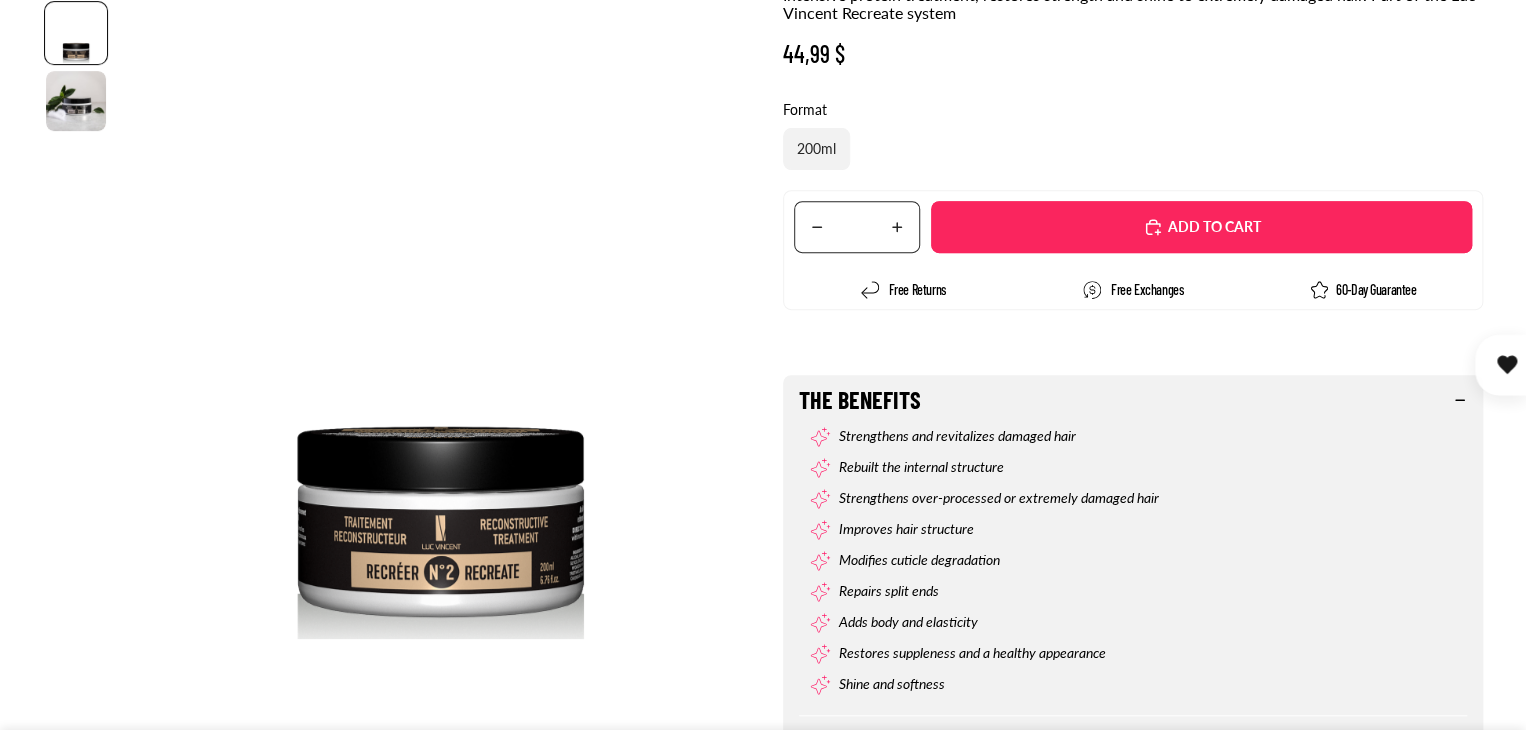 select on "**********" 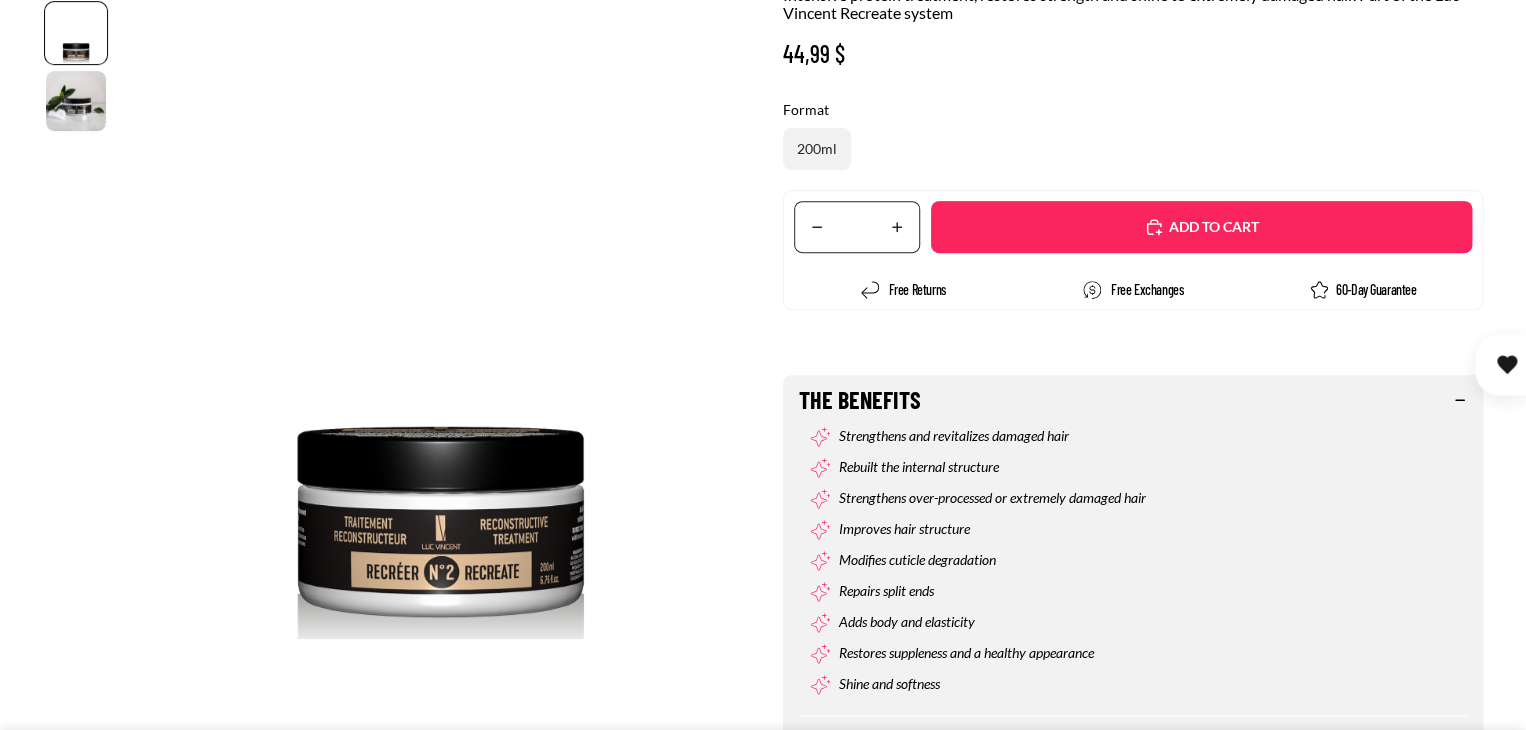 click on "Translation missing: en.accessibility.increase_quantity" at bounding box center (897, 227) 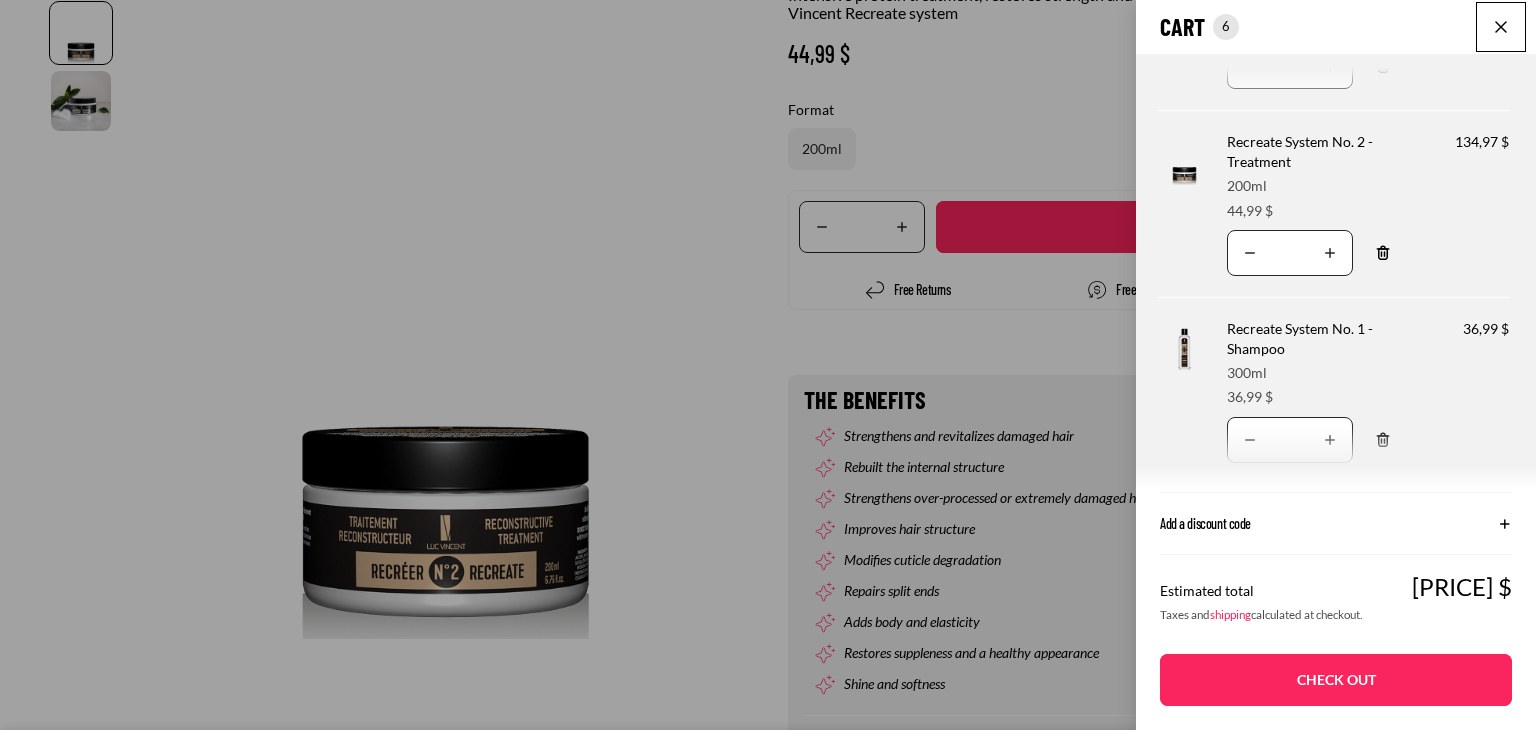 scroll, scrollTop: 596, scrollLeft: 0, axis: vertical 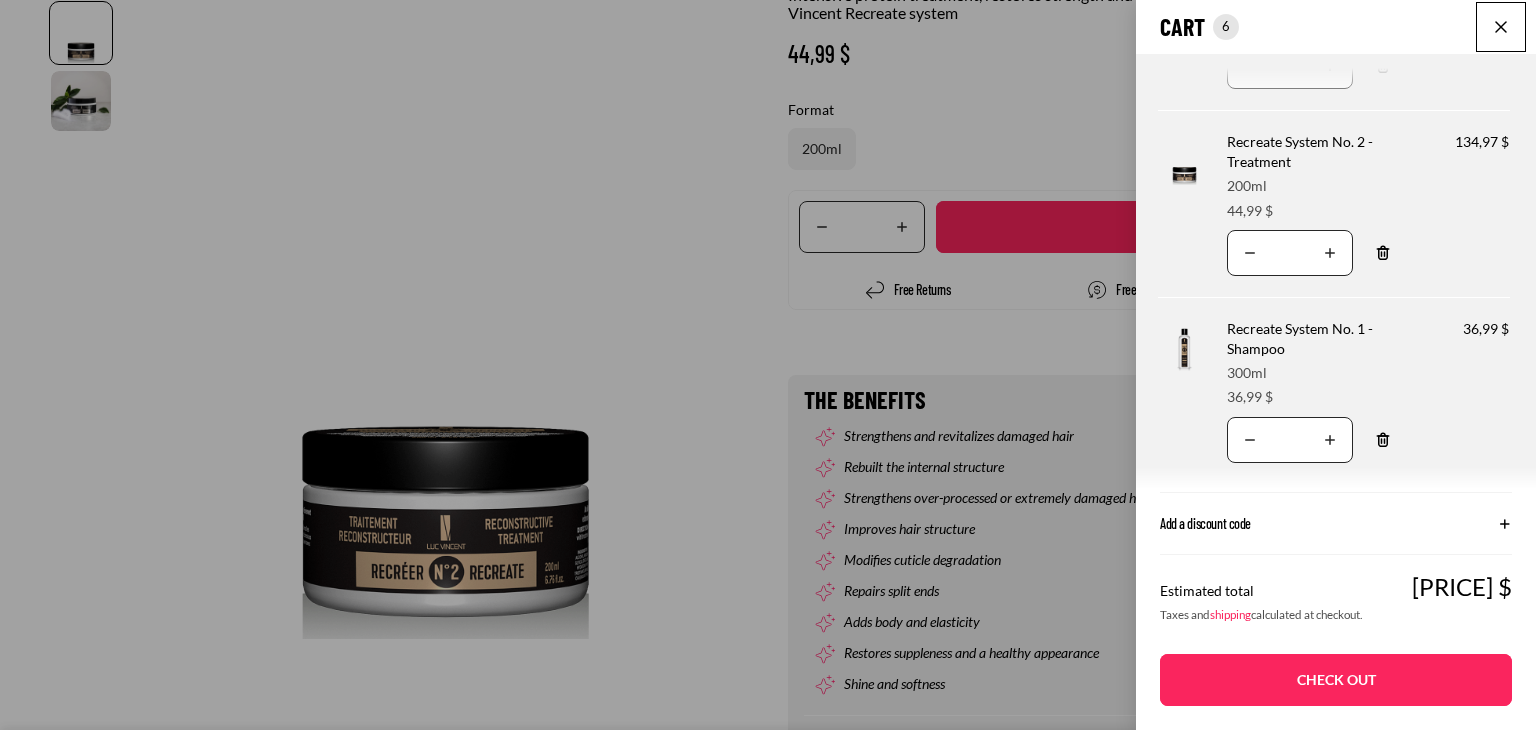 click on "Remove" at bounding box center (1383, 440) 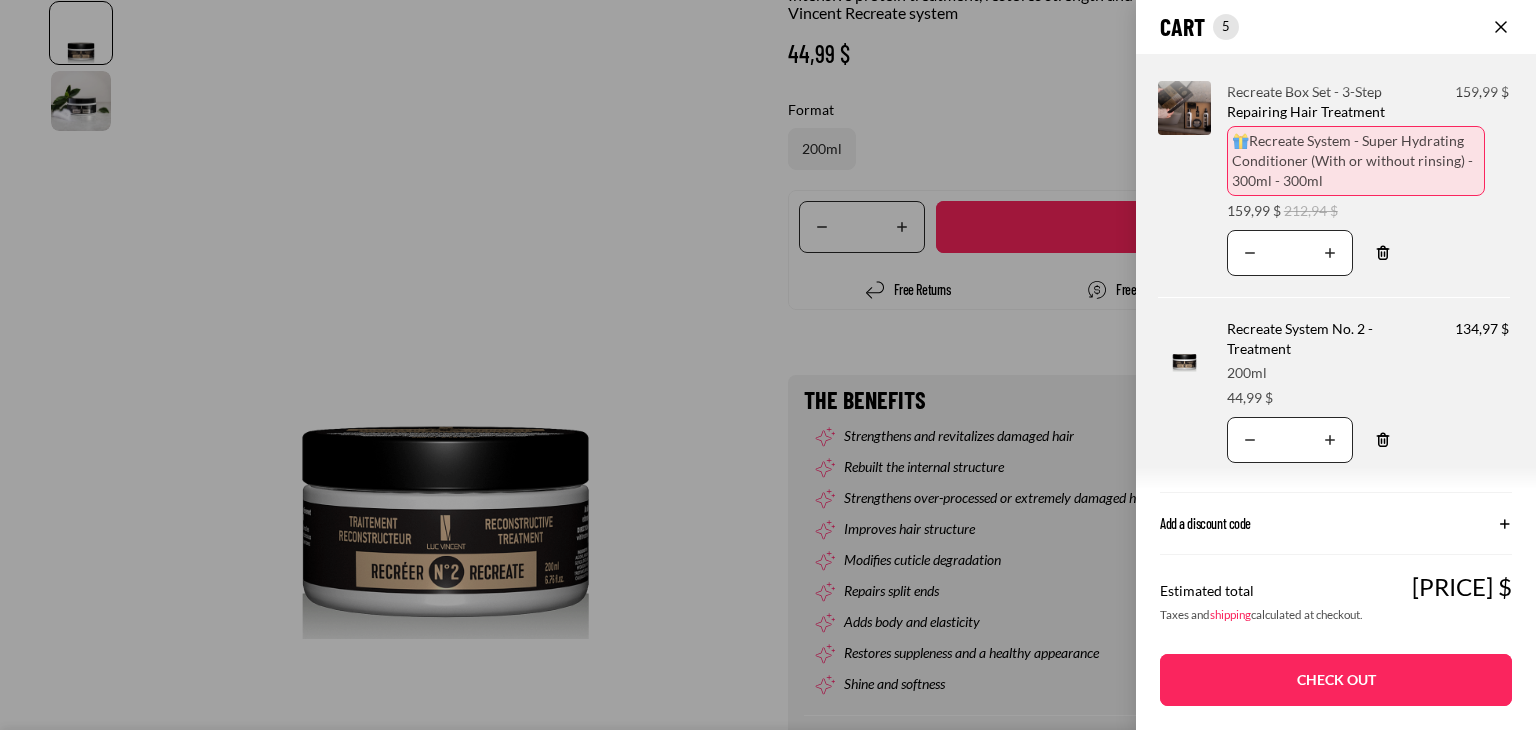 click on "Translation missing: en.accessibility.decrease_quantity" at bounding box center [1250, 440] 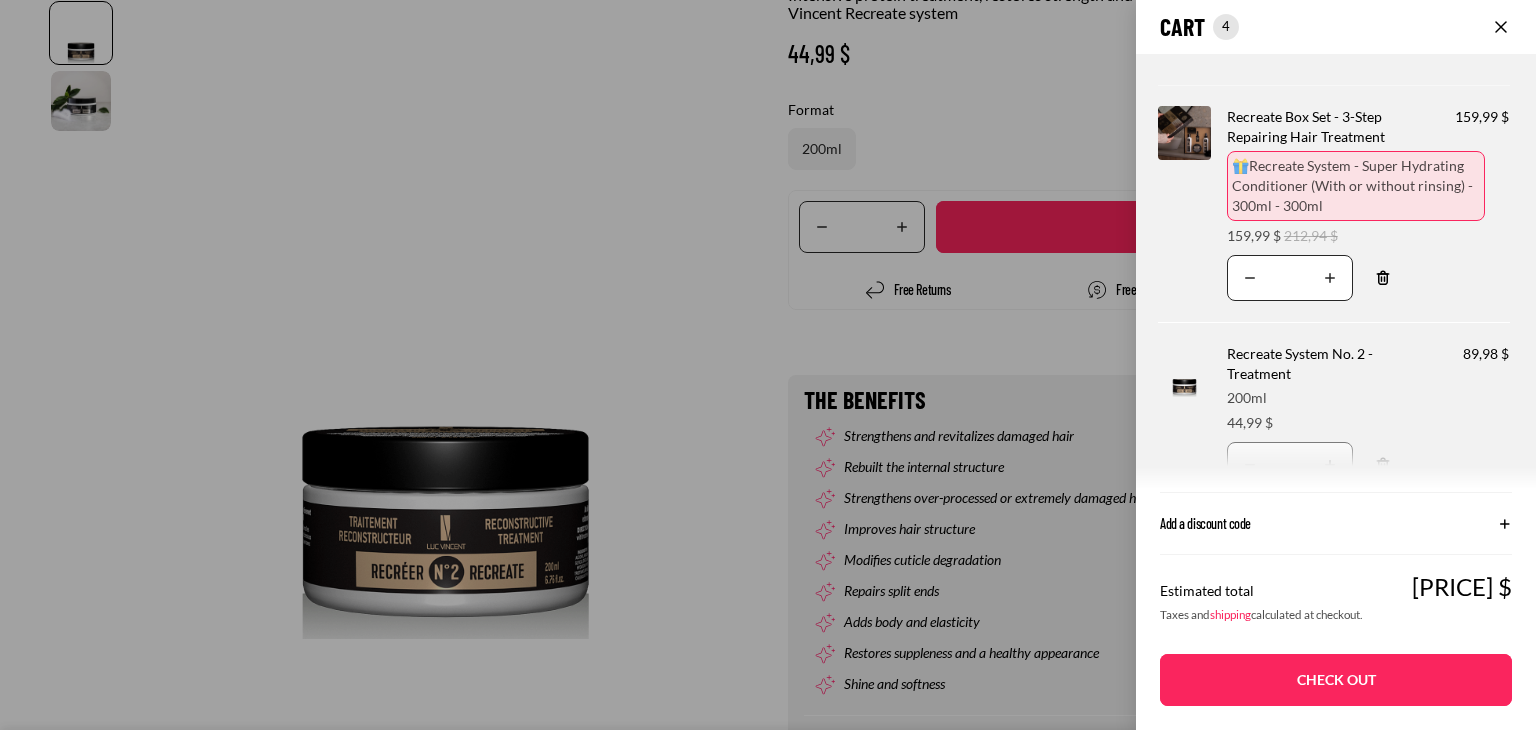 scroll, scrollTop: 273, scrollLeft: 0, axis: vertical 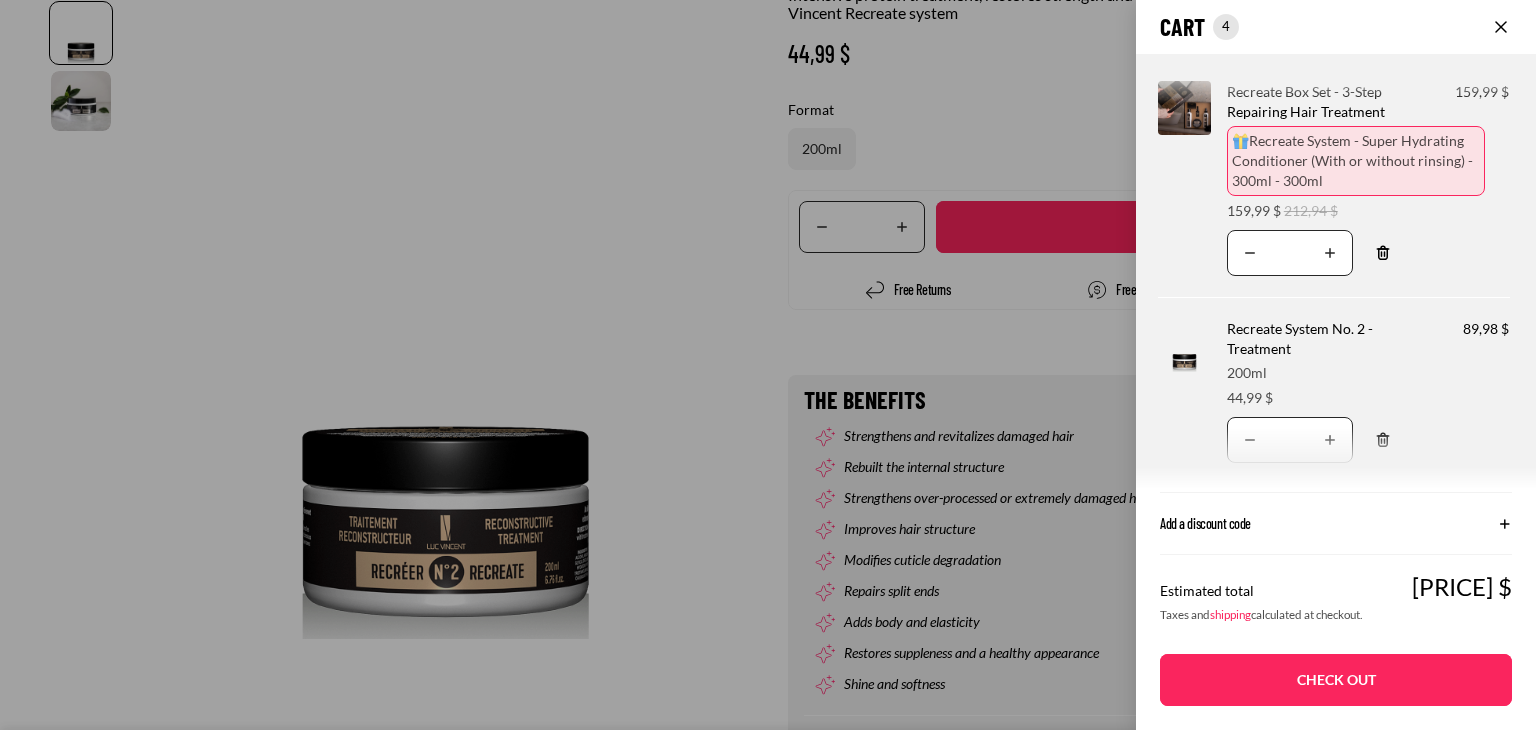 click 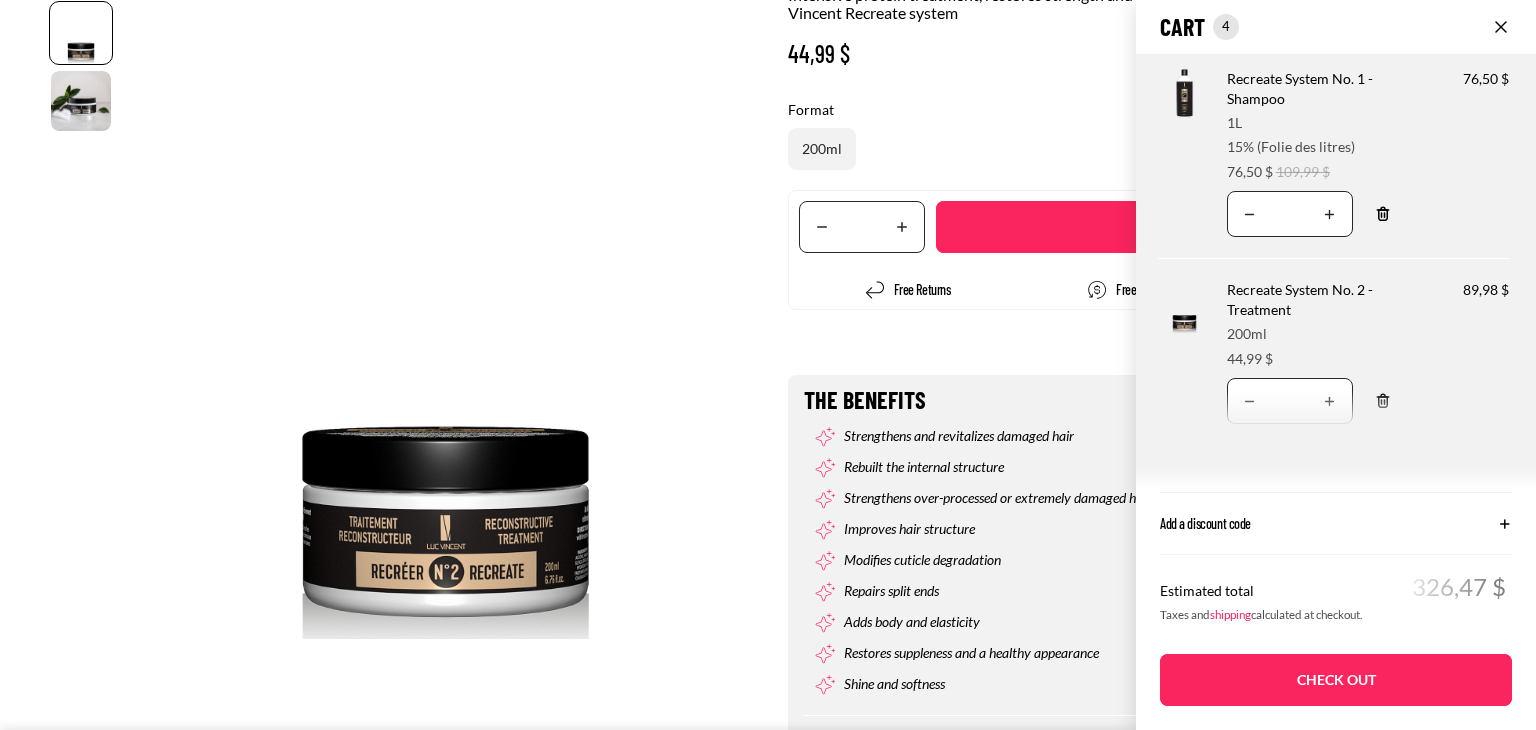 scroll, scrollTop: 0, scrollLeft: 0, axis: both 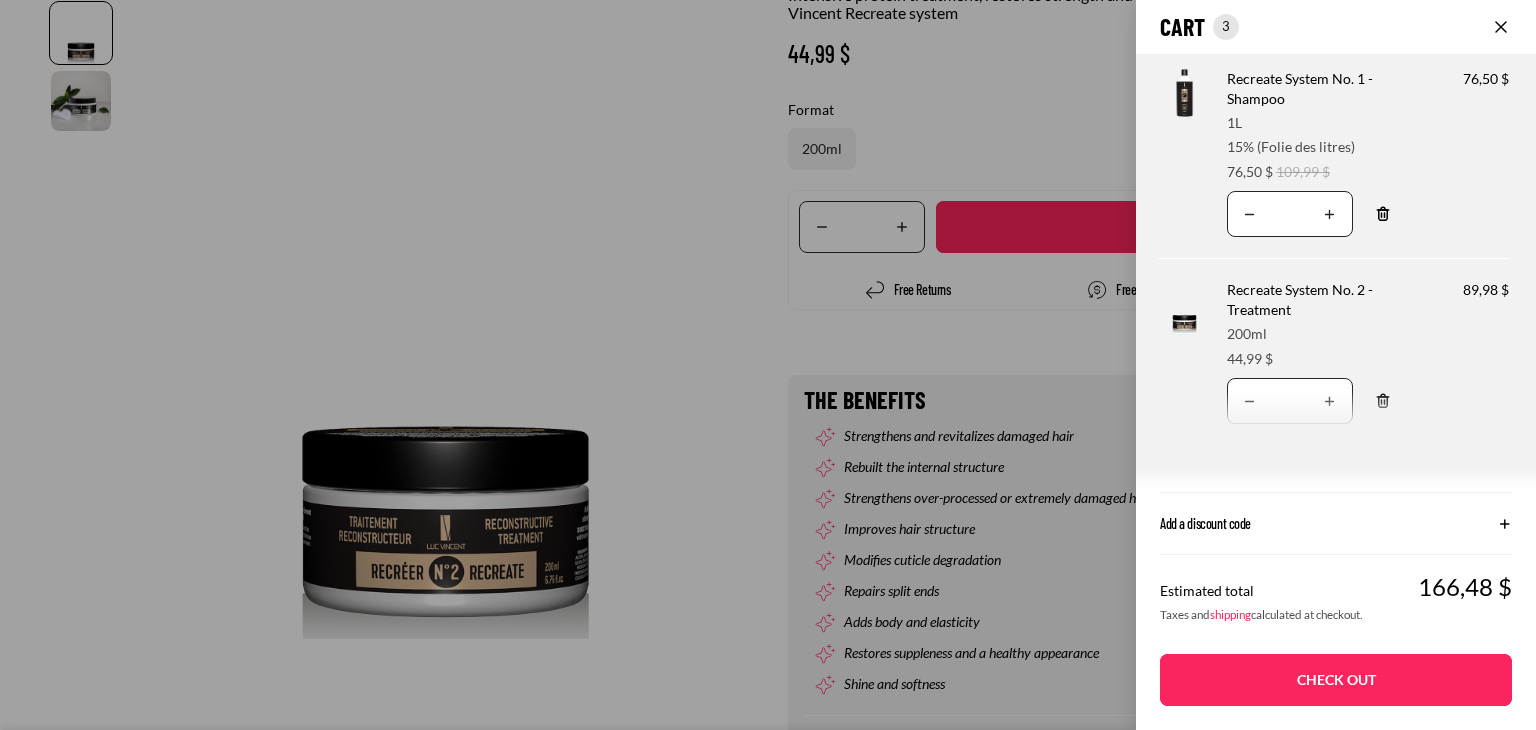 drag, startPoint x: 405, startPoint y: 127, endPoint x: 403, endPoint y: 111, distance: 16.124516 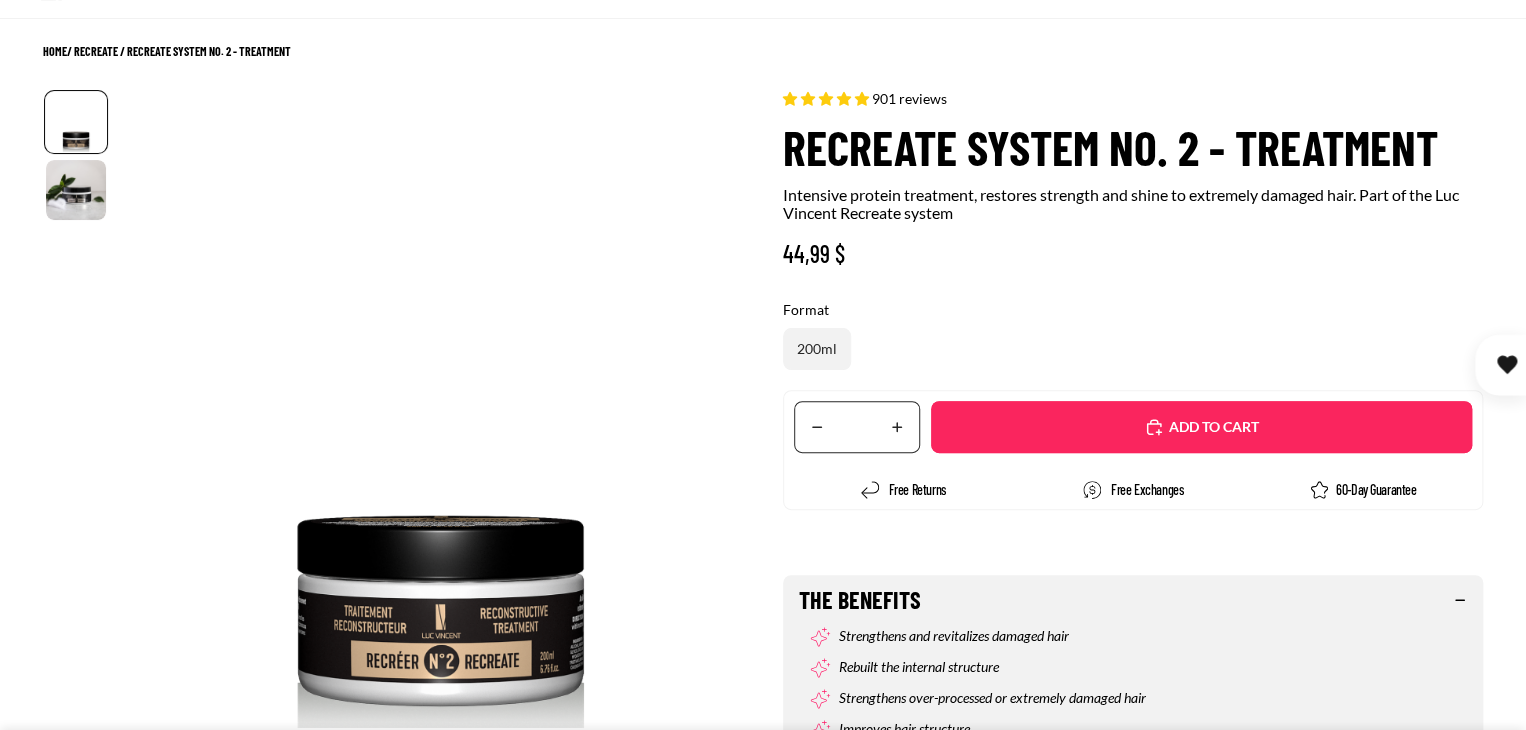 scroll, scrollTop: 0, scrollLeft: 0, axis: both 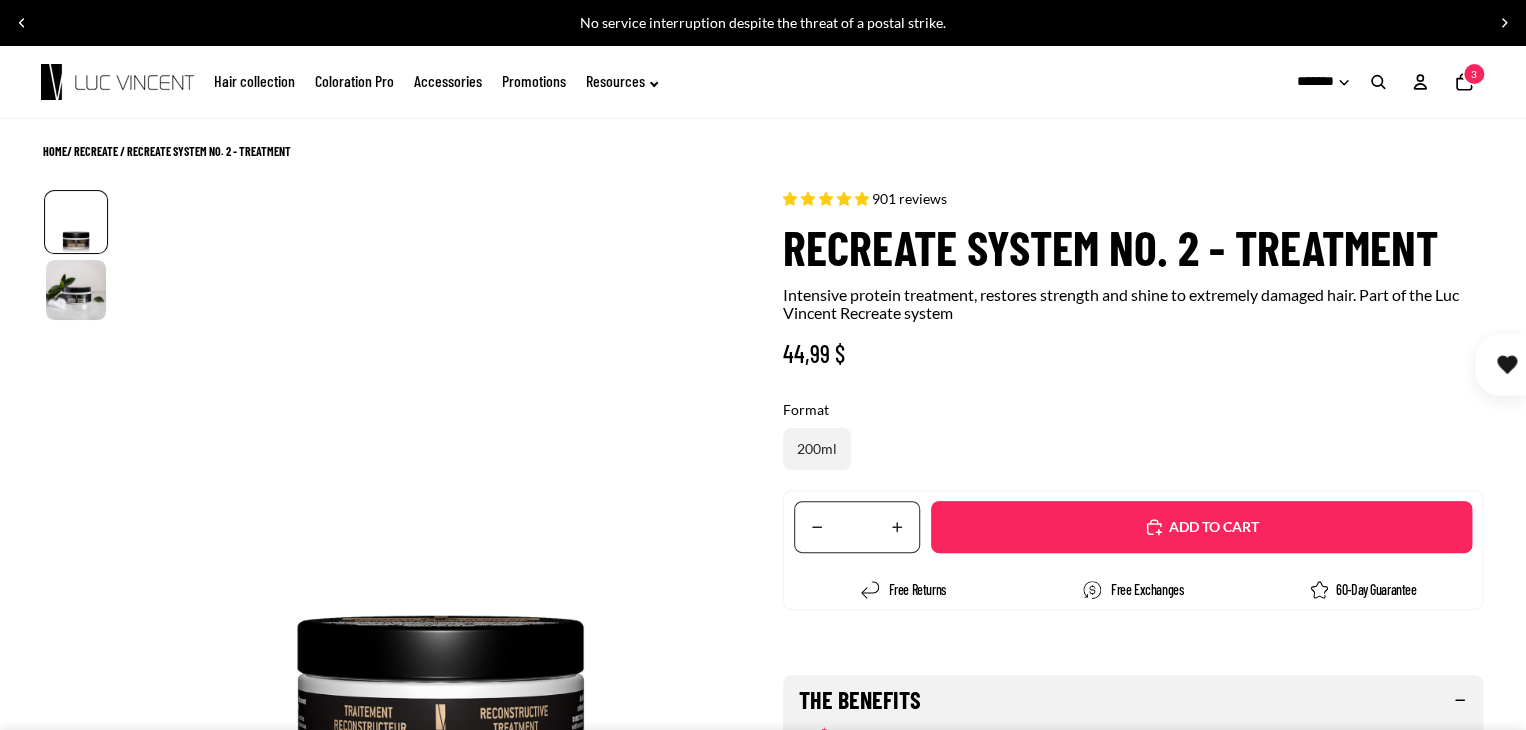 click on "Hair collection" 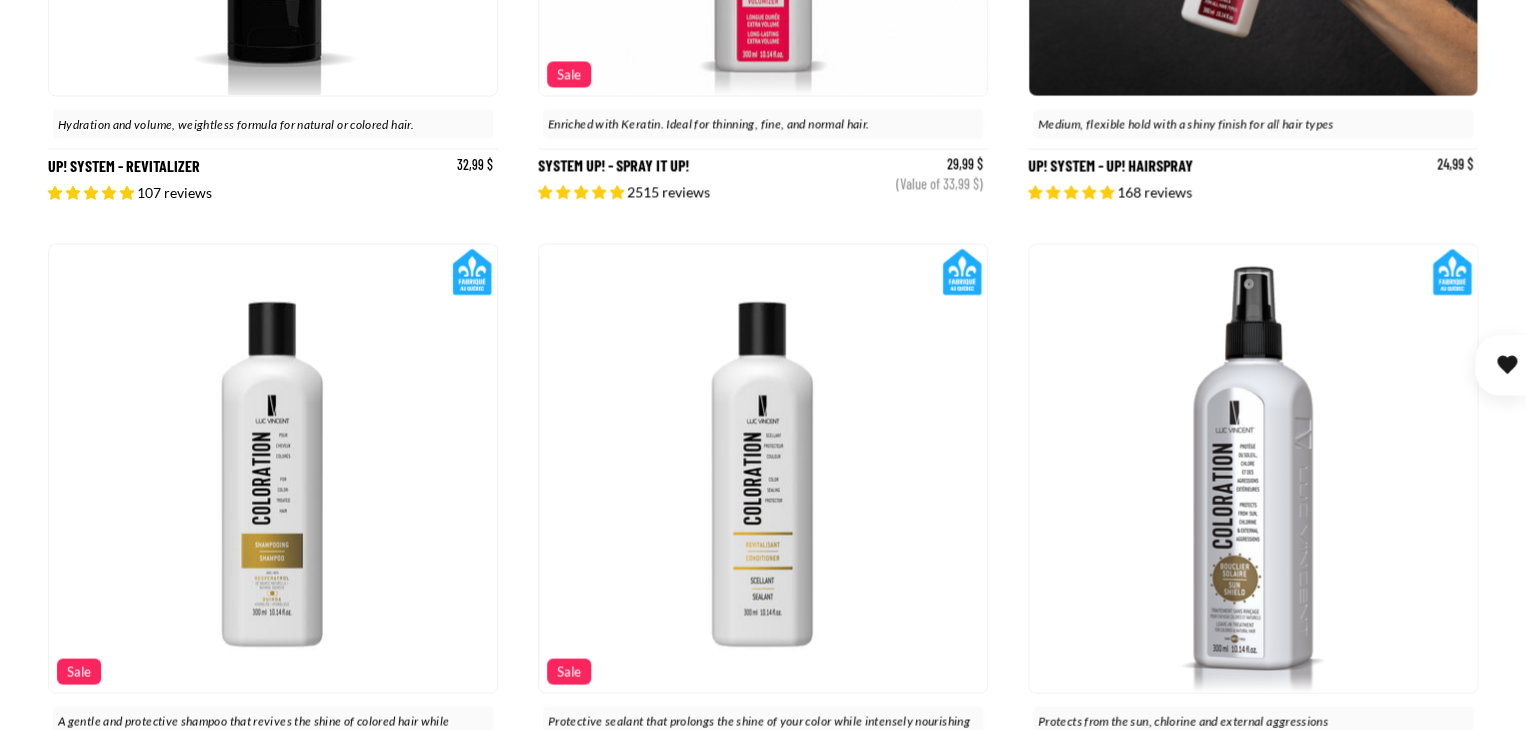 scroll, scrollTop: 2900, scrollLeft: 0, axis: vertical 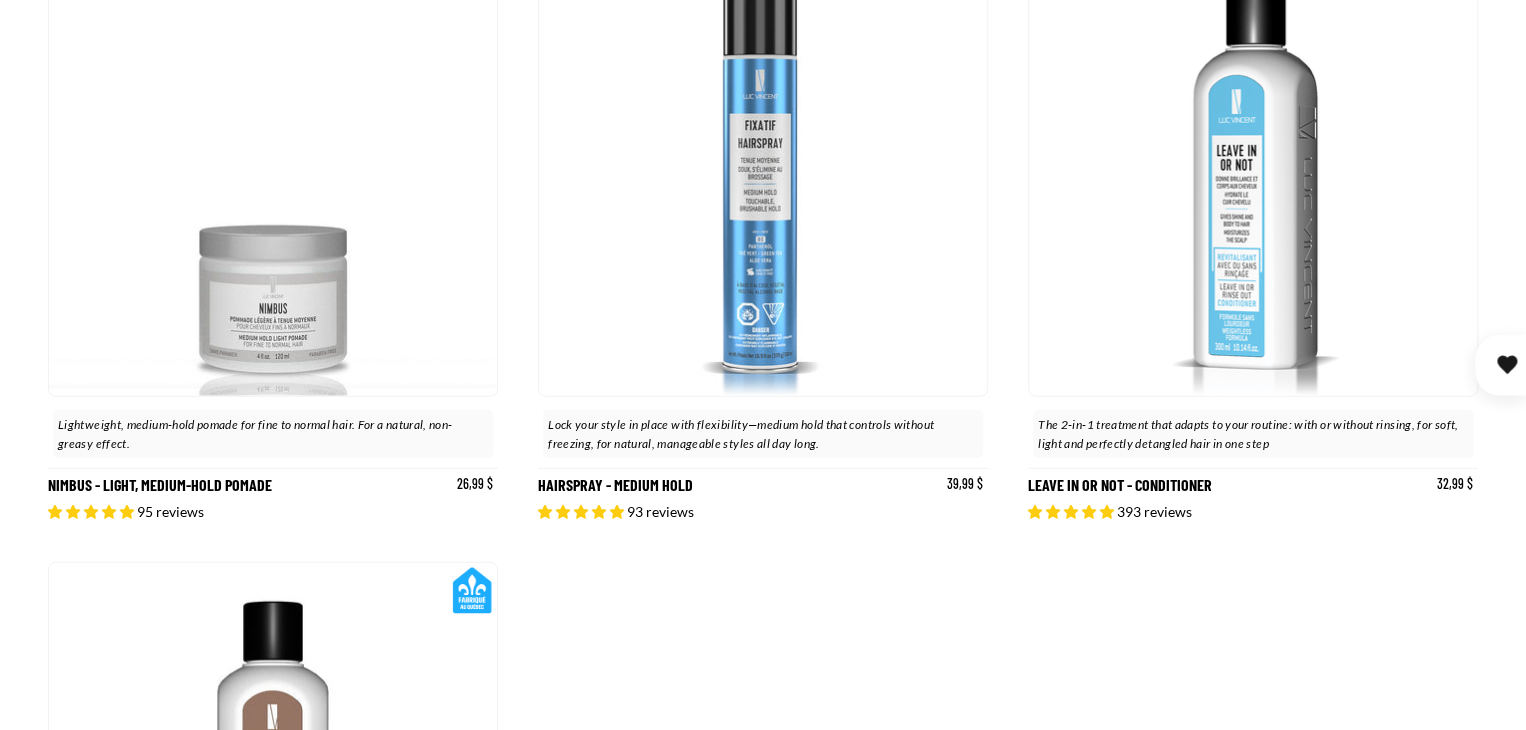 click at bounding box center [273, -445] 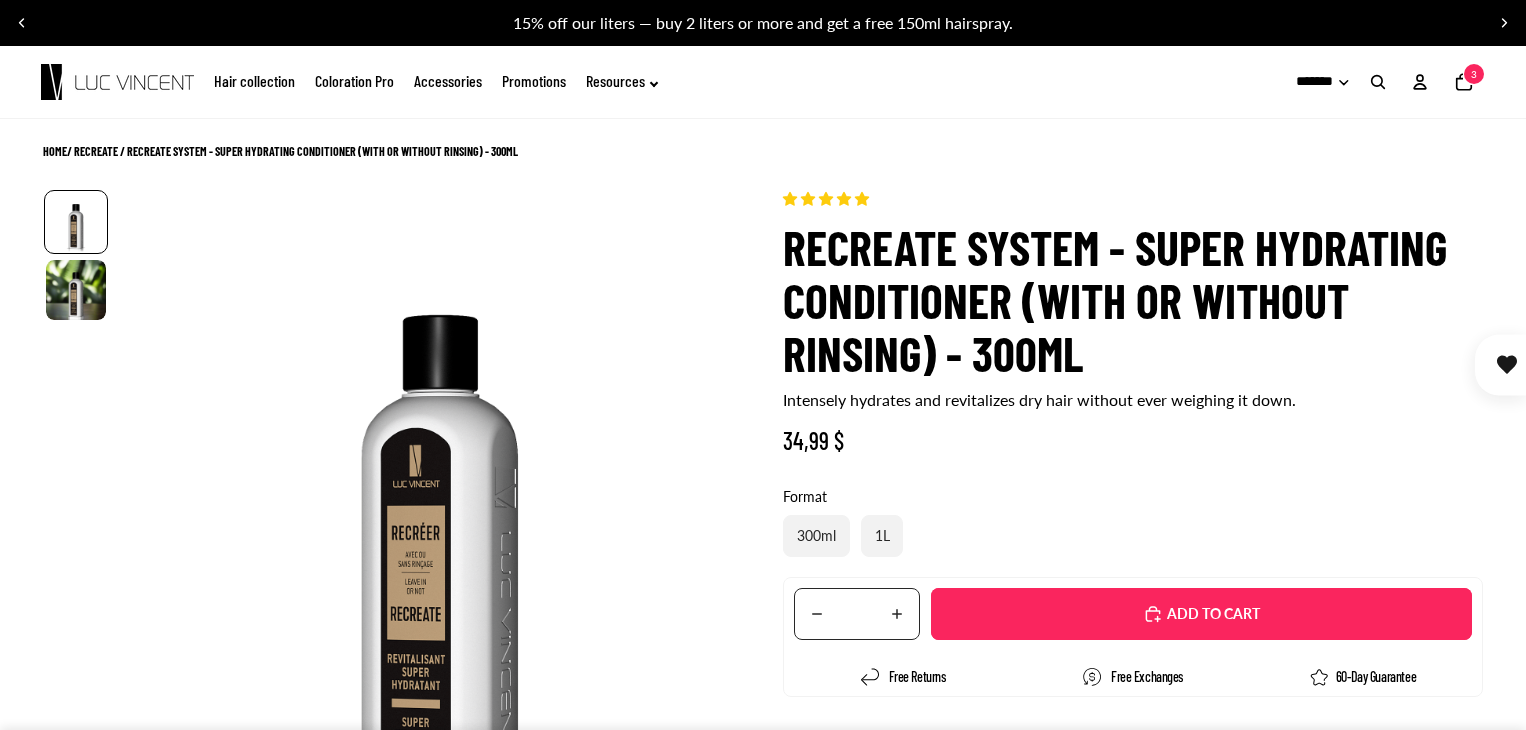 scroll, scrollTop: 0, scrollLeft: 0, axis: both 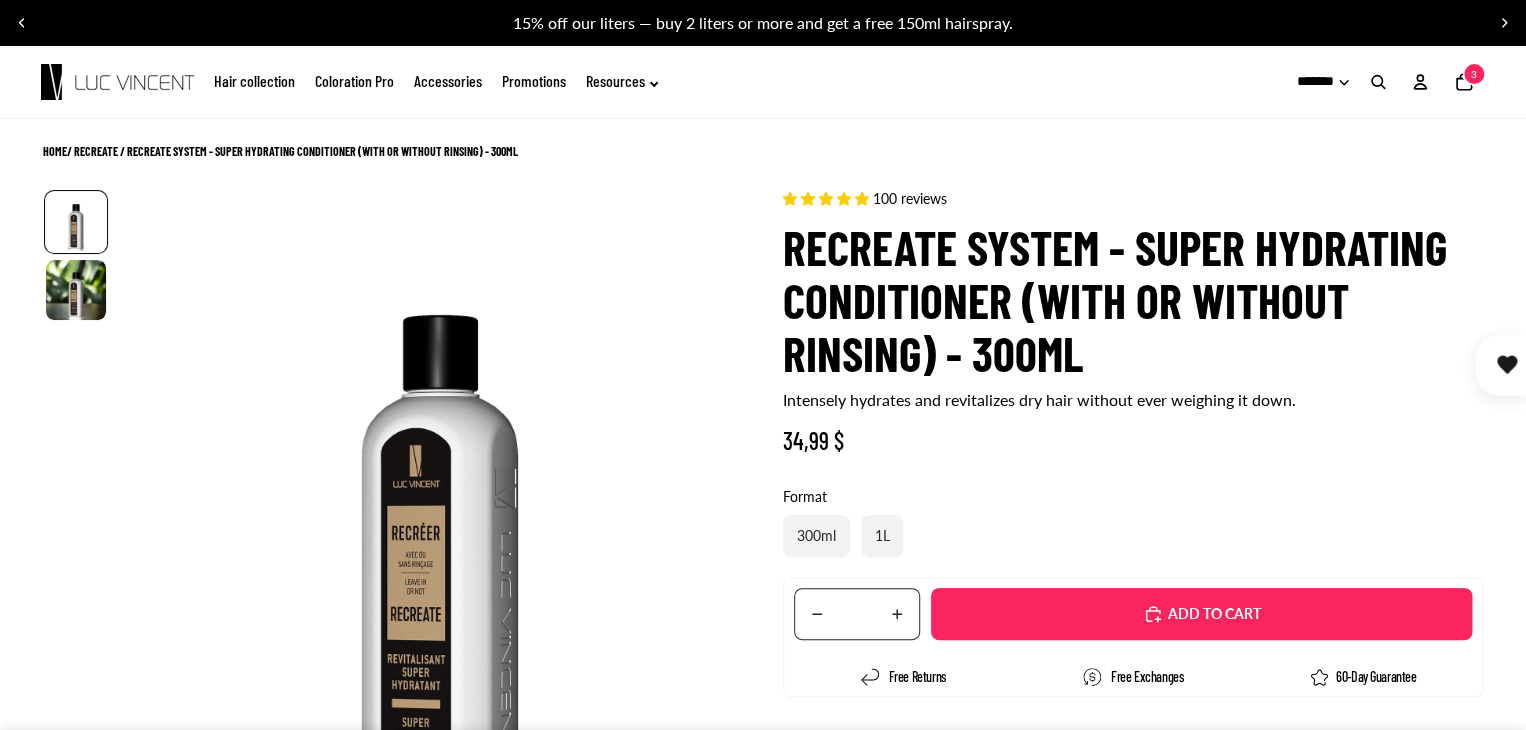 select on "**********" 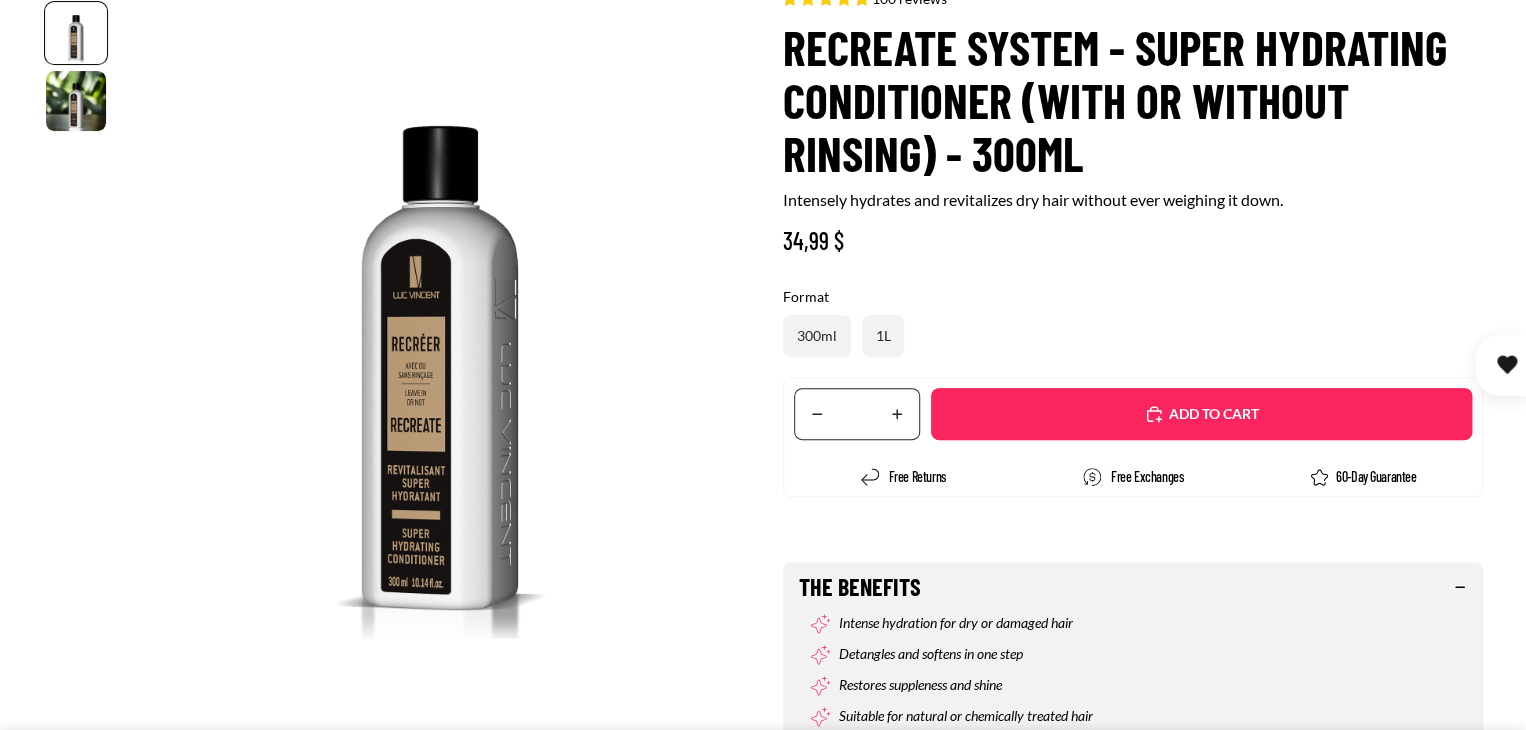 scroll, scrollTop: 300, scrollLeft: 0, axis: vertical 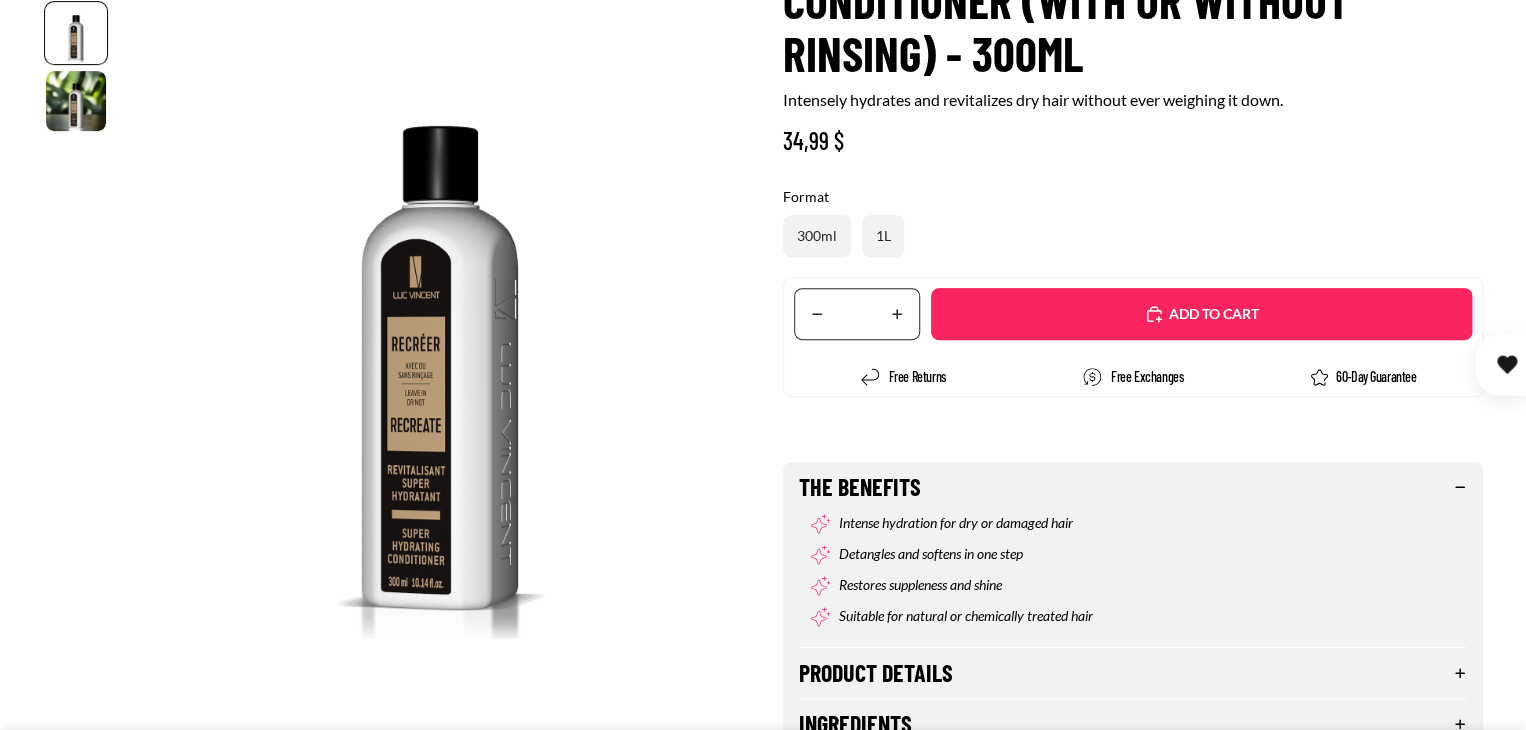 click on "Added" at bounding box center [1201, 314] 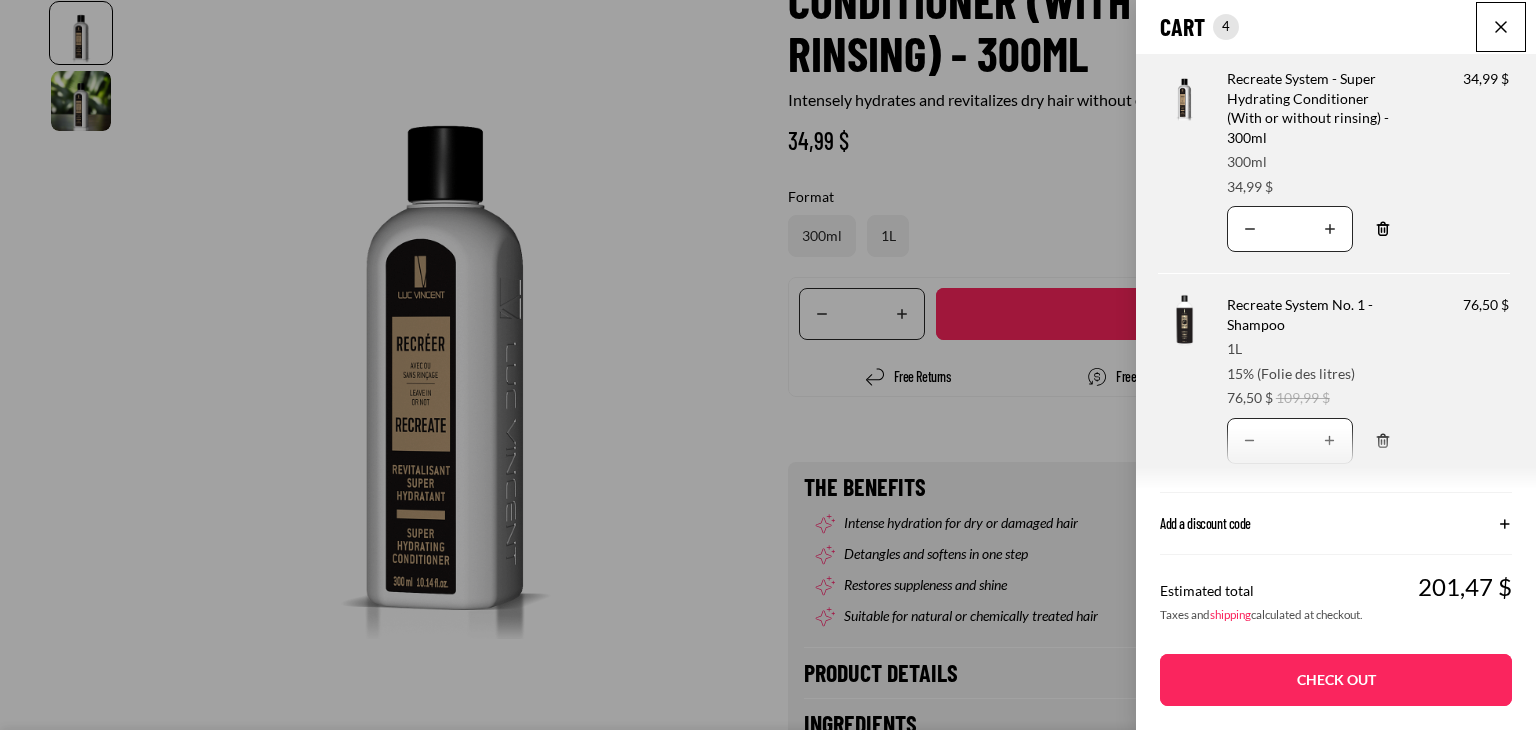 click on "Cart
Total items in cart: 4
4
4
Cart total
201,47CAD
Product image
Product information
Quantity
Product total
Recreate System - Super Hydrating Conditioner (With or without rinsing) - 300ml
Format:" 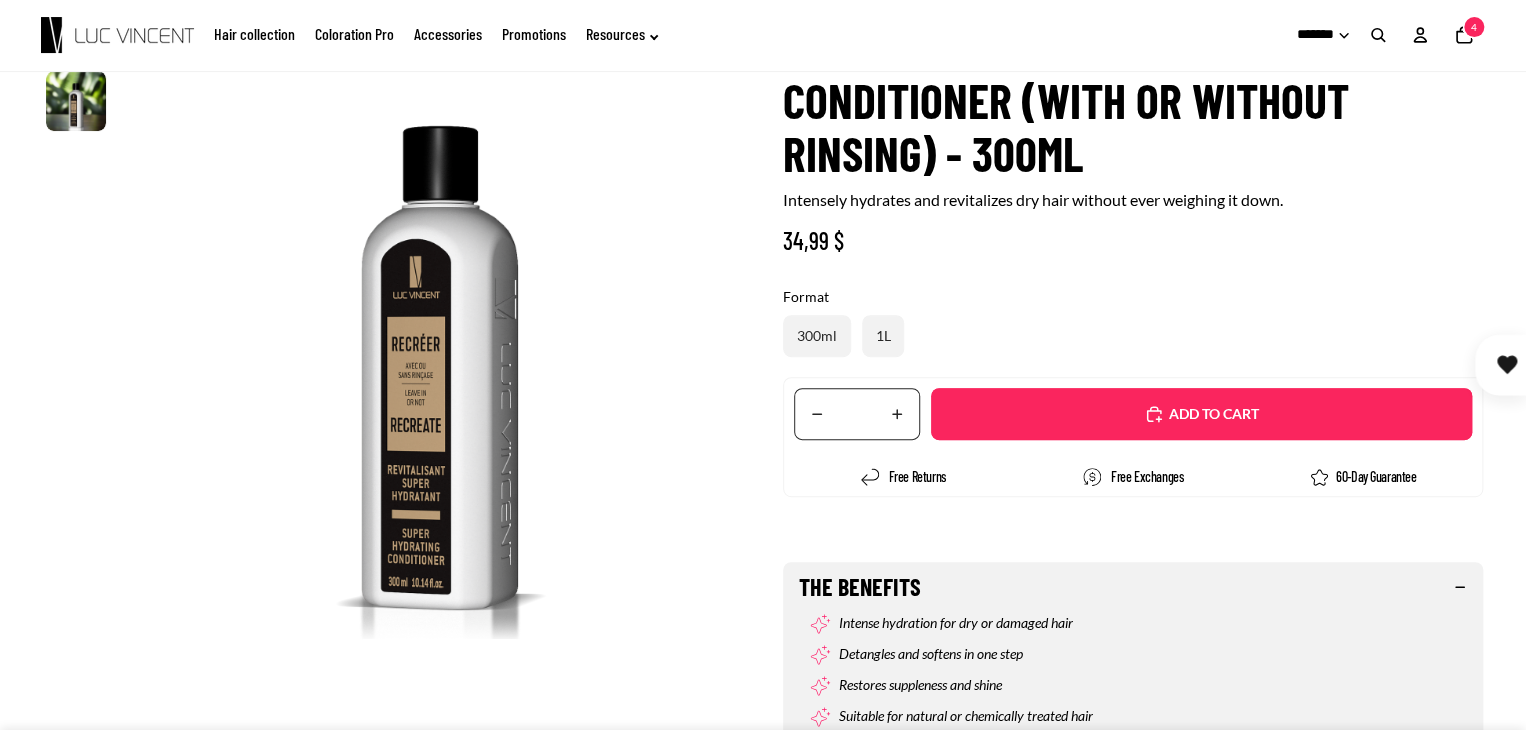scroll, scrollTop: 0, scrollLeft: 0, axis: both 